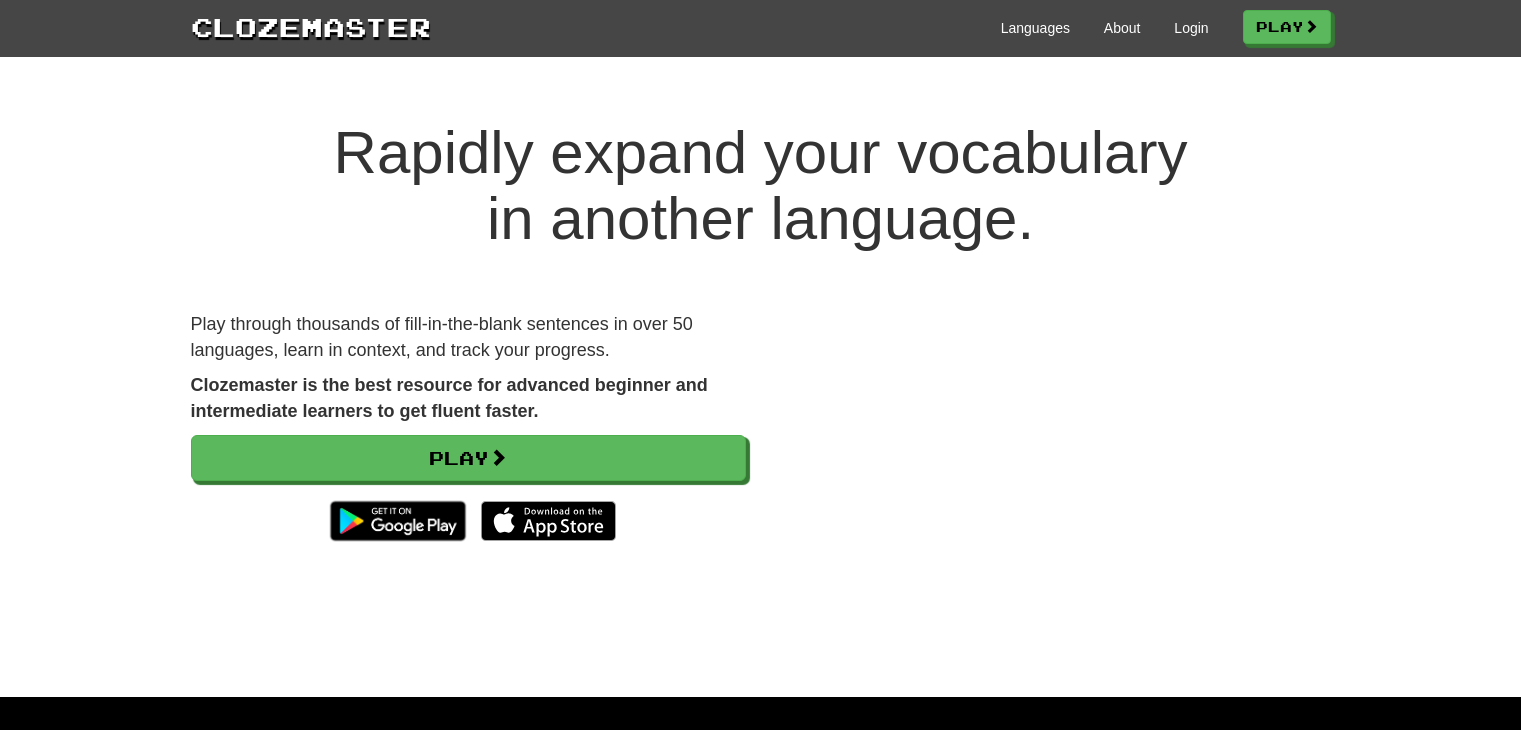 scroll, scrollTop: 0, scrollLeft: 0, axis: both 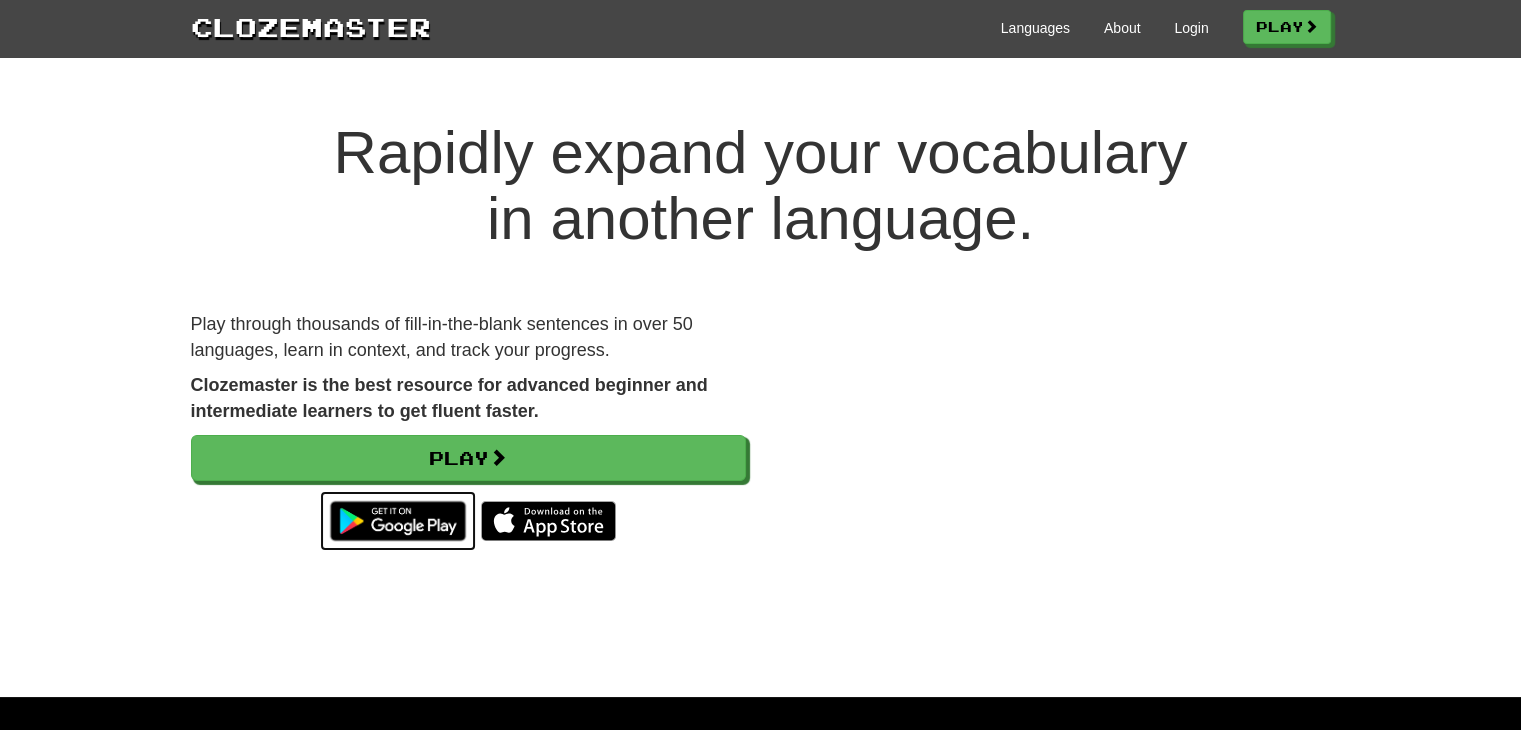 click at bounding box center (397, 521) 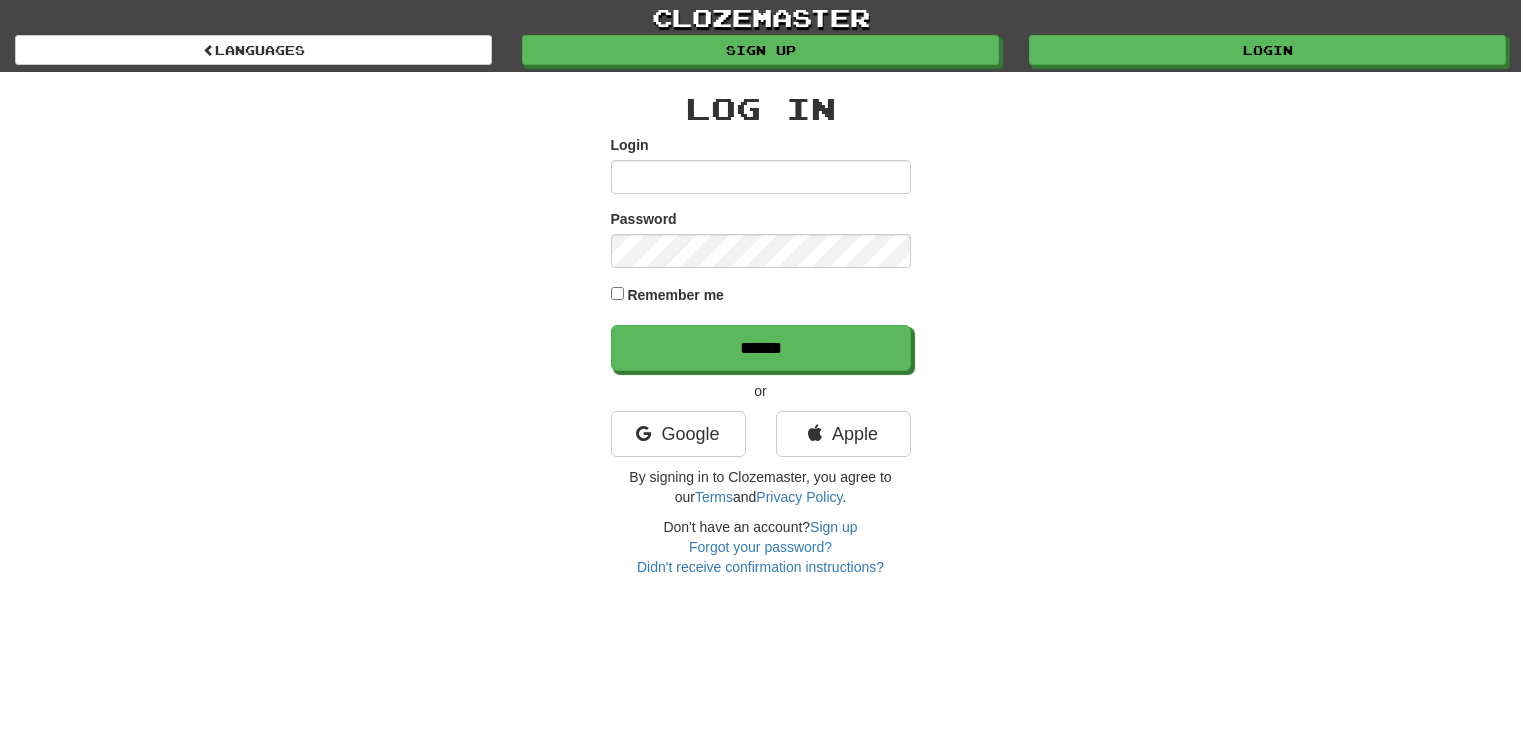 scroll, scrollTop: 0, scrollLeft: 0, axis: both 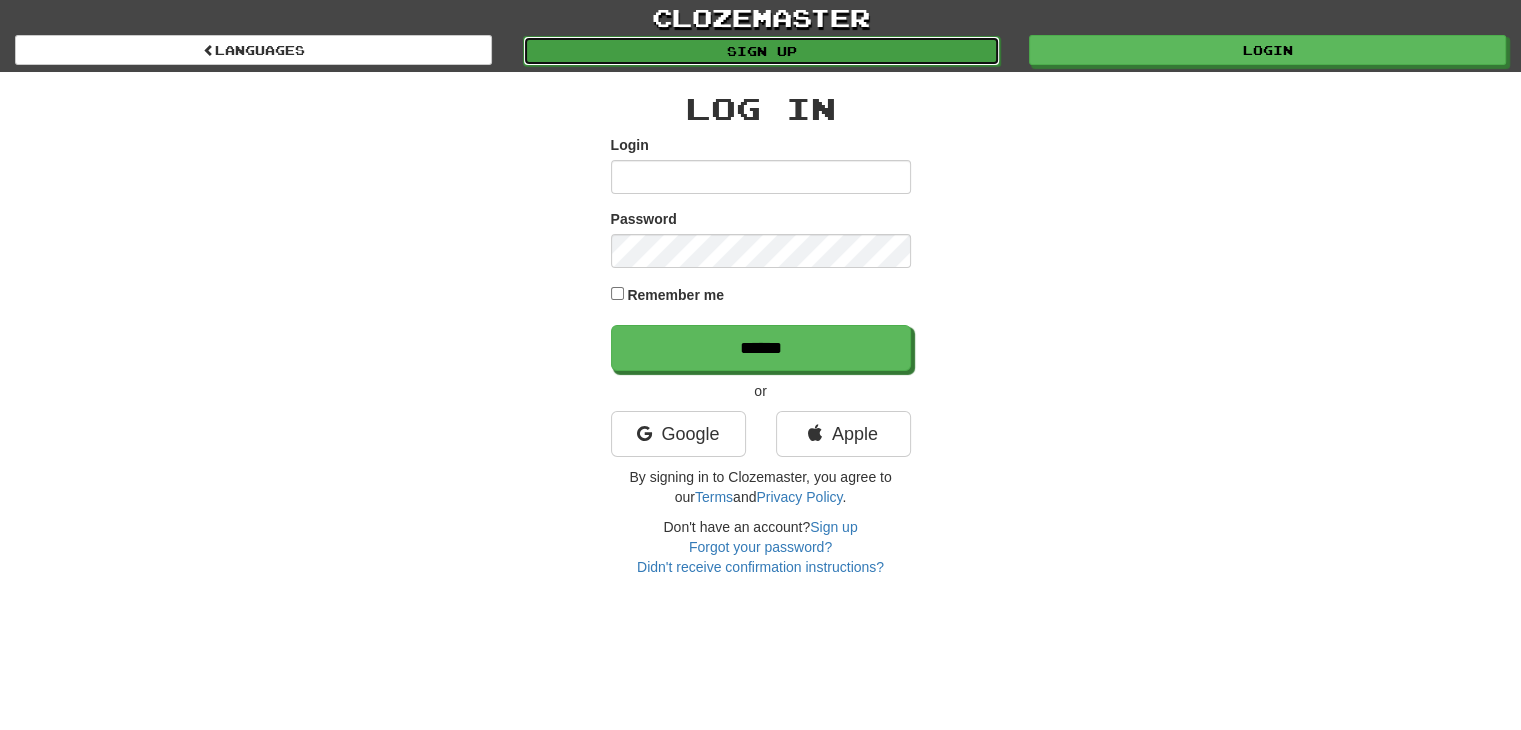 click on "Sign up" at bounding box center (761, 51) 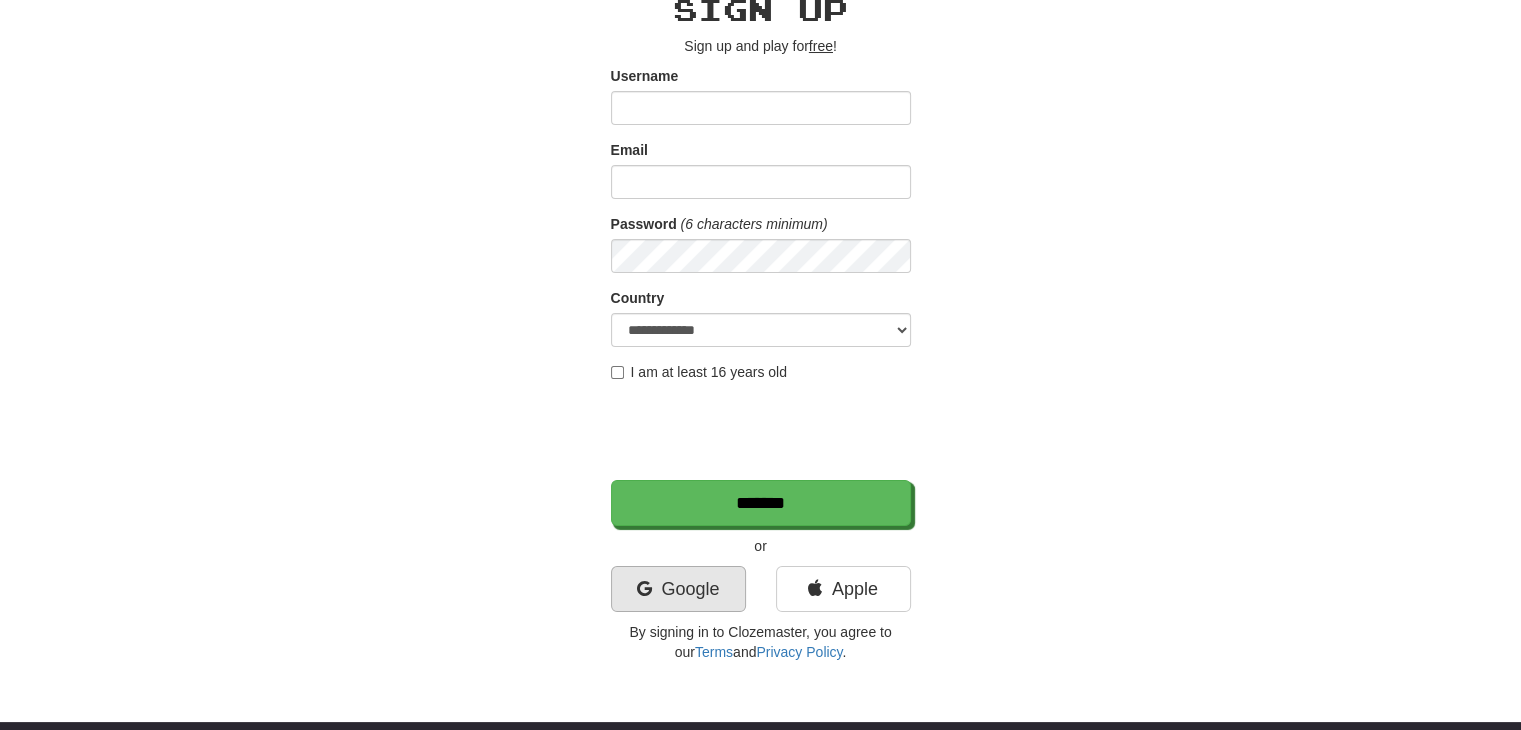 scroll, scrollTop: 100, scrollLeft: 0, axis: vertical 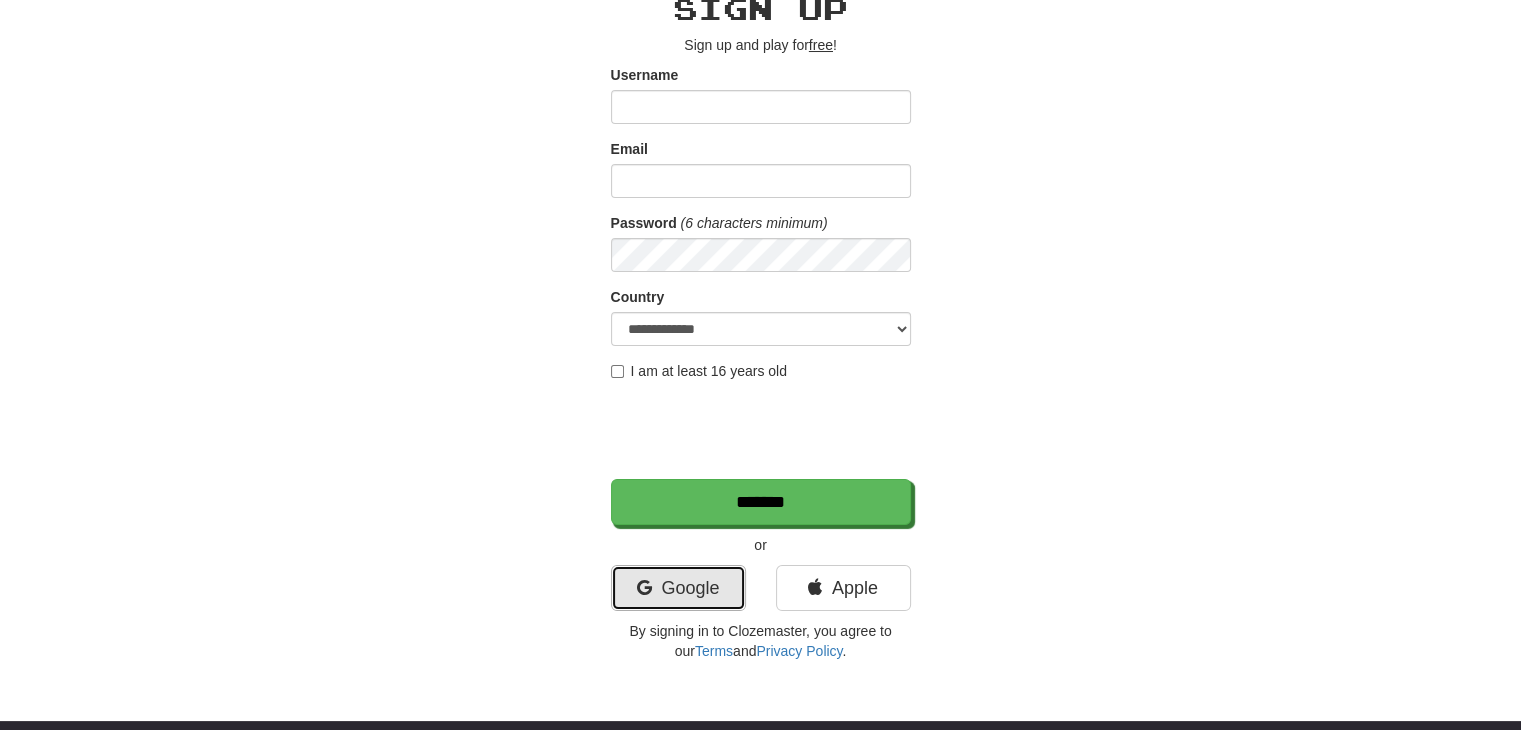 click on "Google" at bounding box center [678, 588] 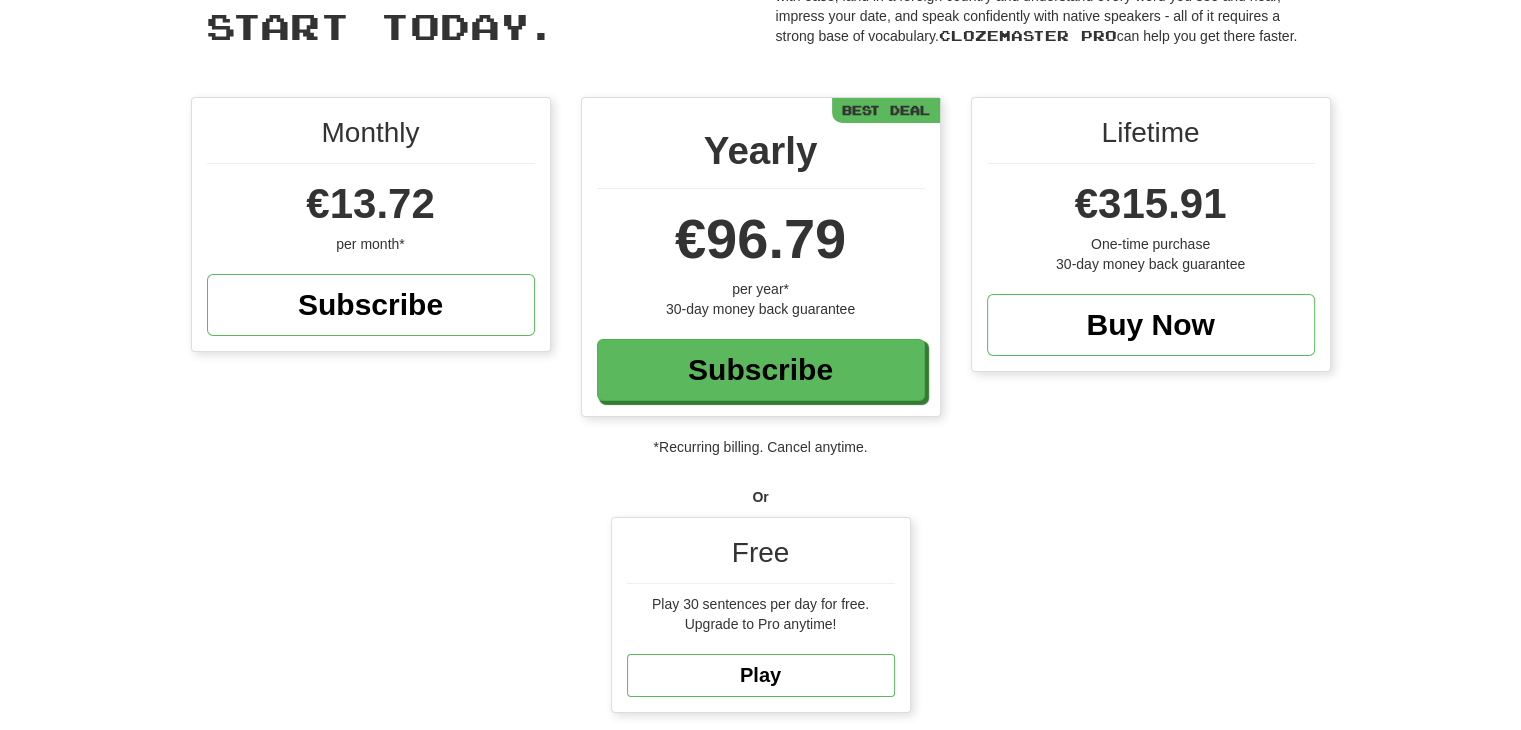 scroll, scrollTop: 100, scrollLeft: 0, axis: vertical 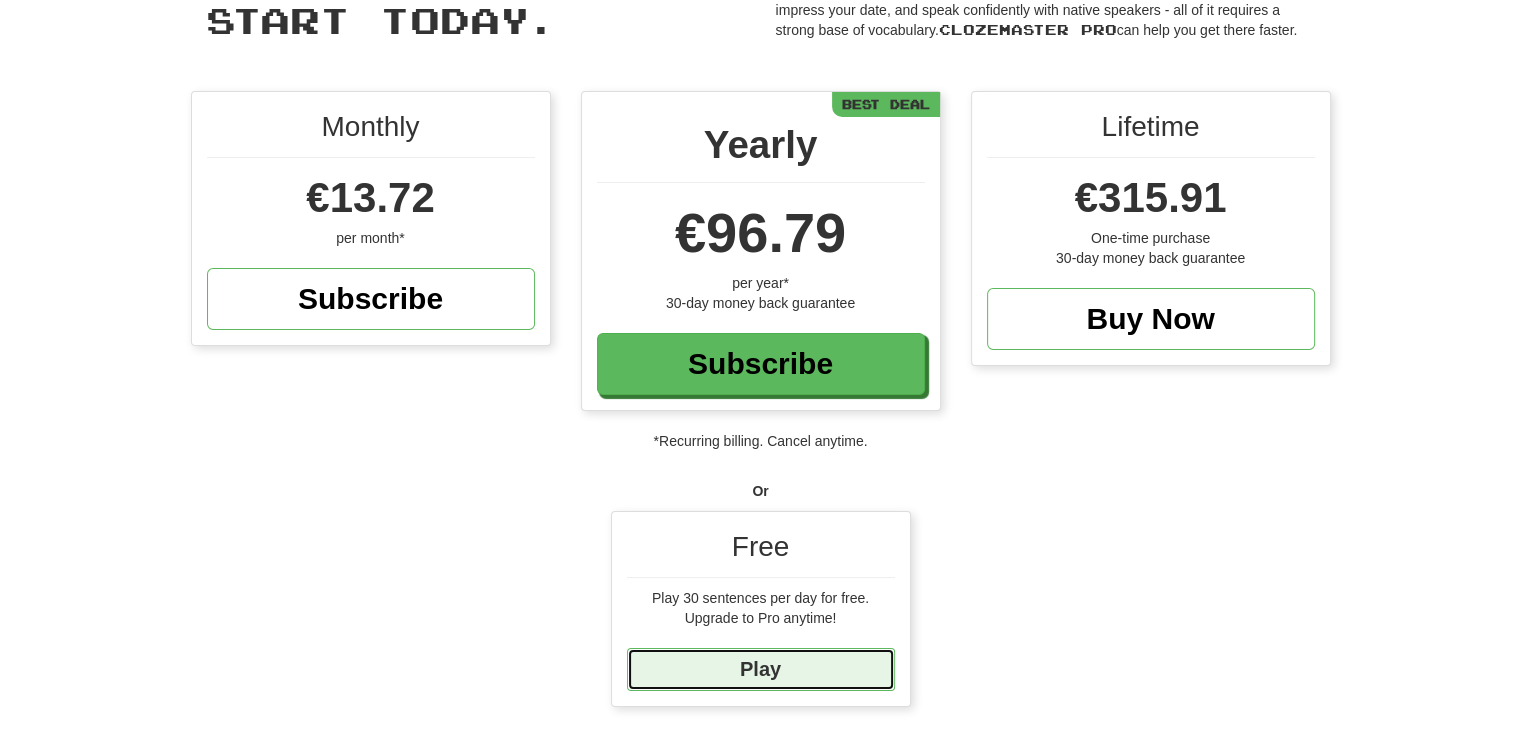 click on "Play" at bounding box center (761, 669) 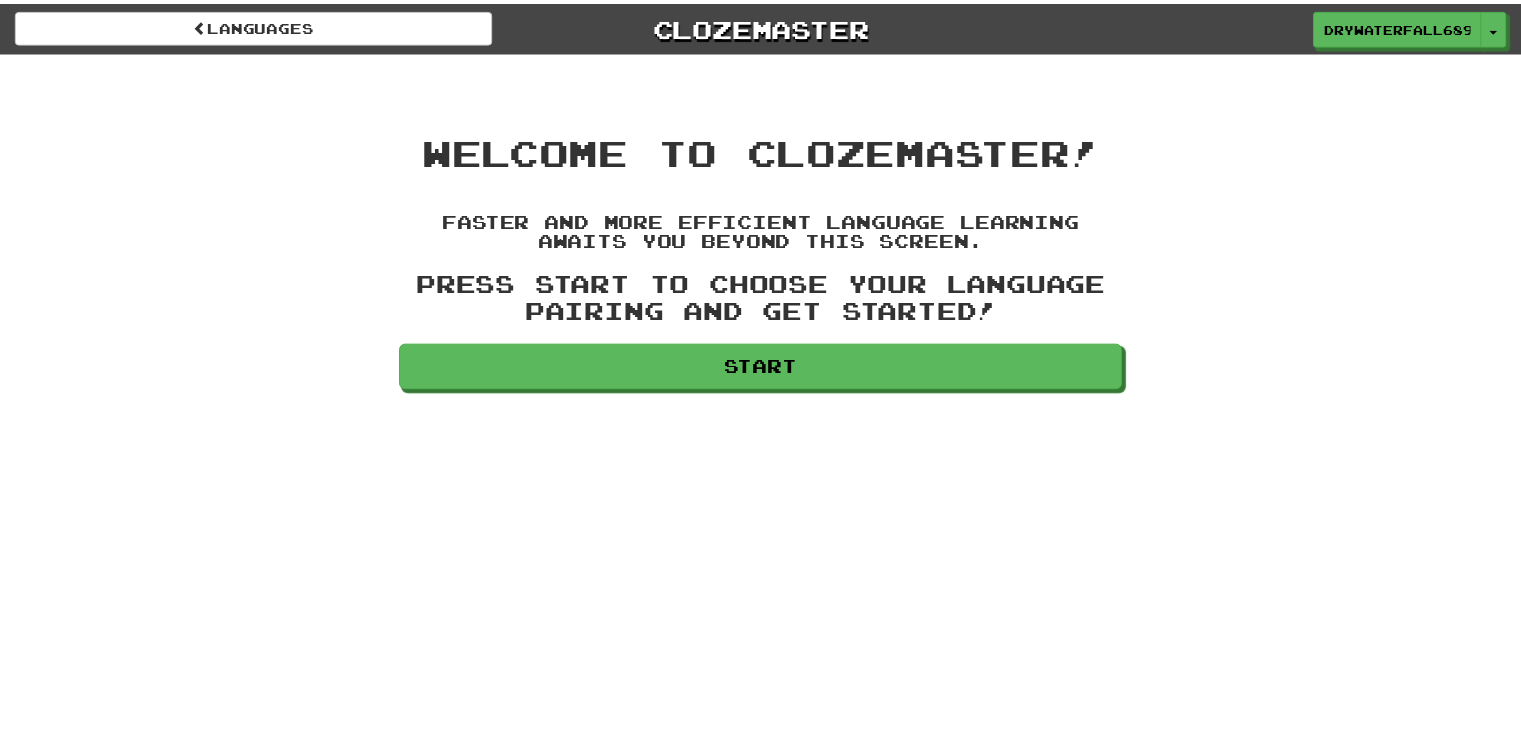 scroll, scrollTop: 0, scrollLeft: 0, axis: both 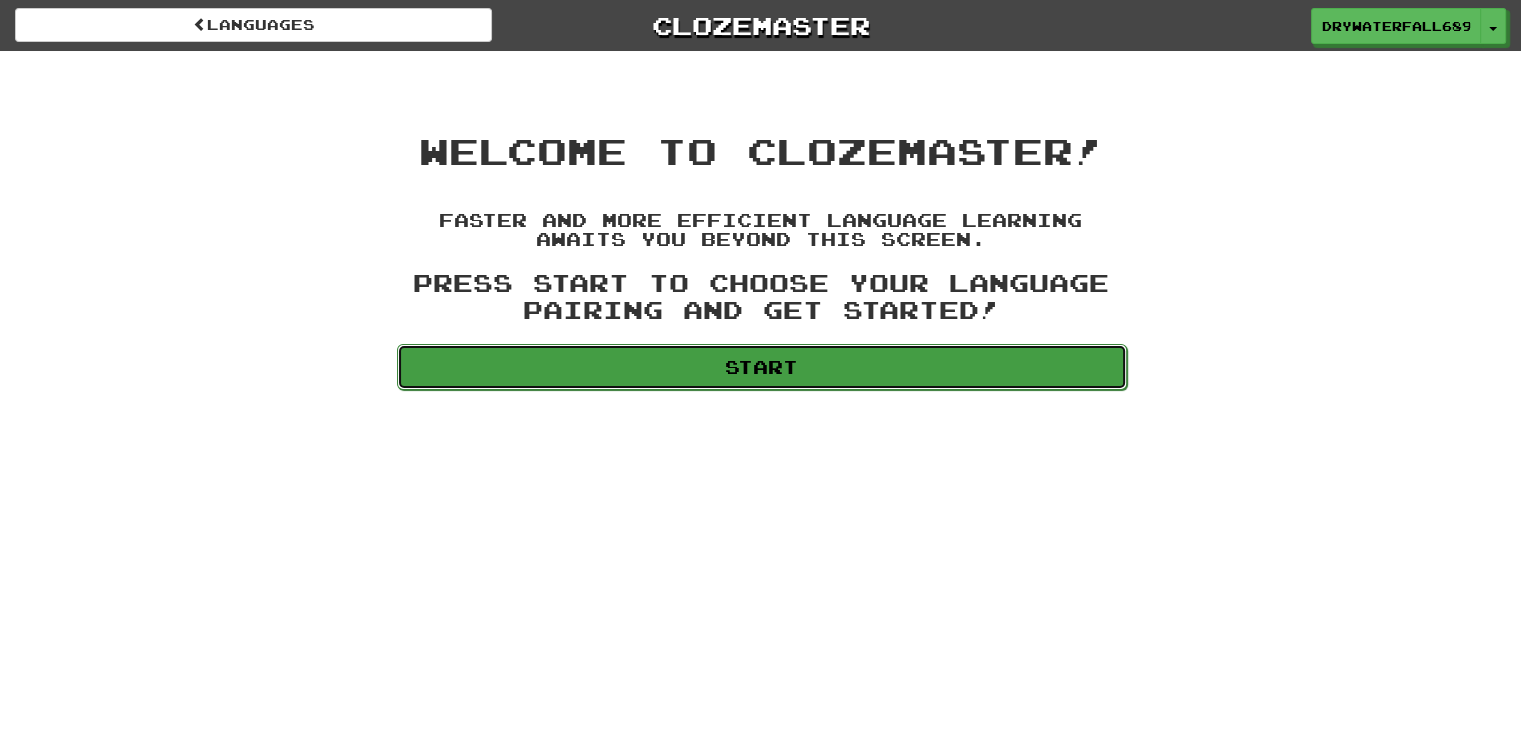click on "Start" at bounding box center (762, 367) 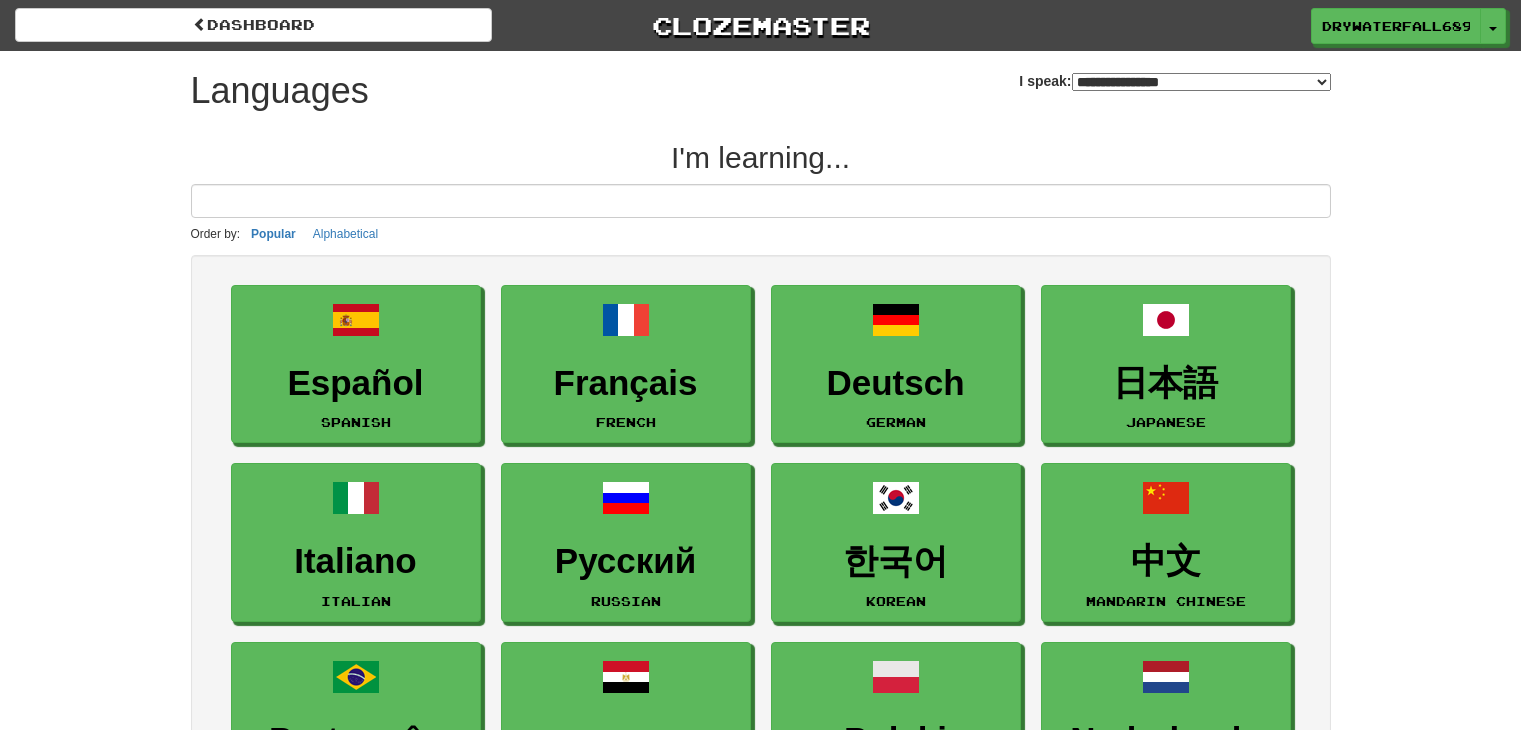 select on "*******" 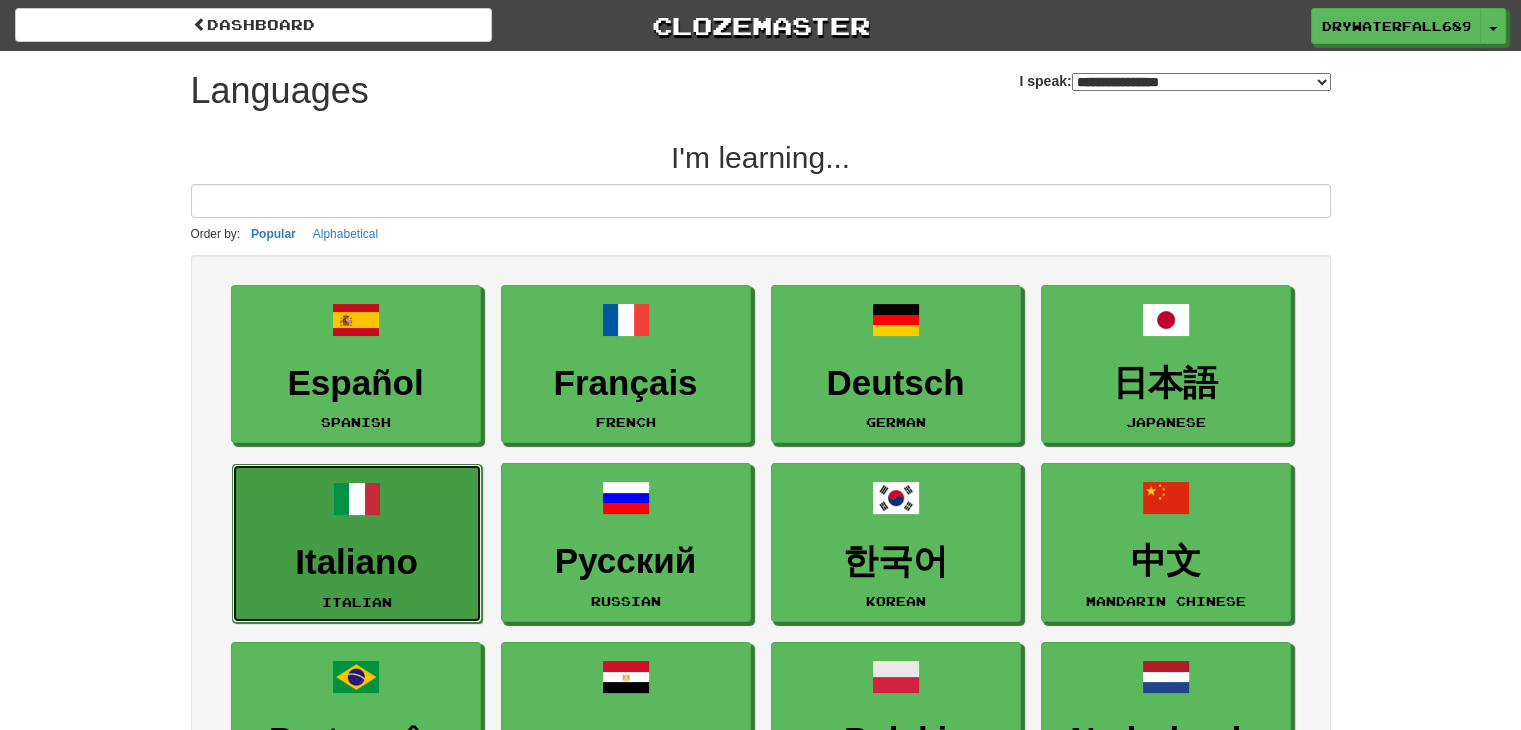 click on "Italiano" at bounding box center [357, 562] 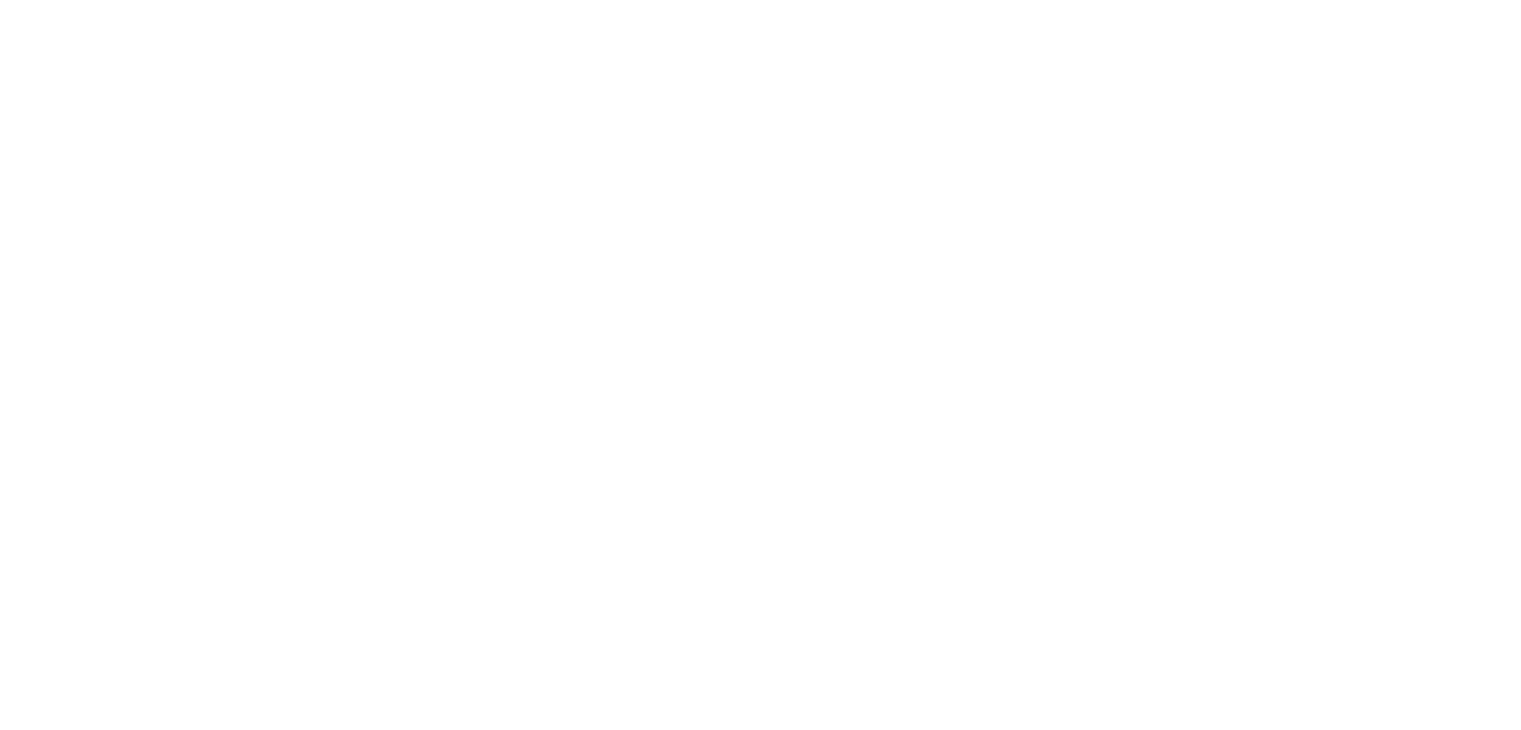 scroll, scrollTop: 0, scrollLeft: 0, axis: both 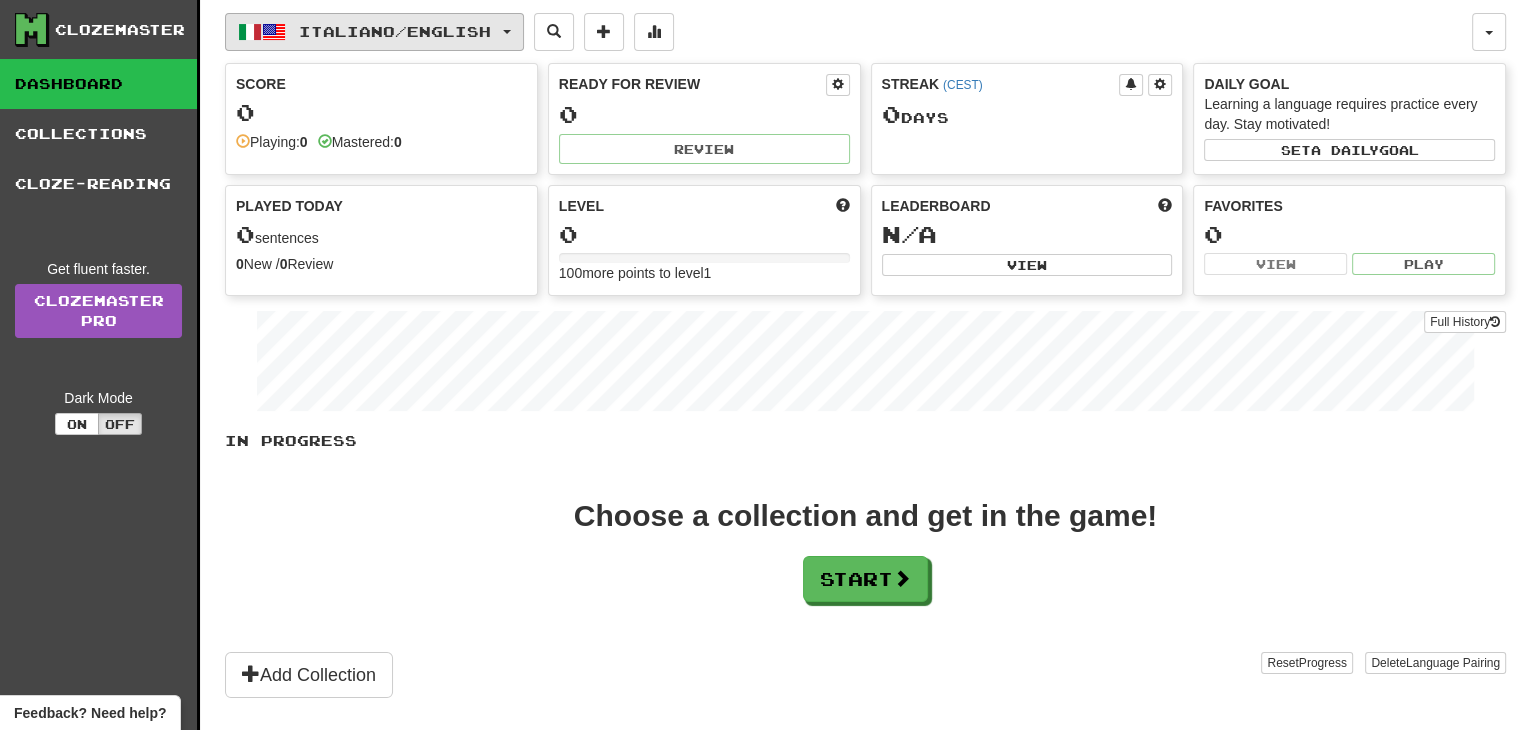 click on "Italiano  /  English" at bounding box center [395, 31] 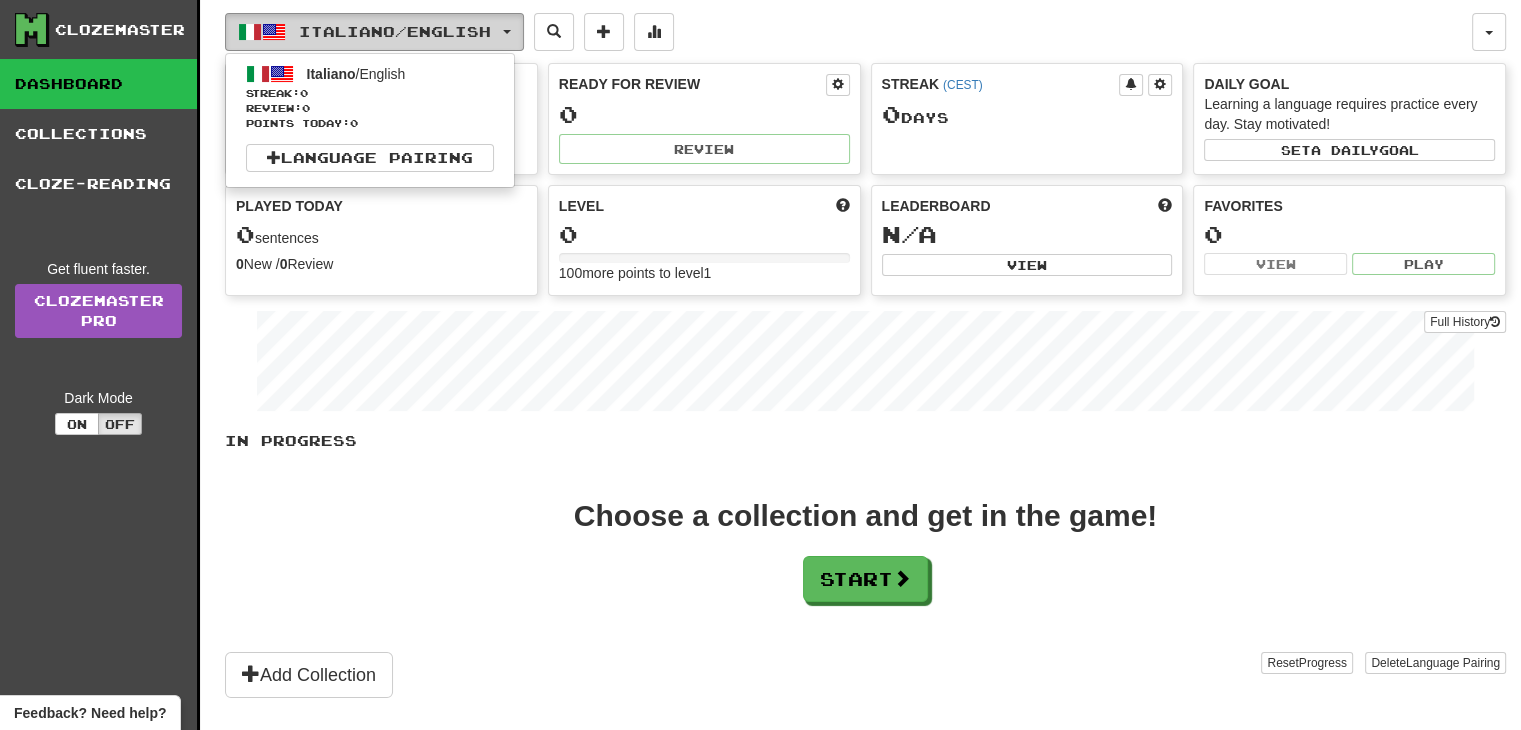 click on "Italiano  /  English" at bounding box center (395, 31) 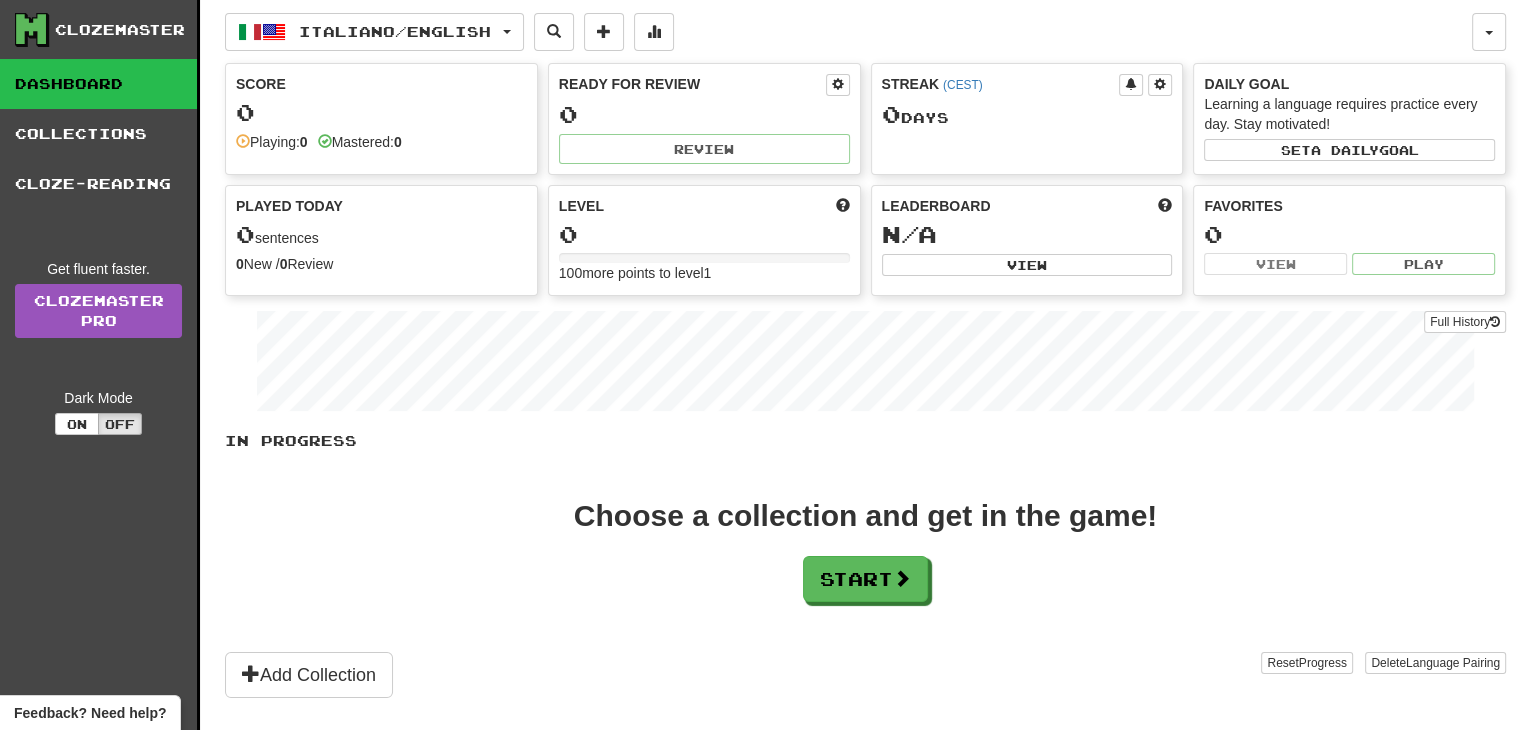click on "Dashboard" at bounding box center [98, 84] 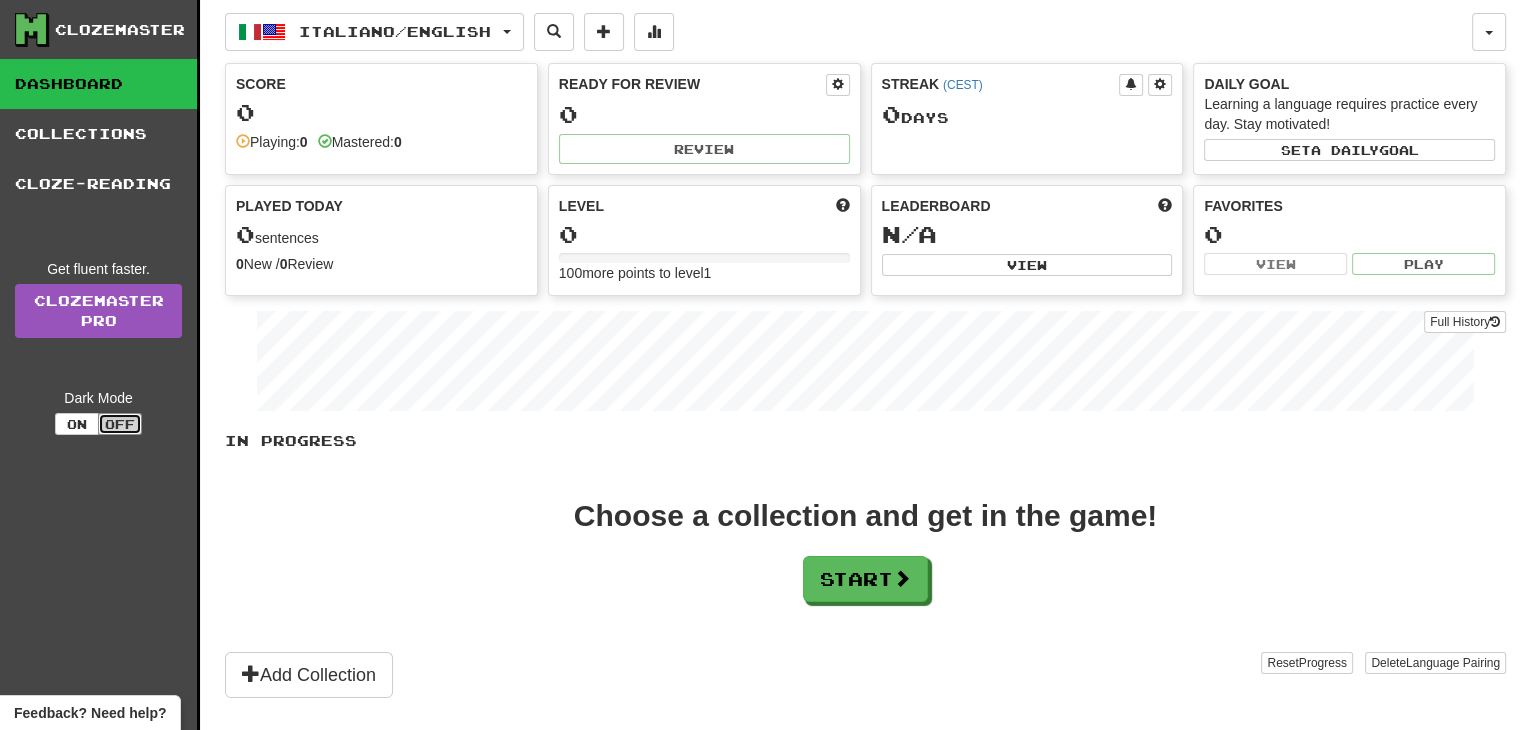 click on "Off" at bounding box center [120, 424] 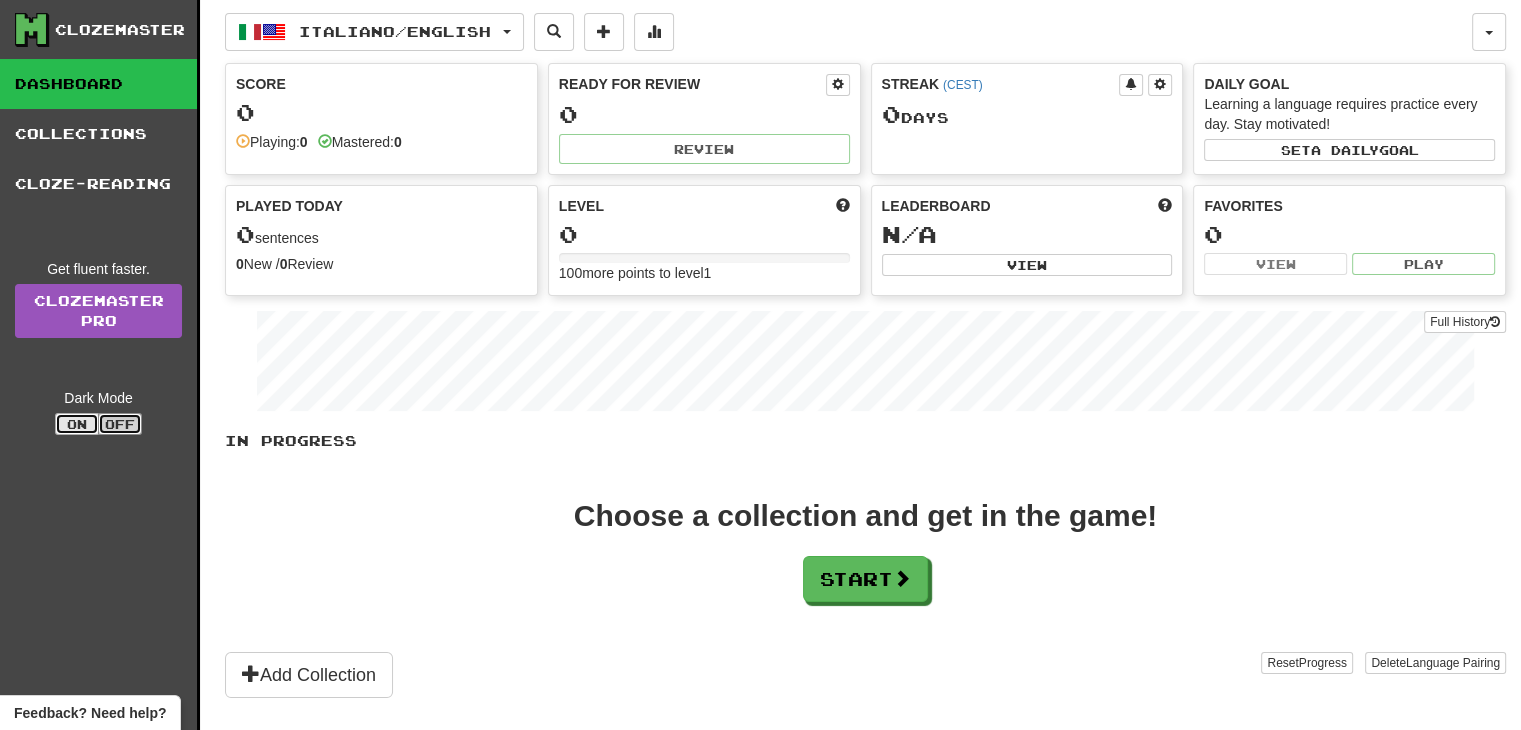 click on "On" at bounding box center [77, 424] 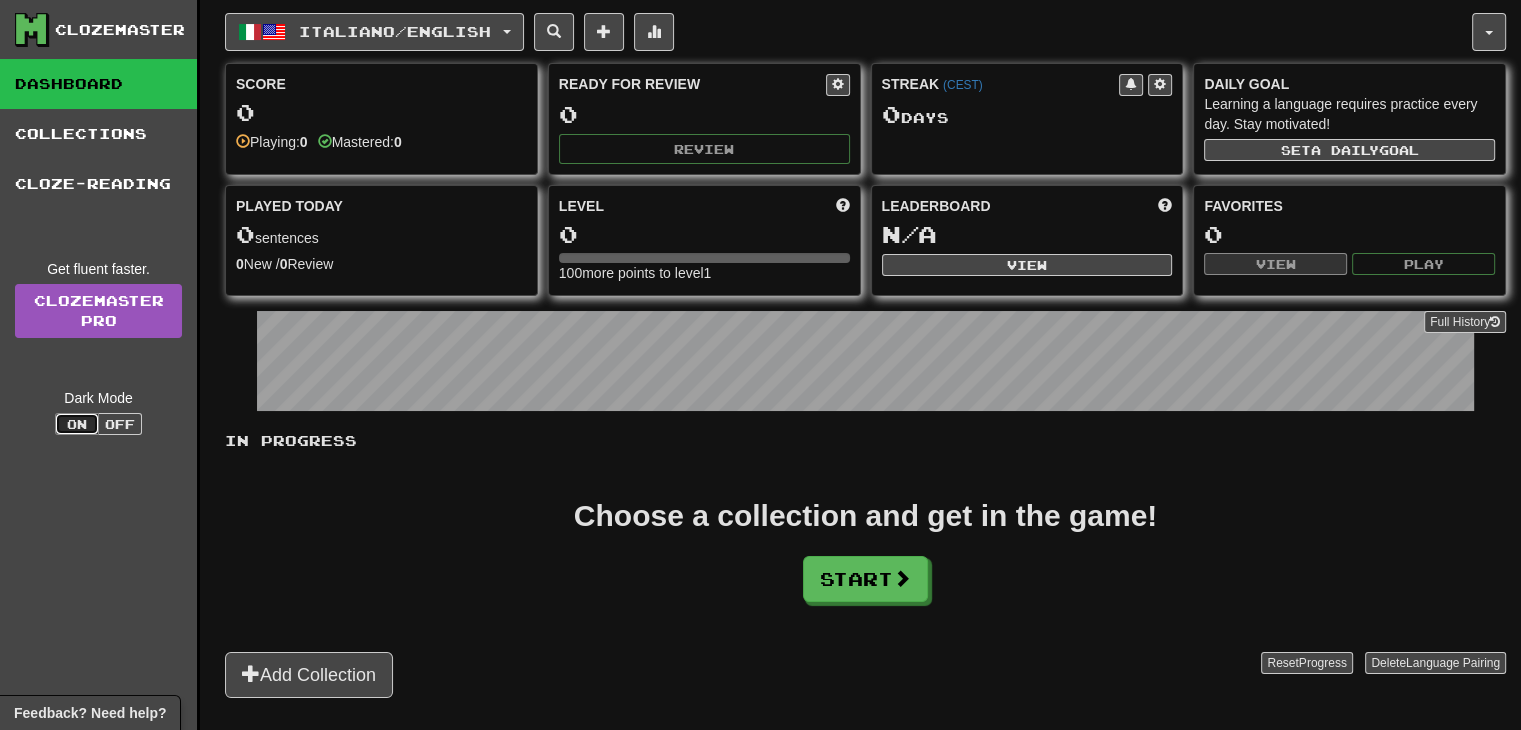 click on "On" at bounding box center (77, 424) 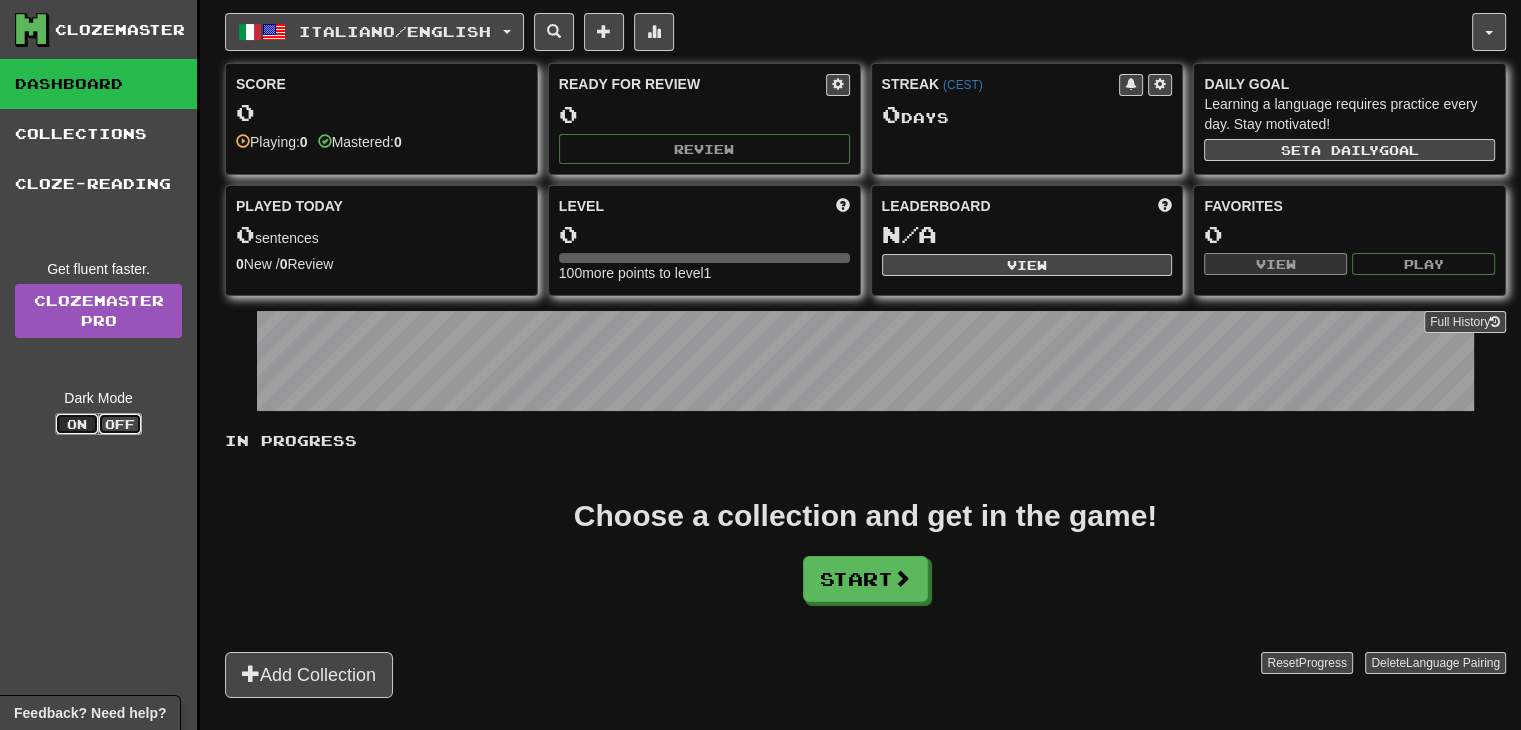 click on "Off" at bounding box center [120, 424] 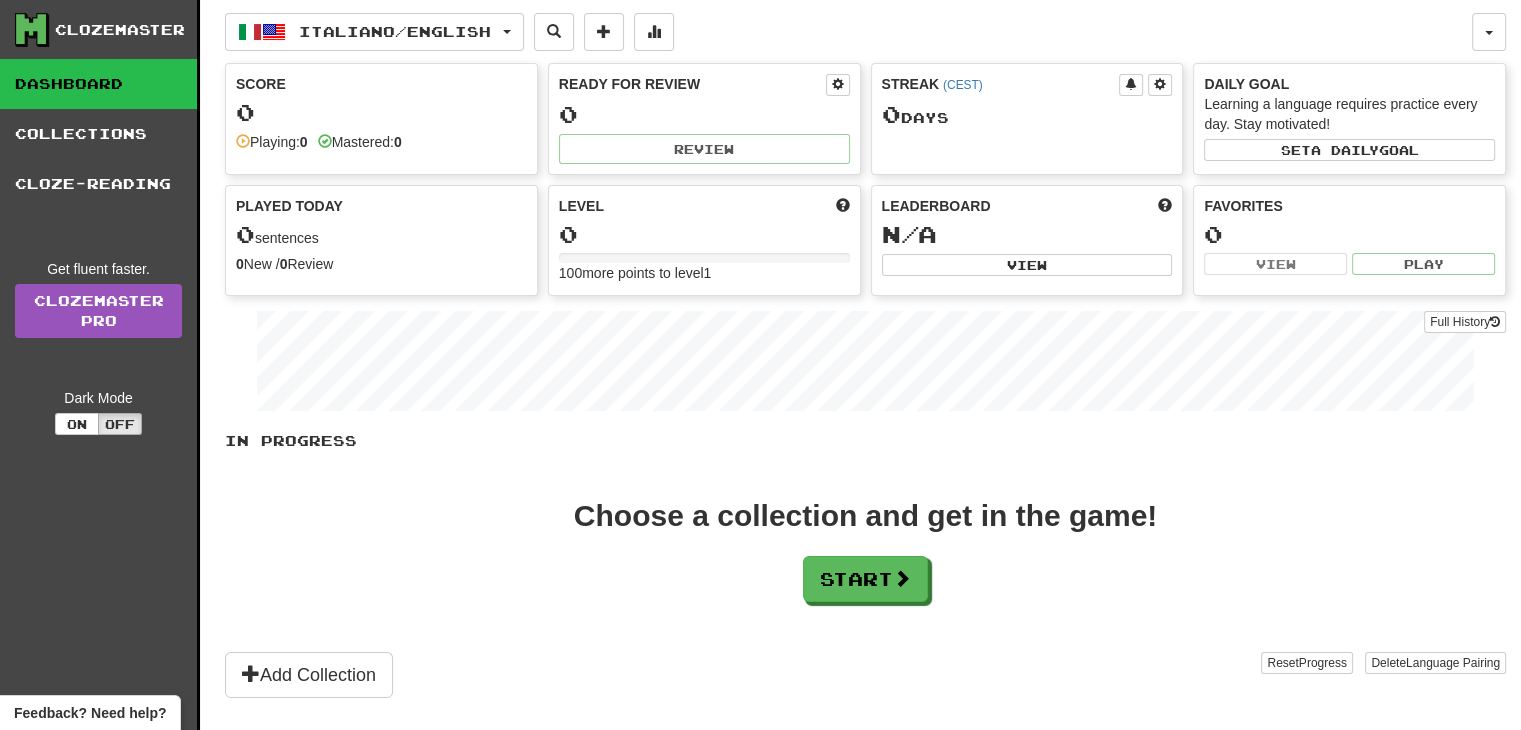 click on "Clozemaster" at bounding box center [120, 30] 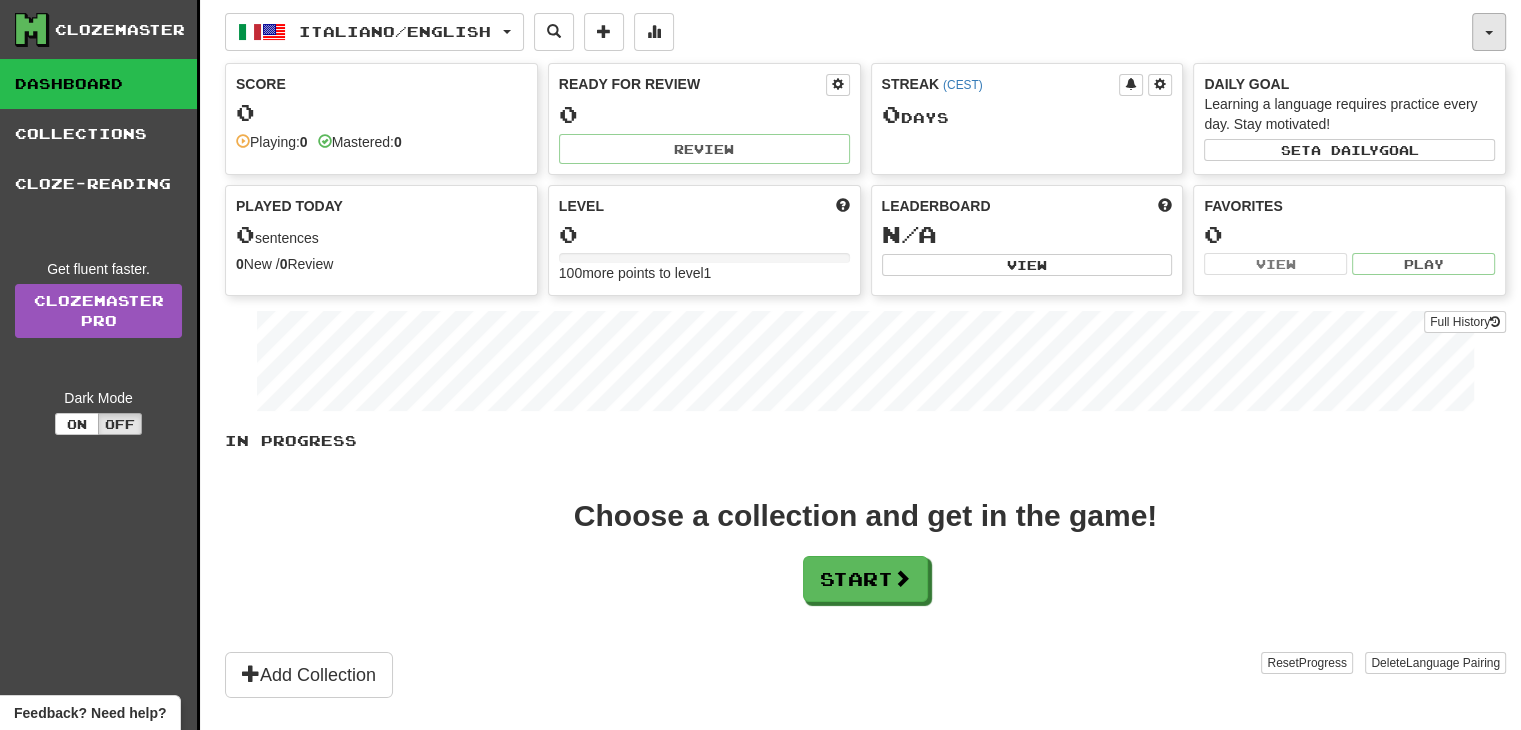 click at bounding box center (1489, 32) 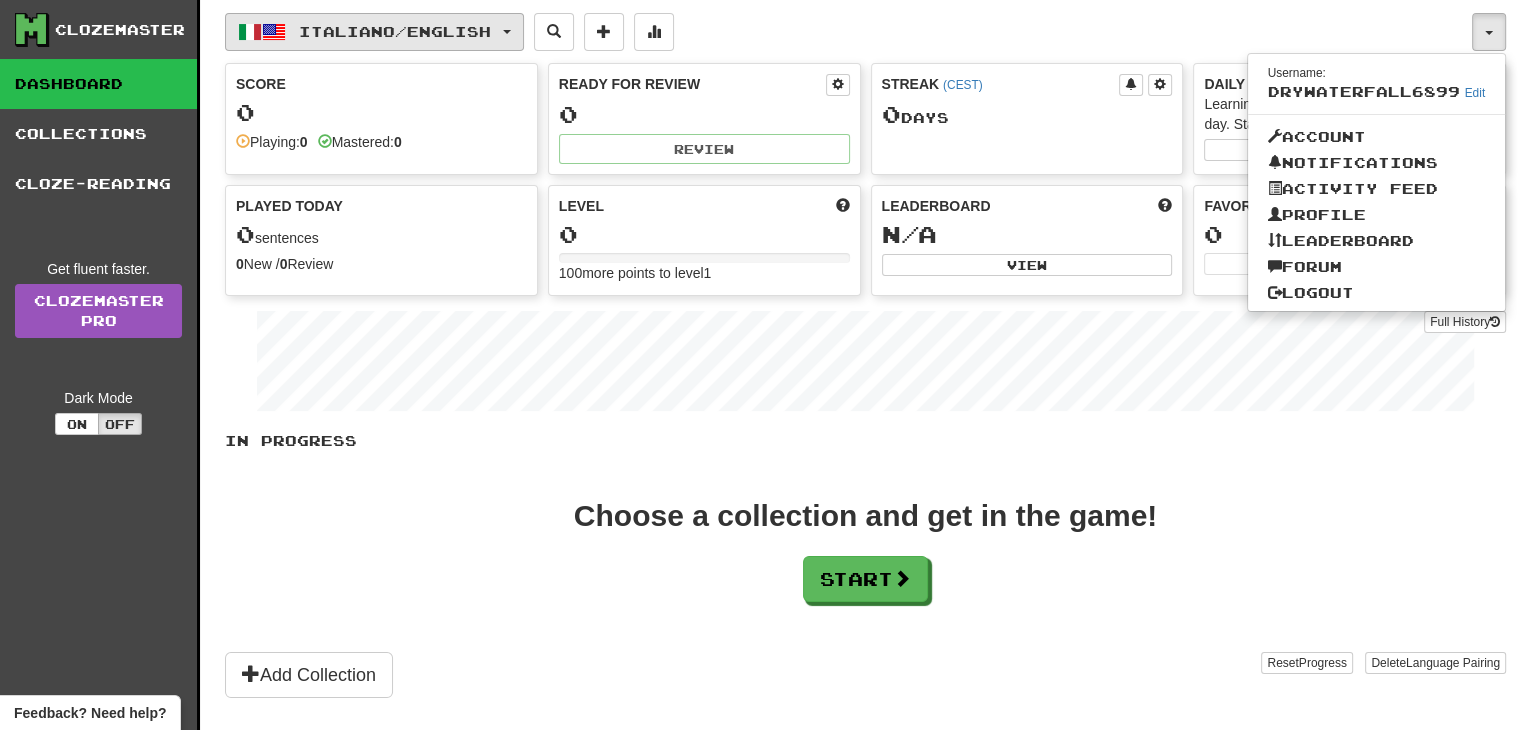 click on "Italiano  /  English" at bounding box center [395, 31] 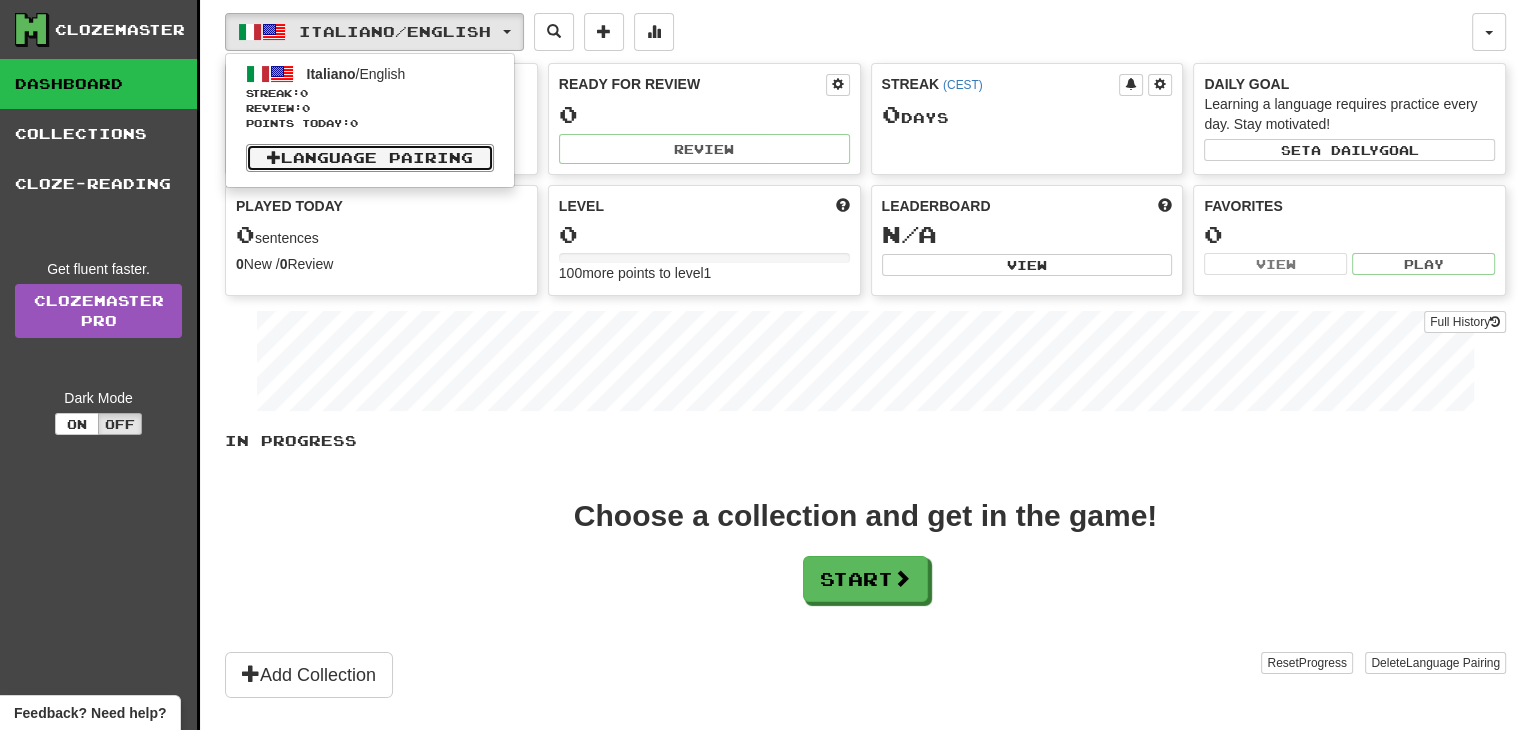 click on "Language Pairing" at bounding box center [370, 158] 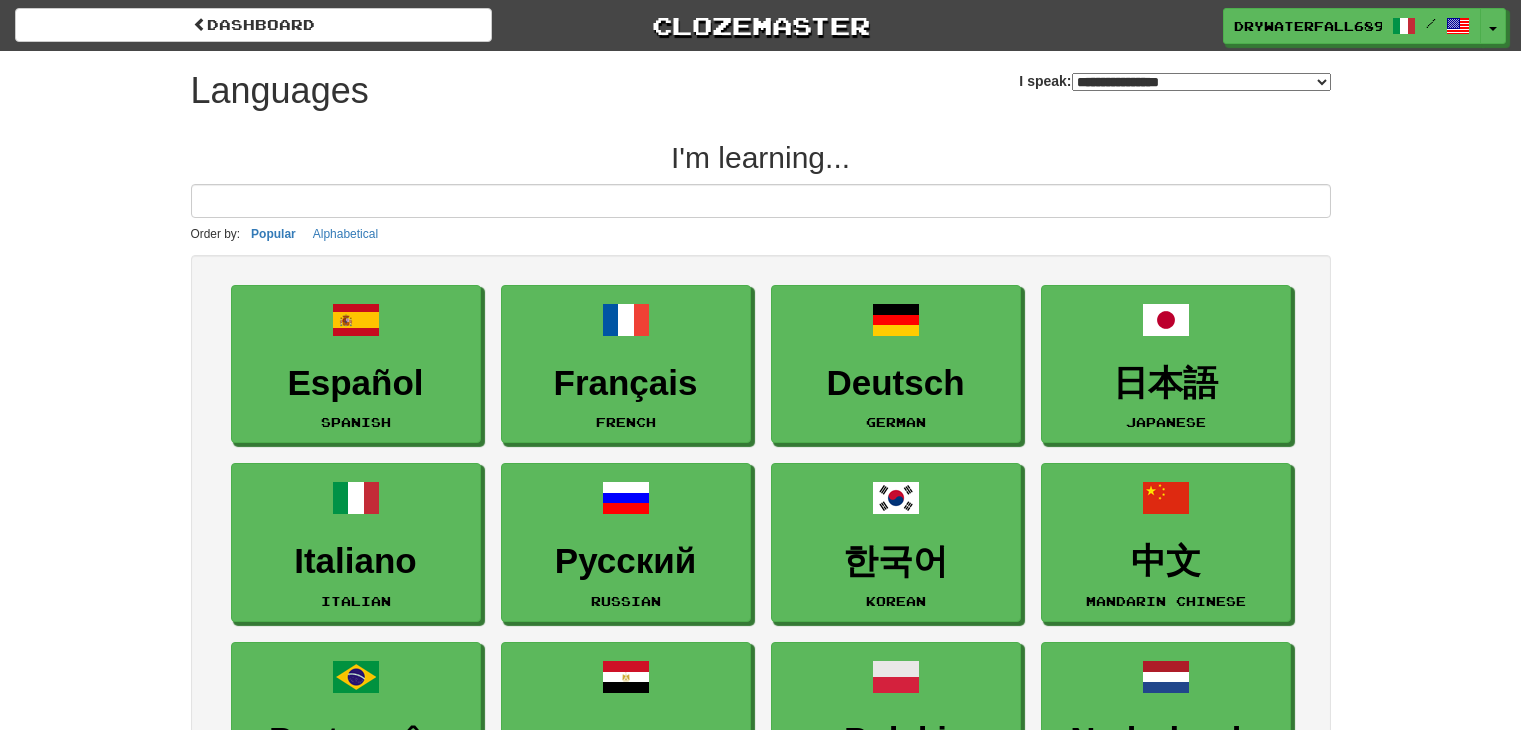 select on "*******" 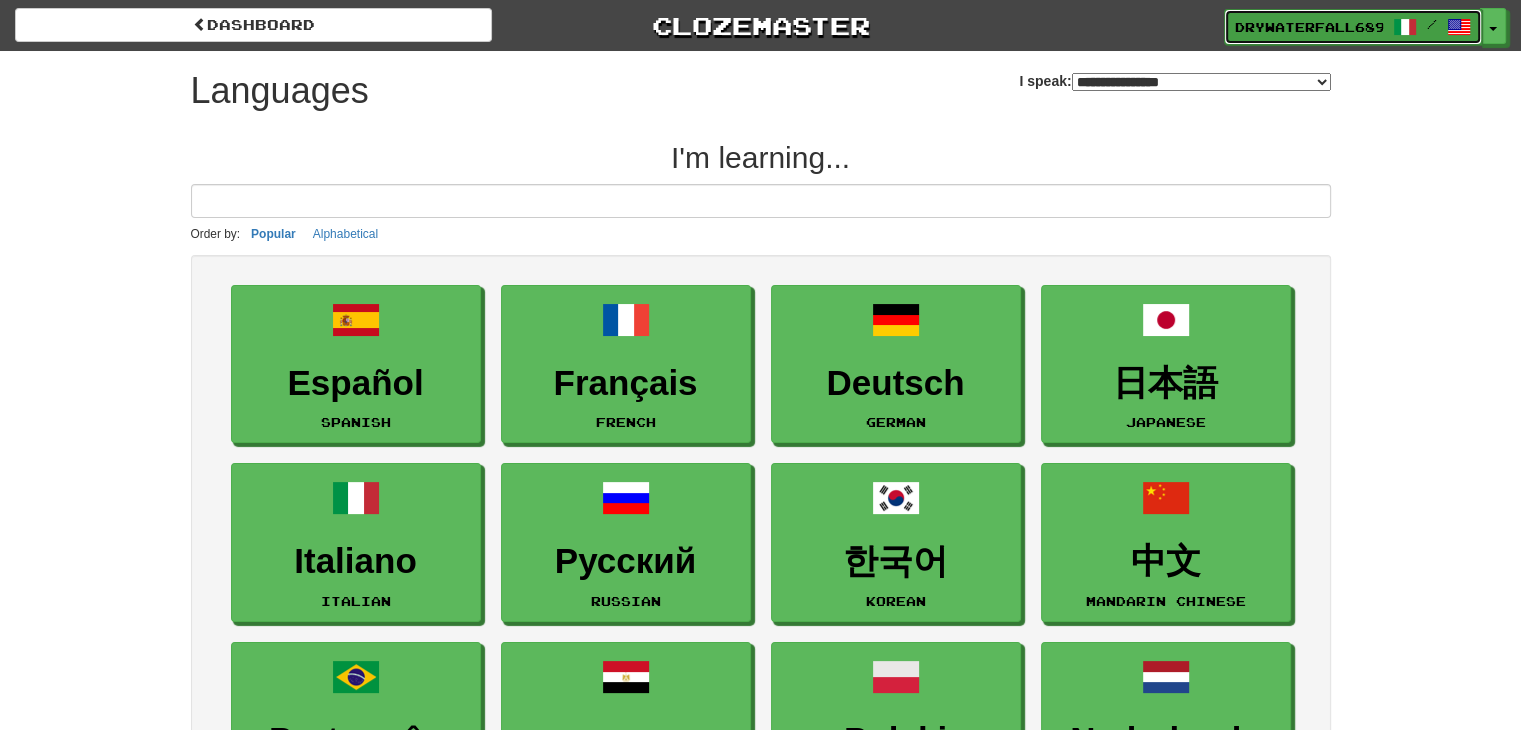 click on "DryWaterfall6899
/" at bounding box center (1353, 27) 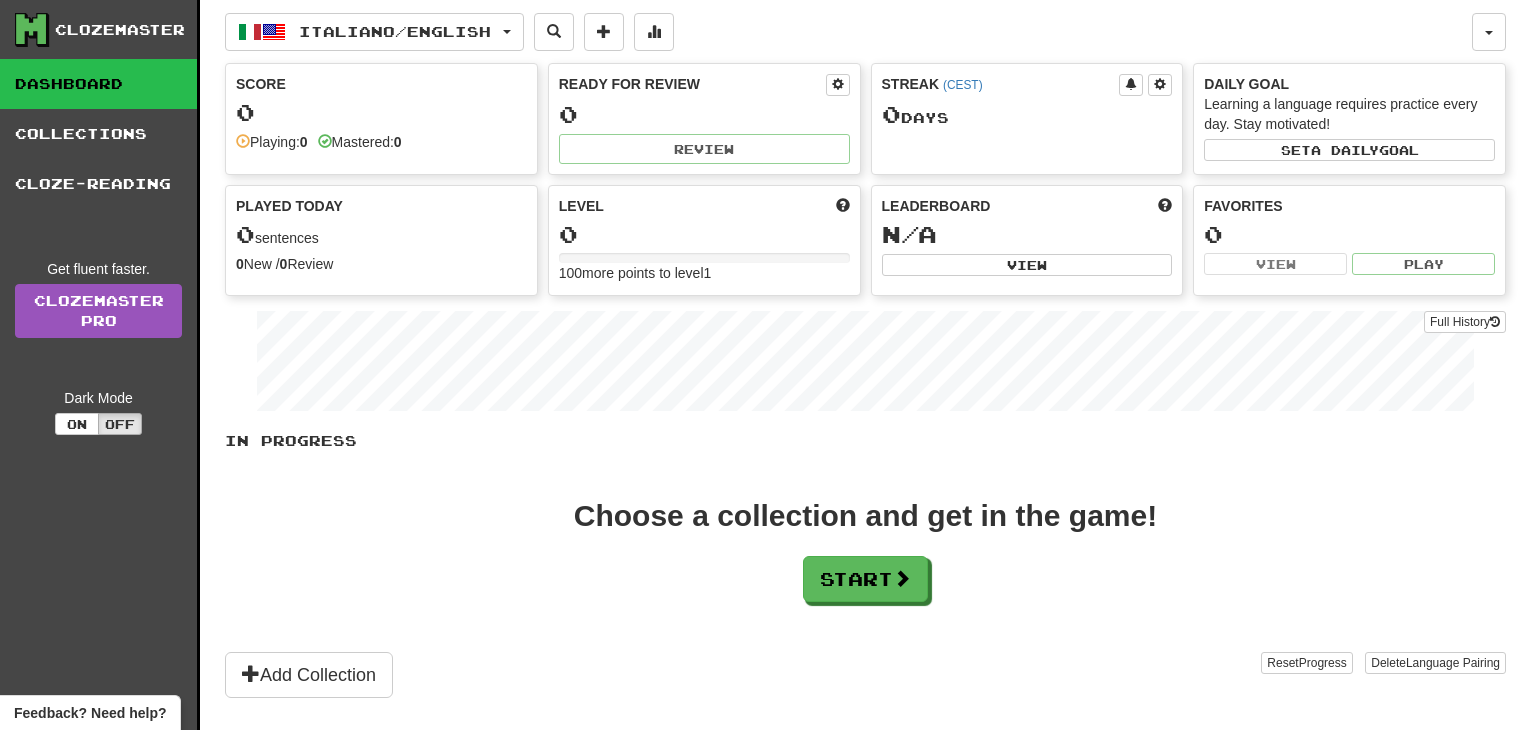 scroll, scrollTop: 0, scrollLeft: 0, axis: both 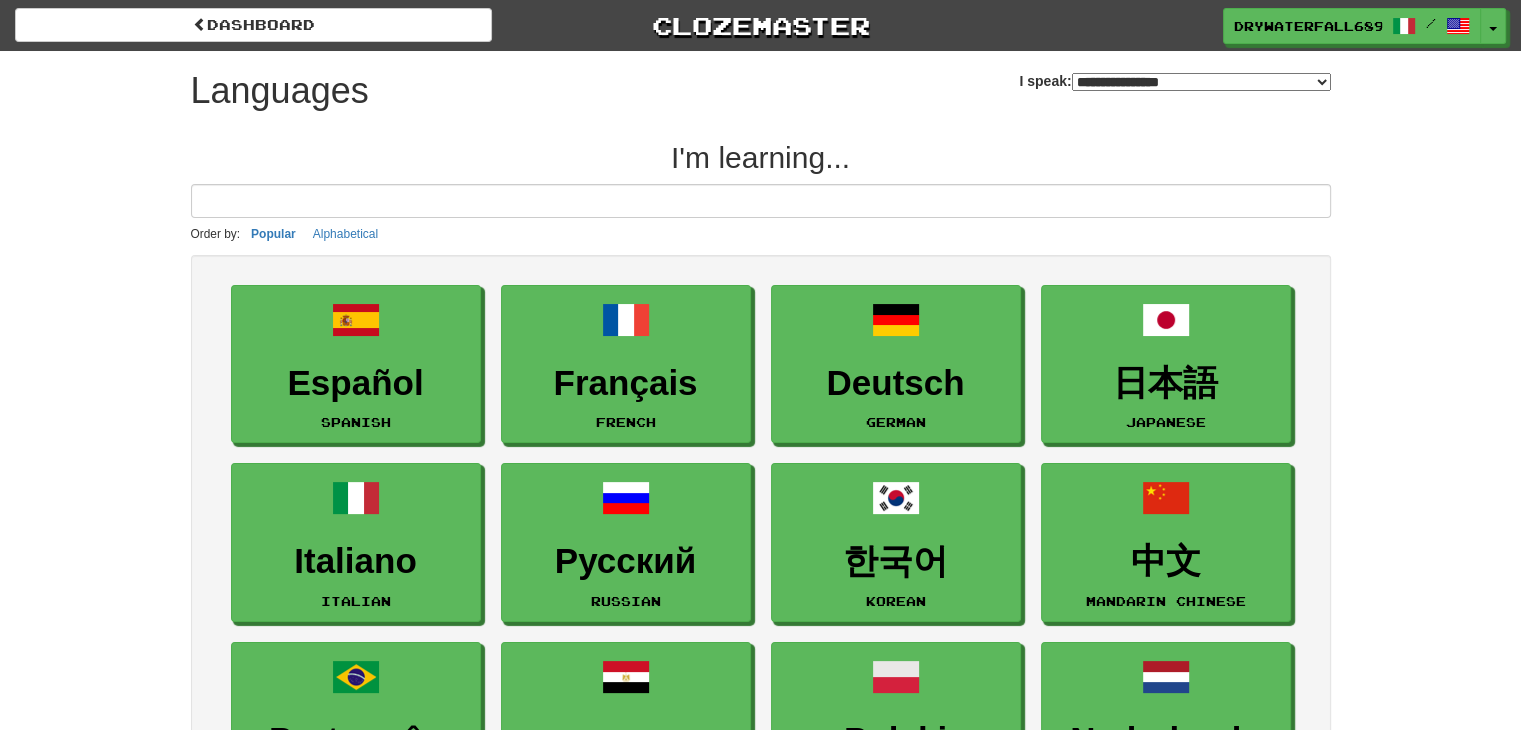 click on "**********" at bounding box center (1201, 82) 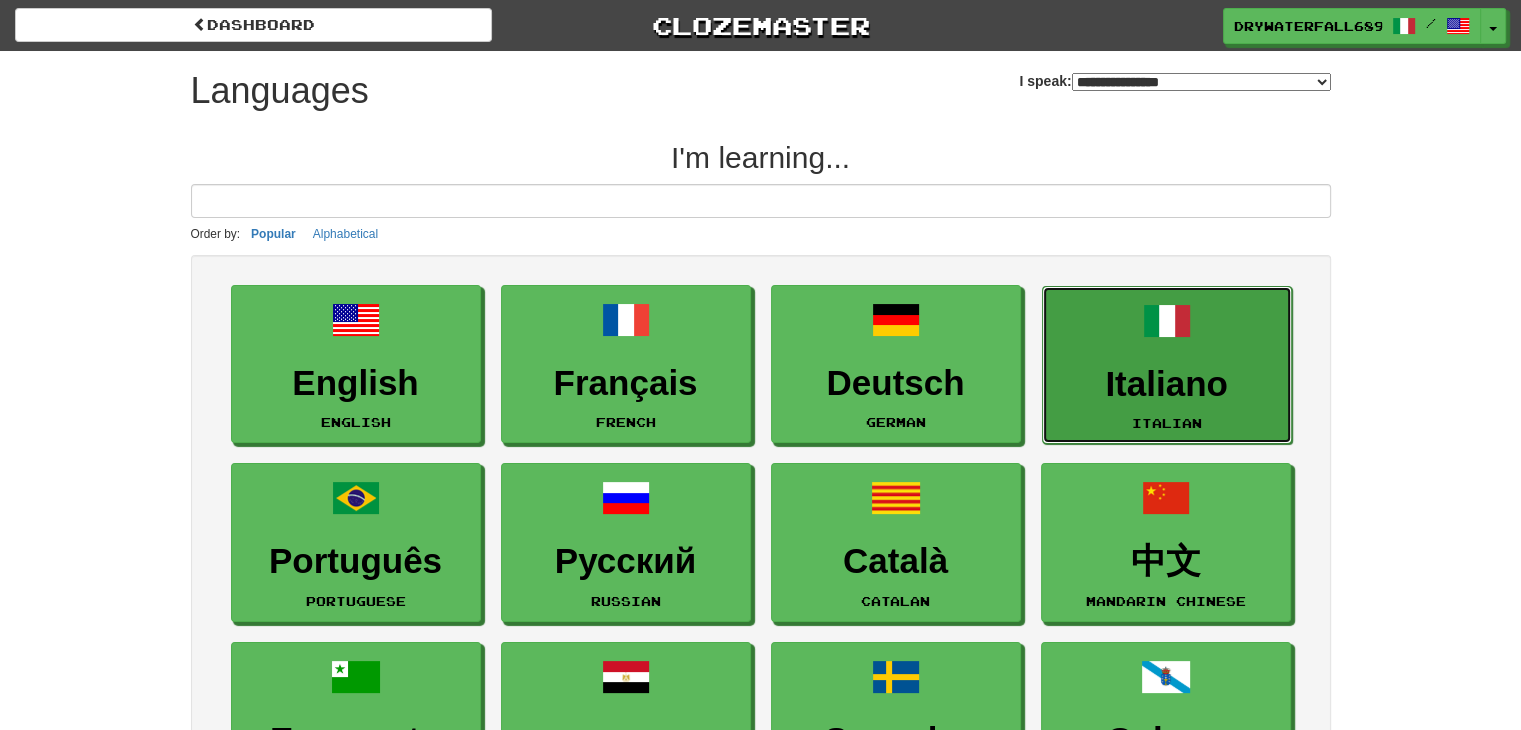 click on "Italiano" at bounding box center (1167, 384) 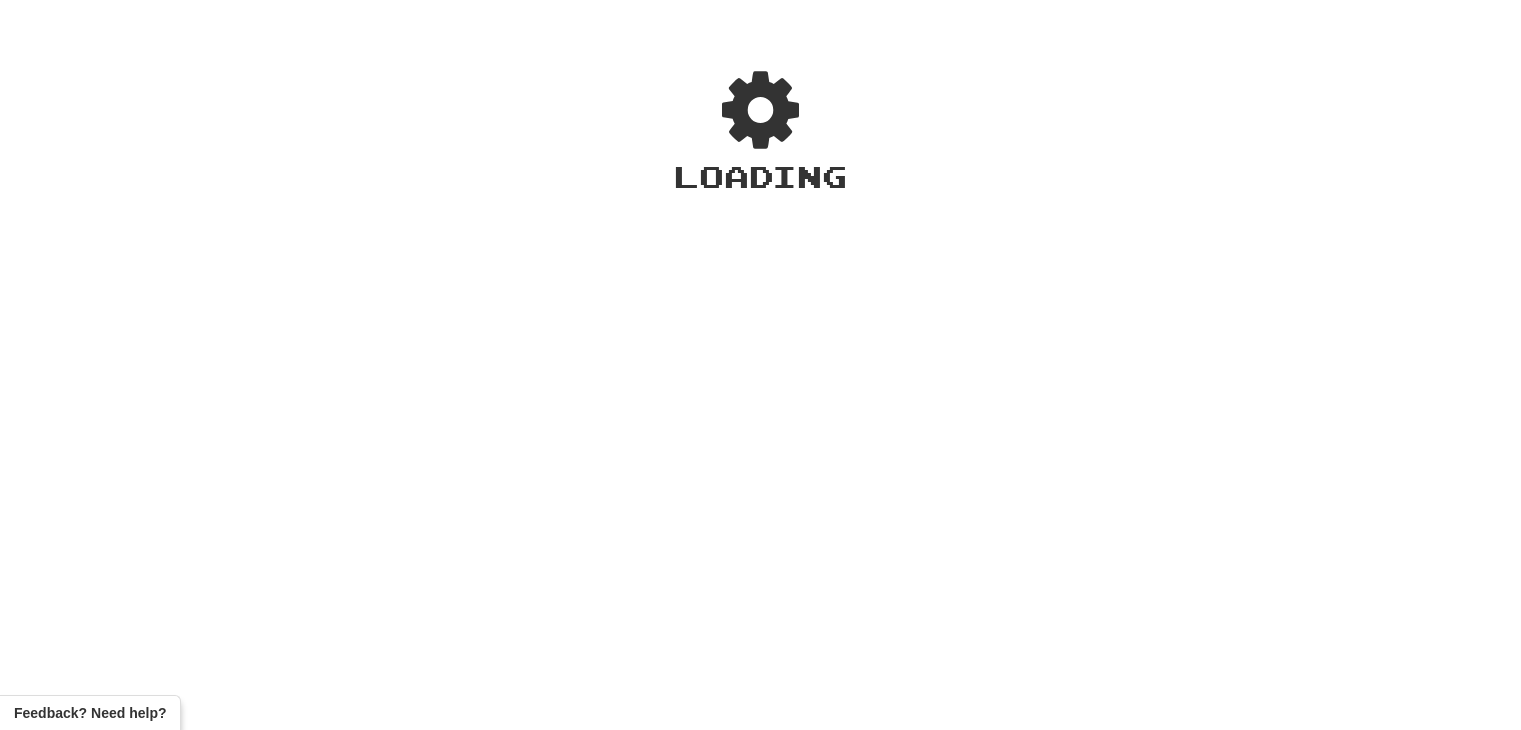 scroll, scrollTop: 0, scrollLeft: 0, axis: both 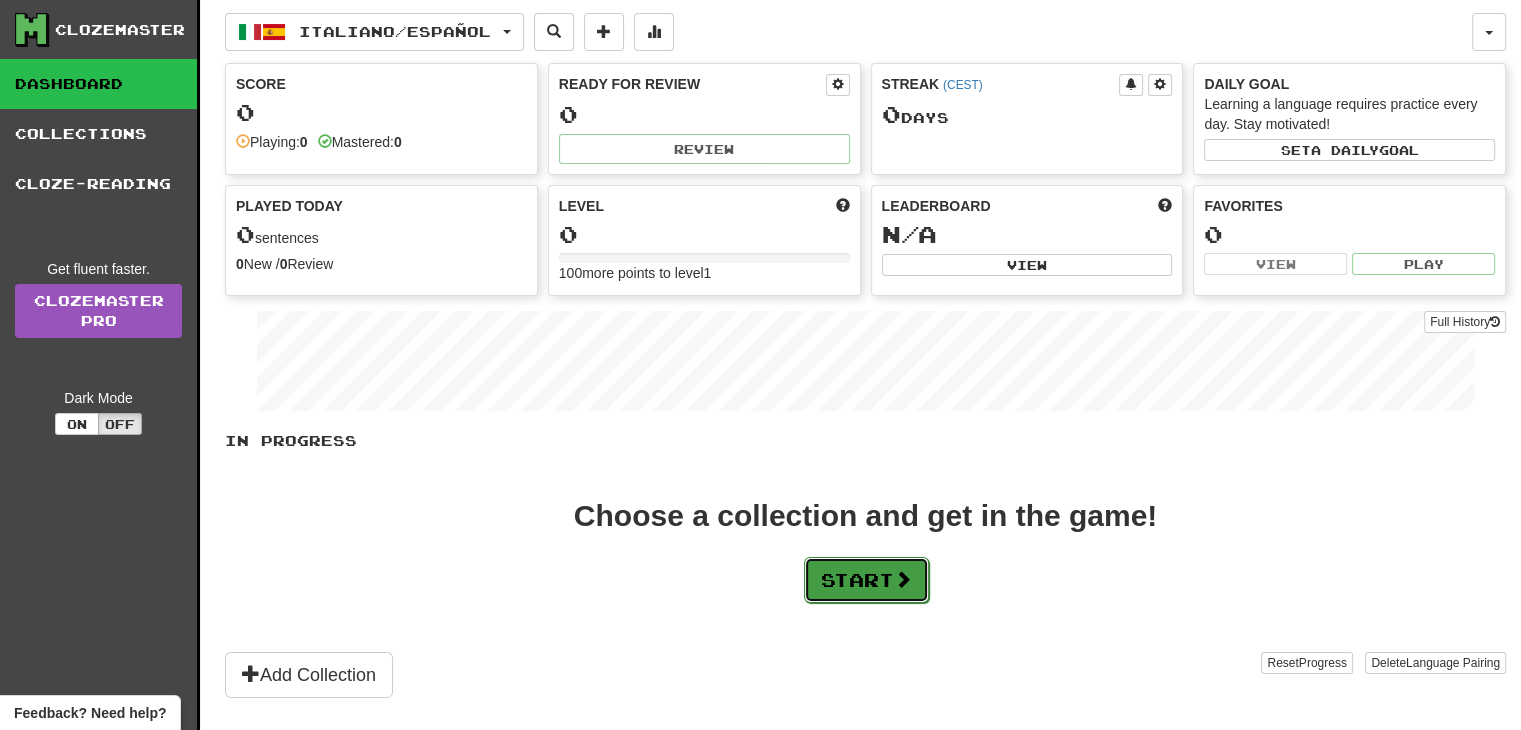 click on "Start" at bounding box center [866, 580] 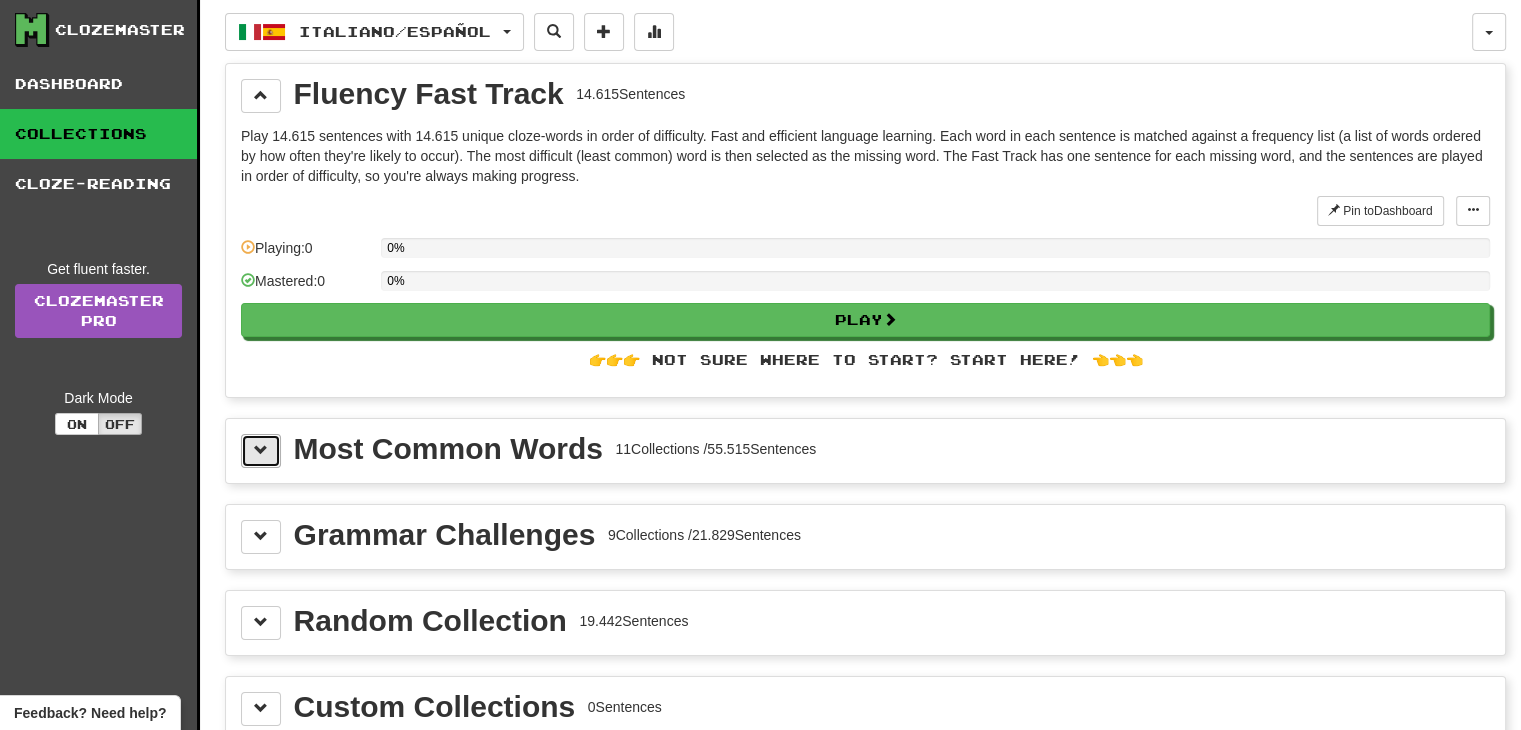 click at bounding box center (261, 450) 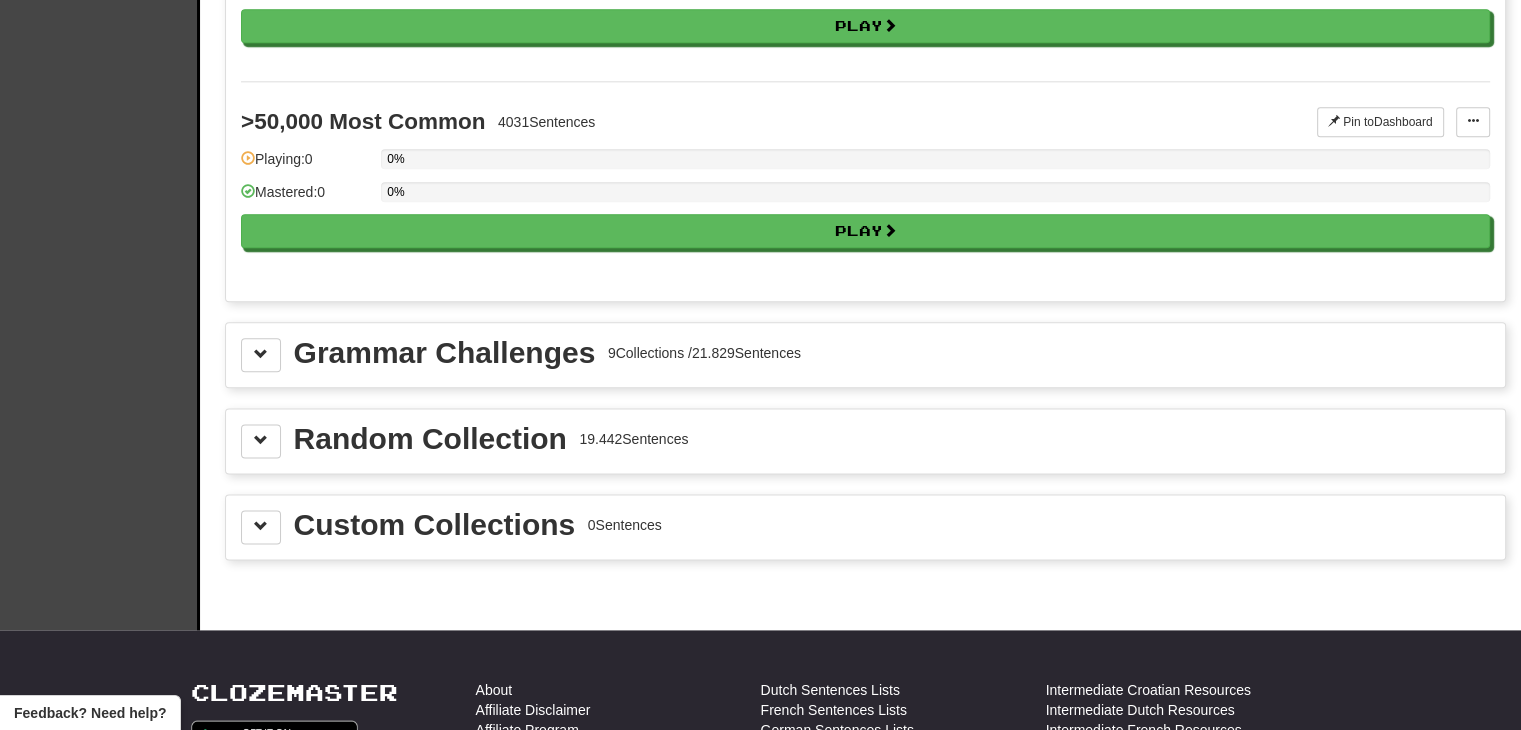 scroll, scrollTop: 2400, scrollLeft: 0, axis: vertical 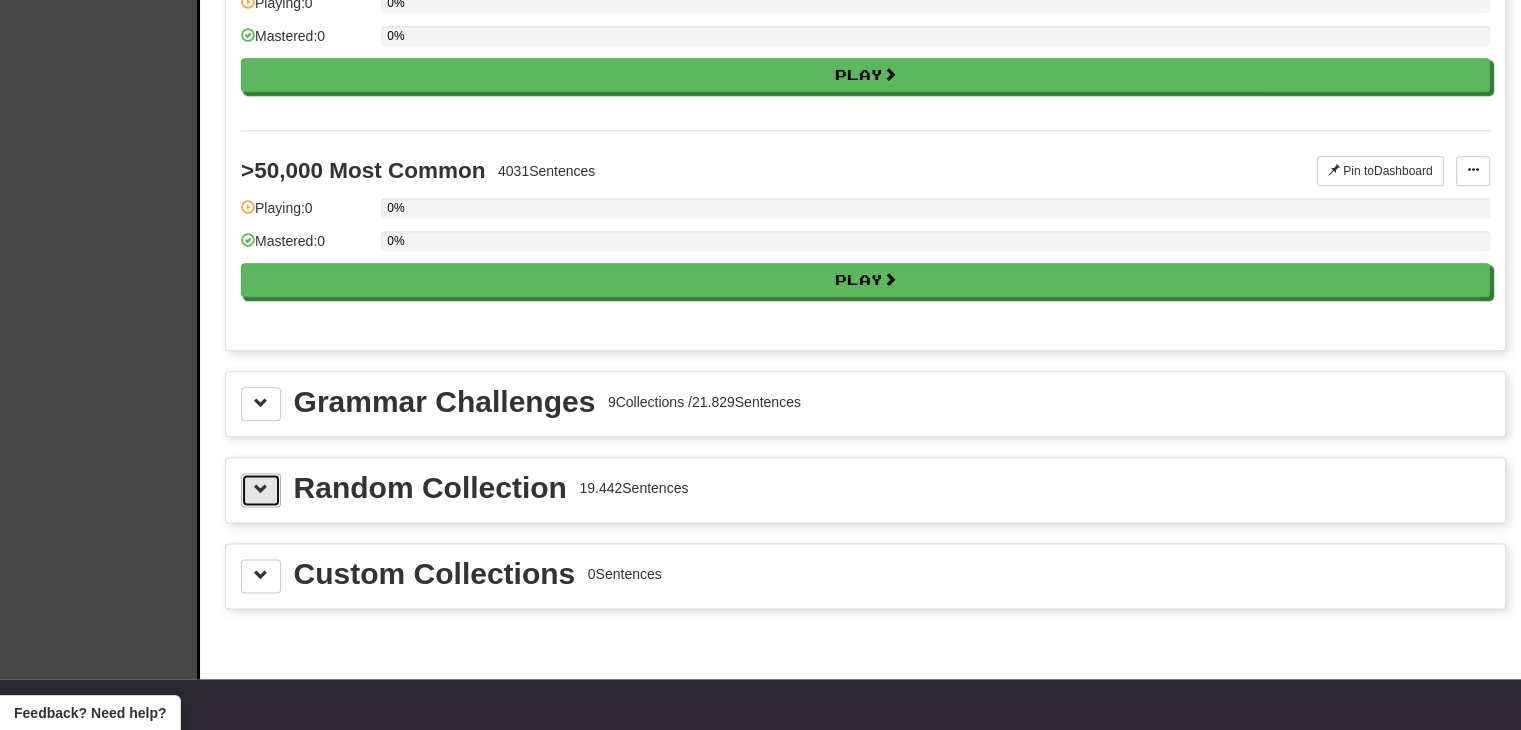 click at bounding box center [261, 490] 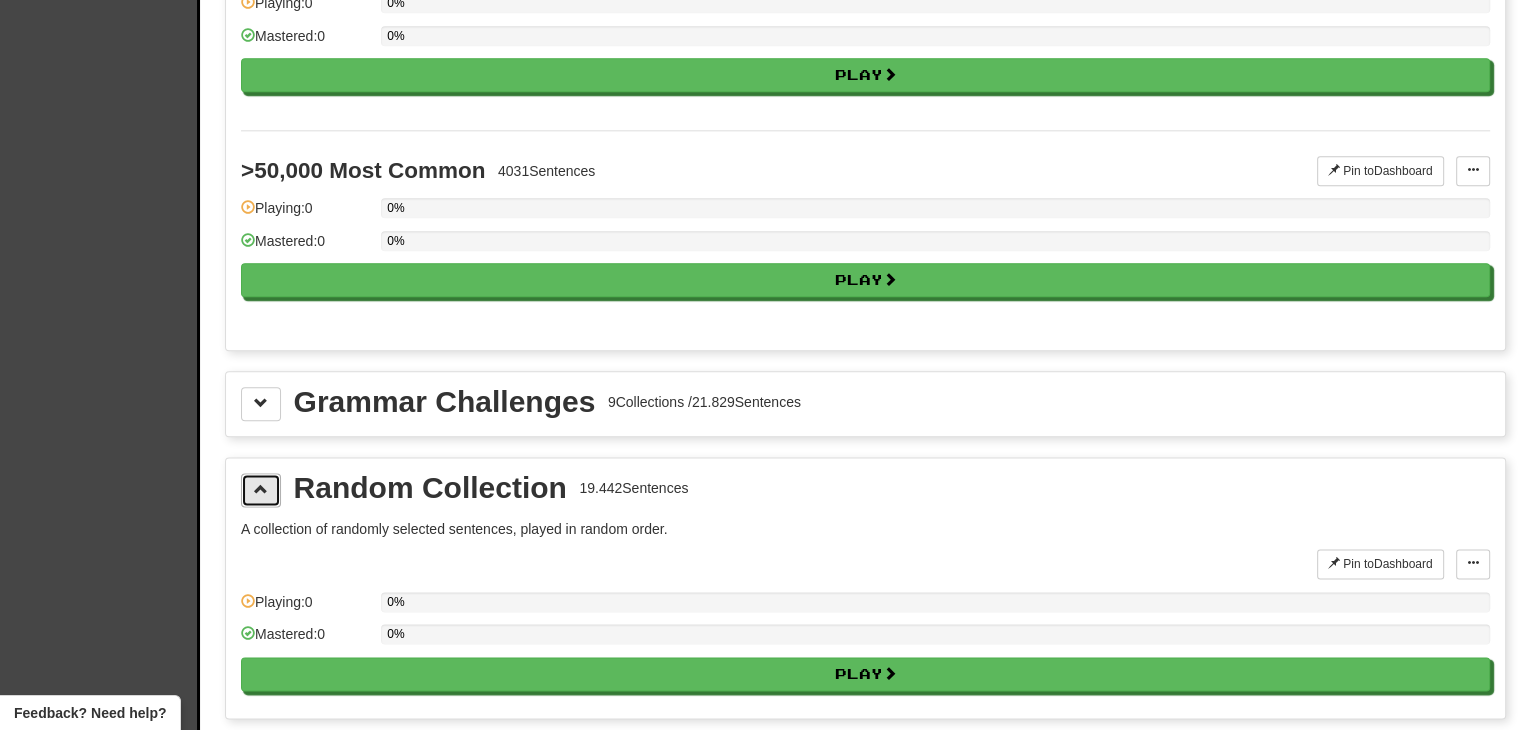 click at bounding box center [261, 490] 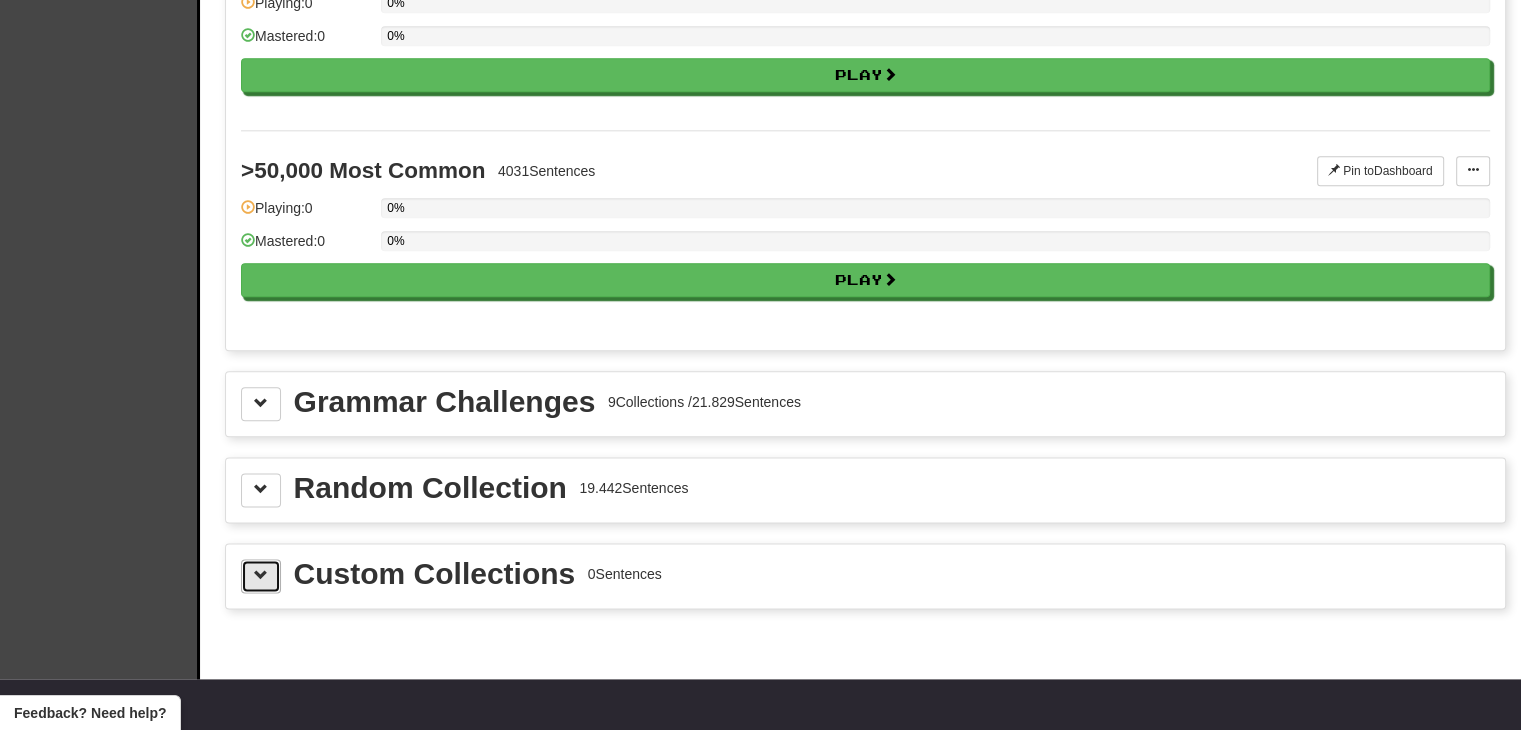 click at bounding box center [261, 576] 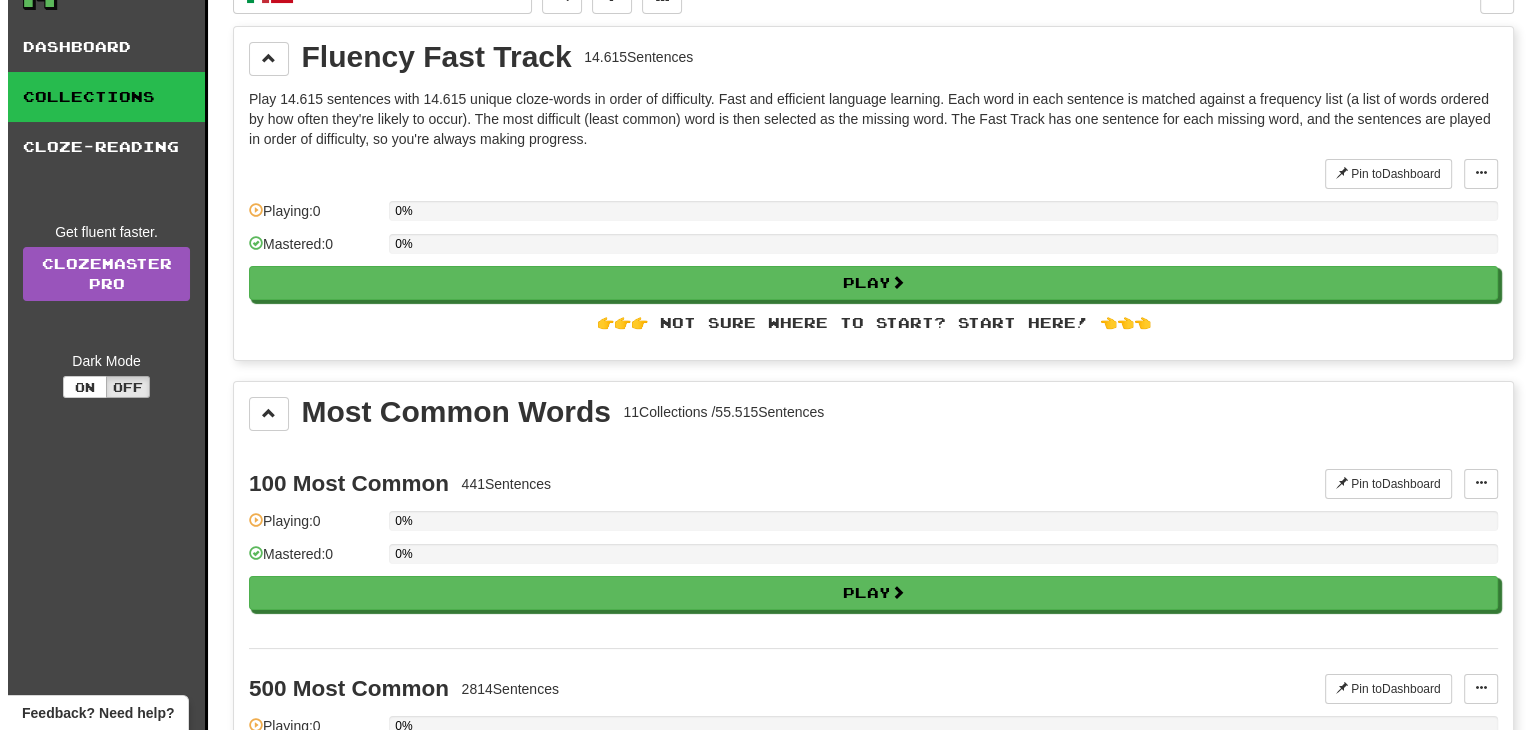 scroll, scrollTop: 0, scrollLeft: 0, axis: both 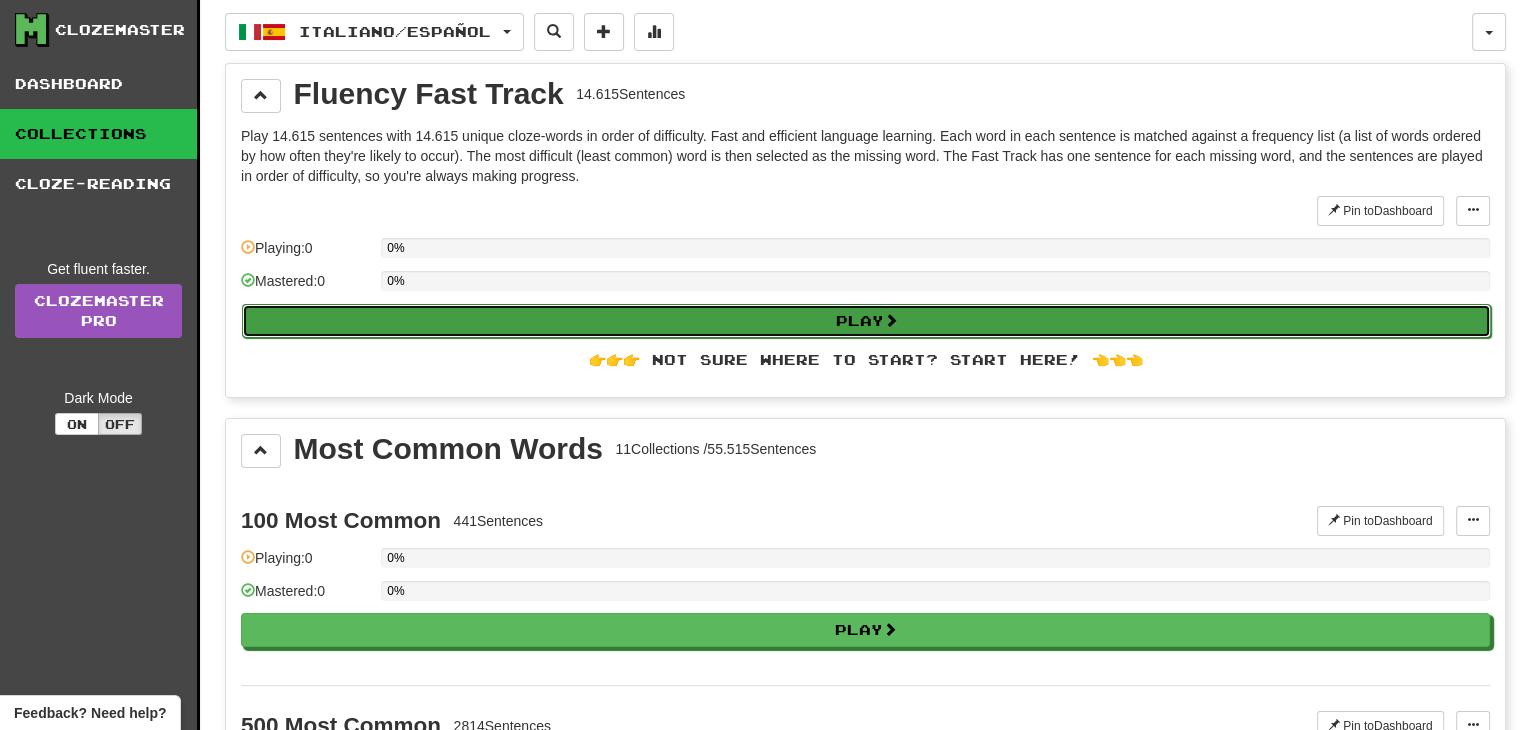 click on "Play" at bounding box center (866, 321) 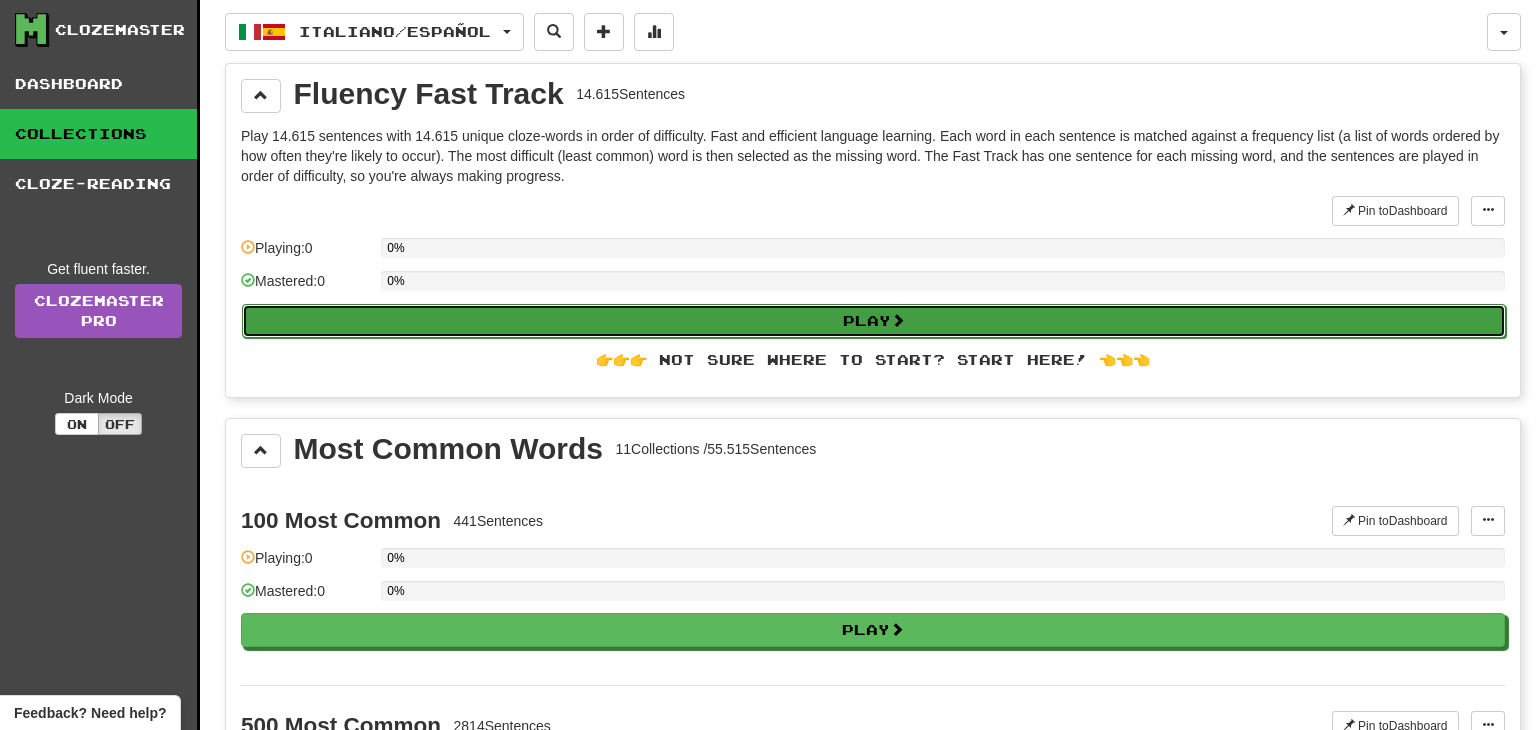 select on "**" 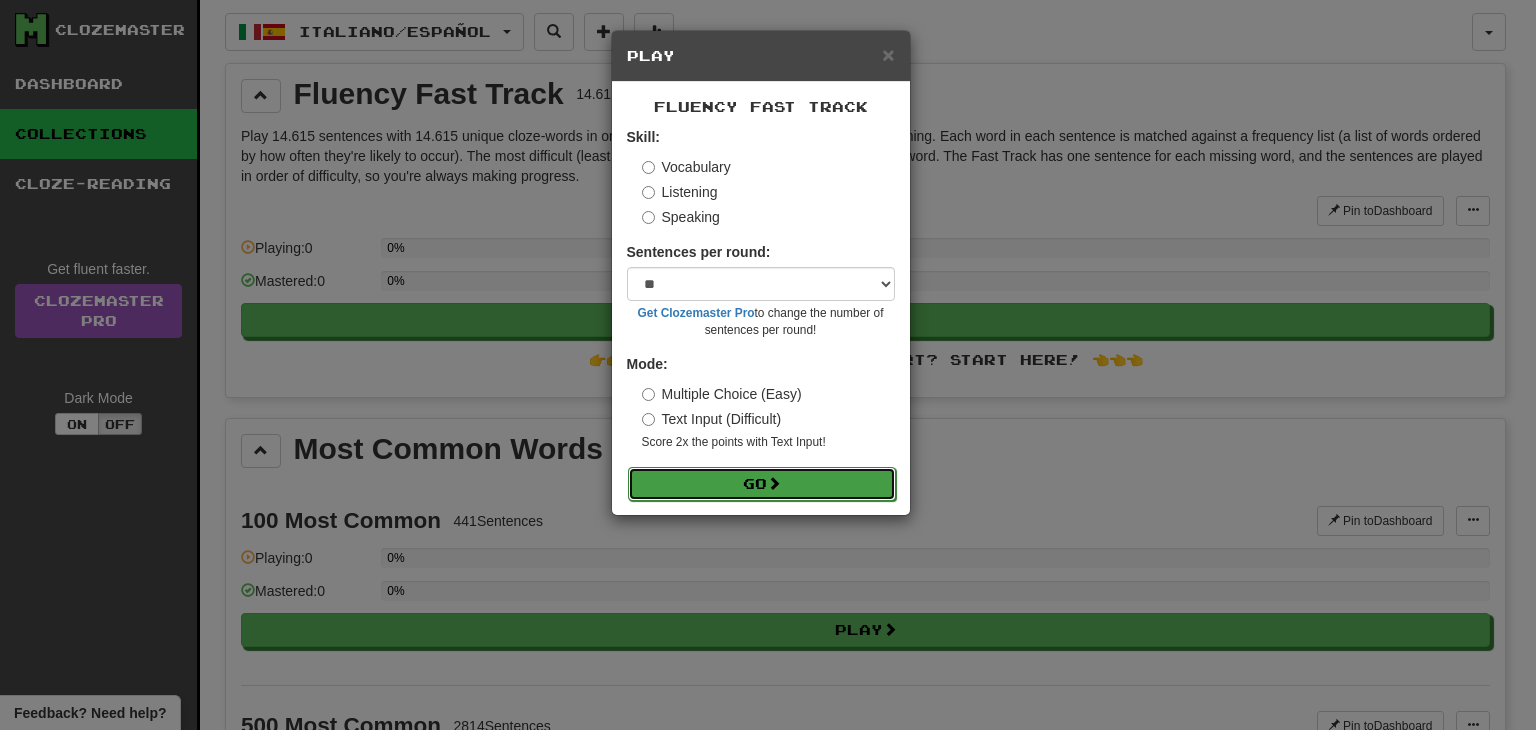click at bounding box center [774, 483] 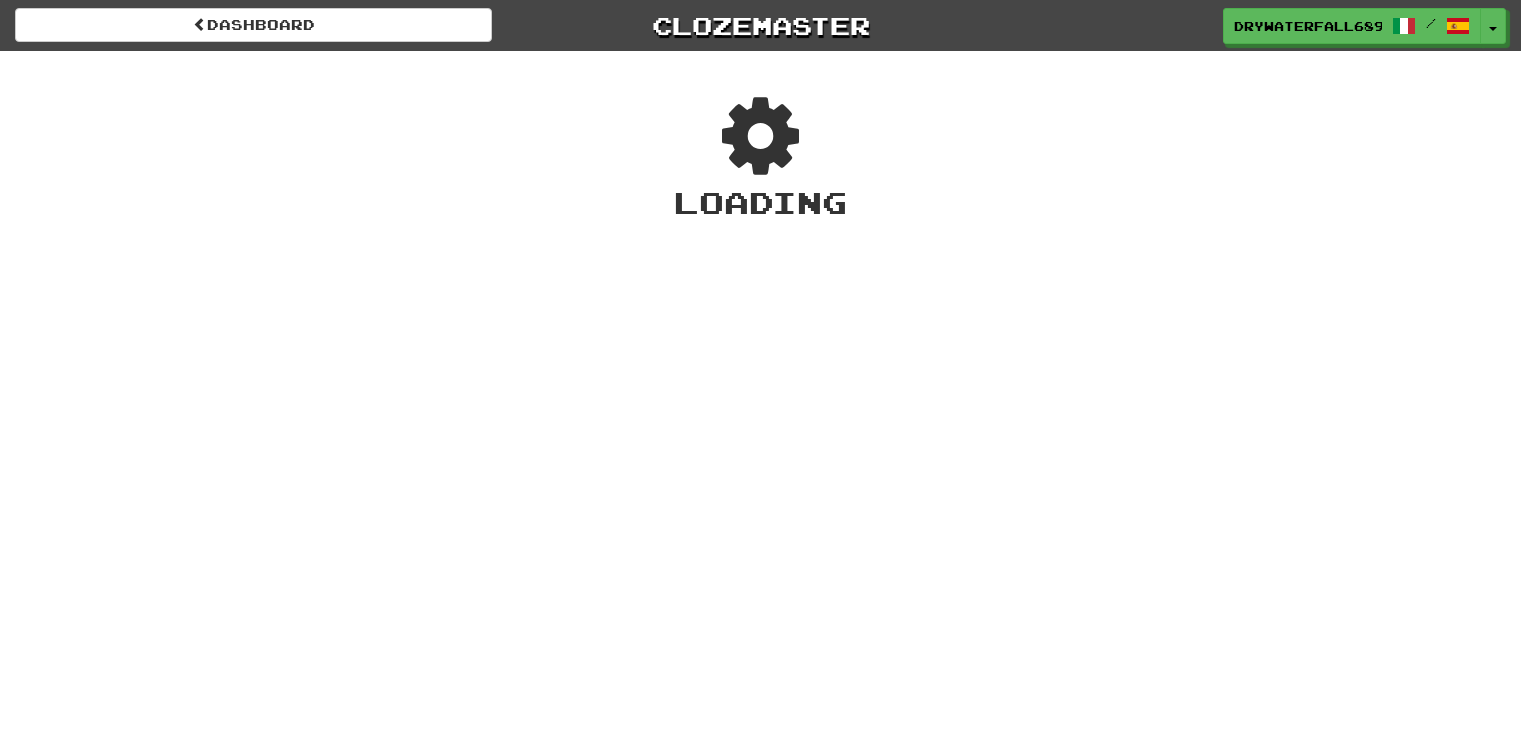 scroll, scrollTop: 0, scrollLeft: 0, axis: both 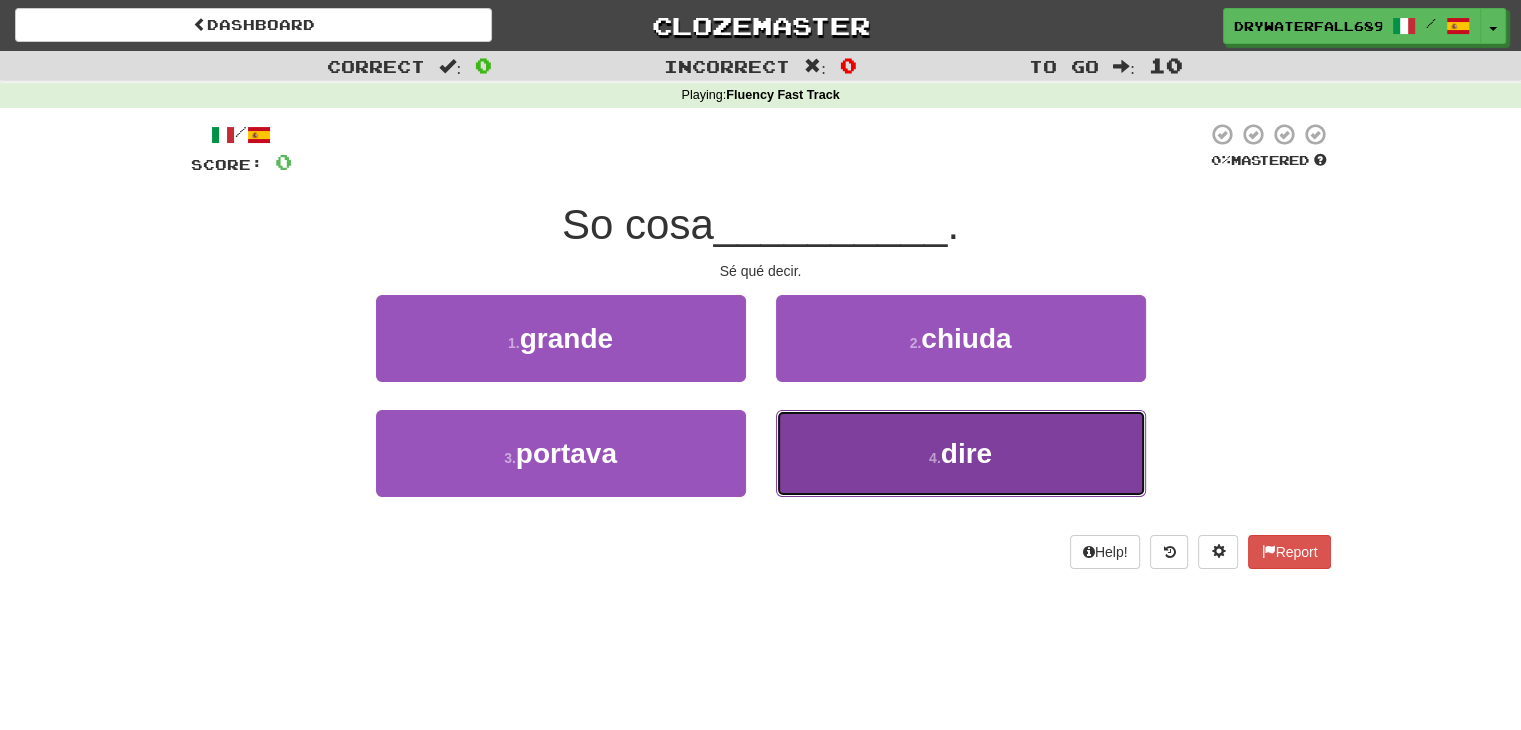 click on "4 .  dire" at bounding box center (961, 453) 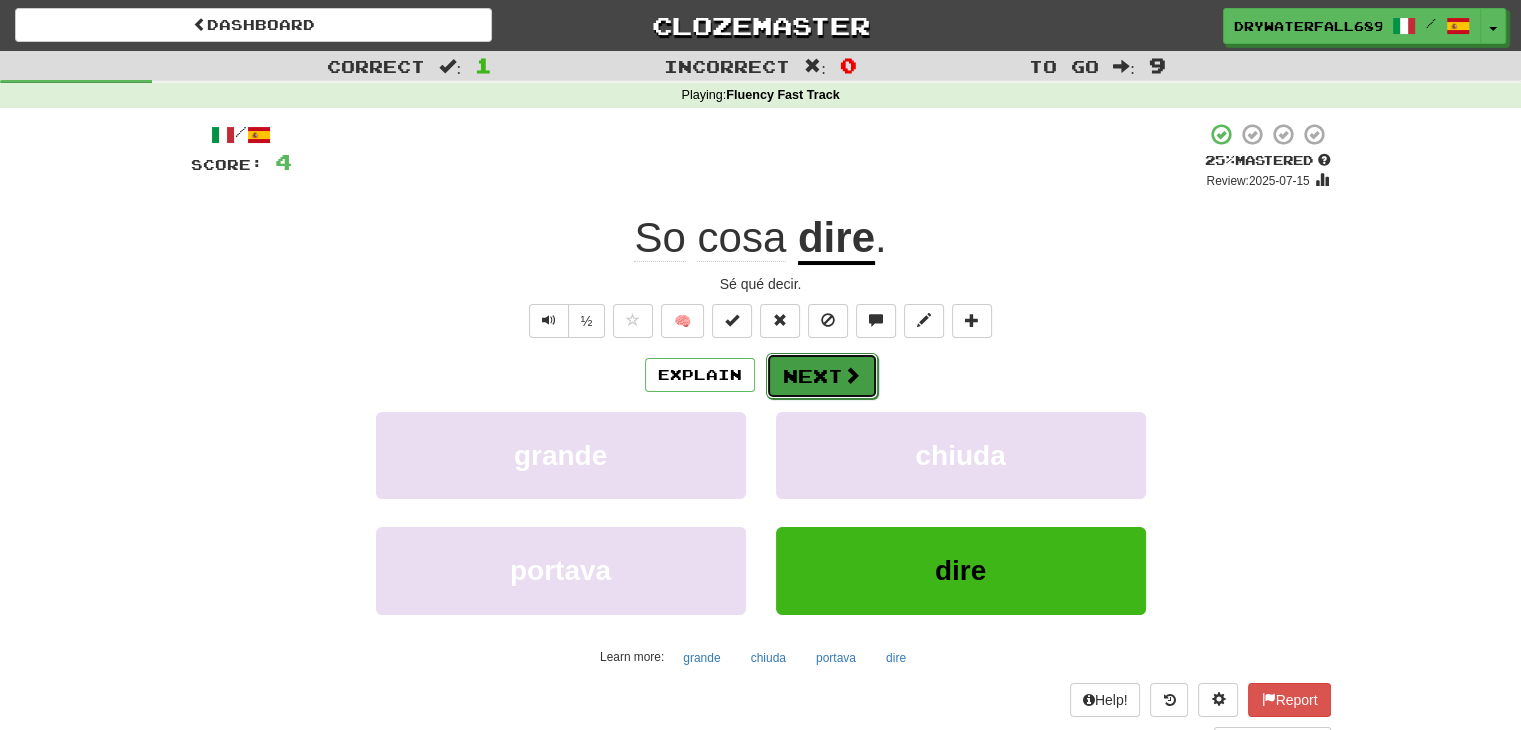 click on "Next" at bounding box center [822, 376] 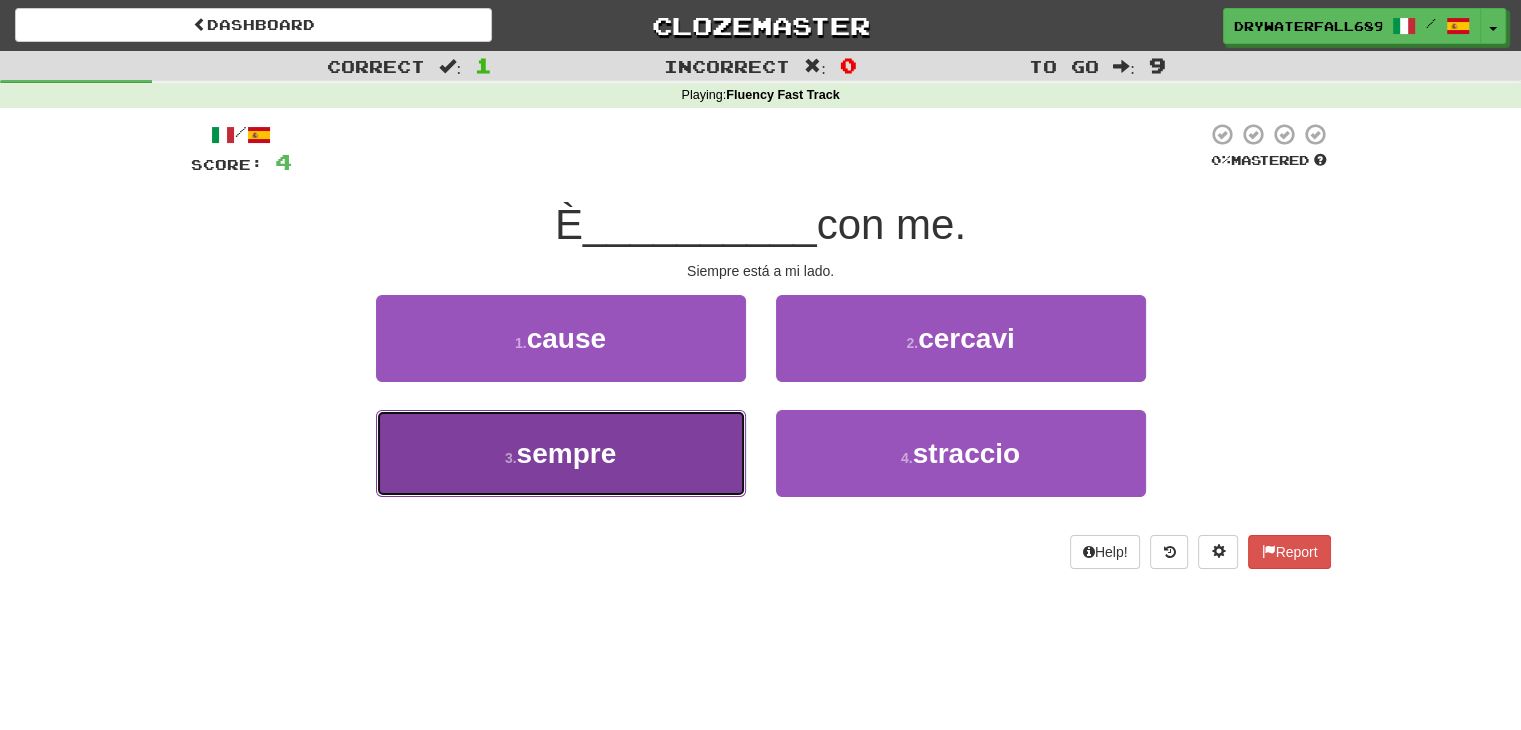 click on "3 .  sempre" at bounding box center (561, 453) 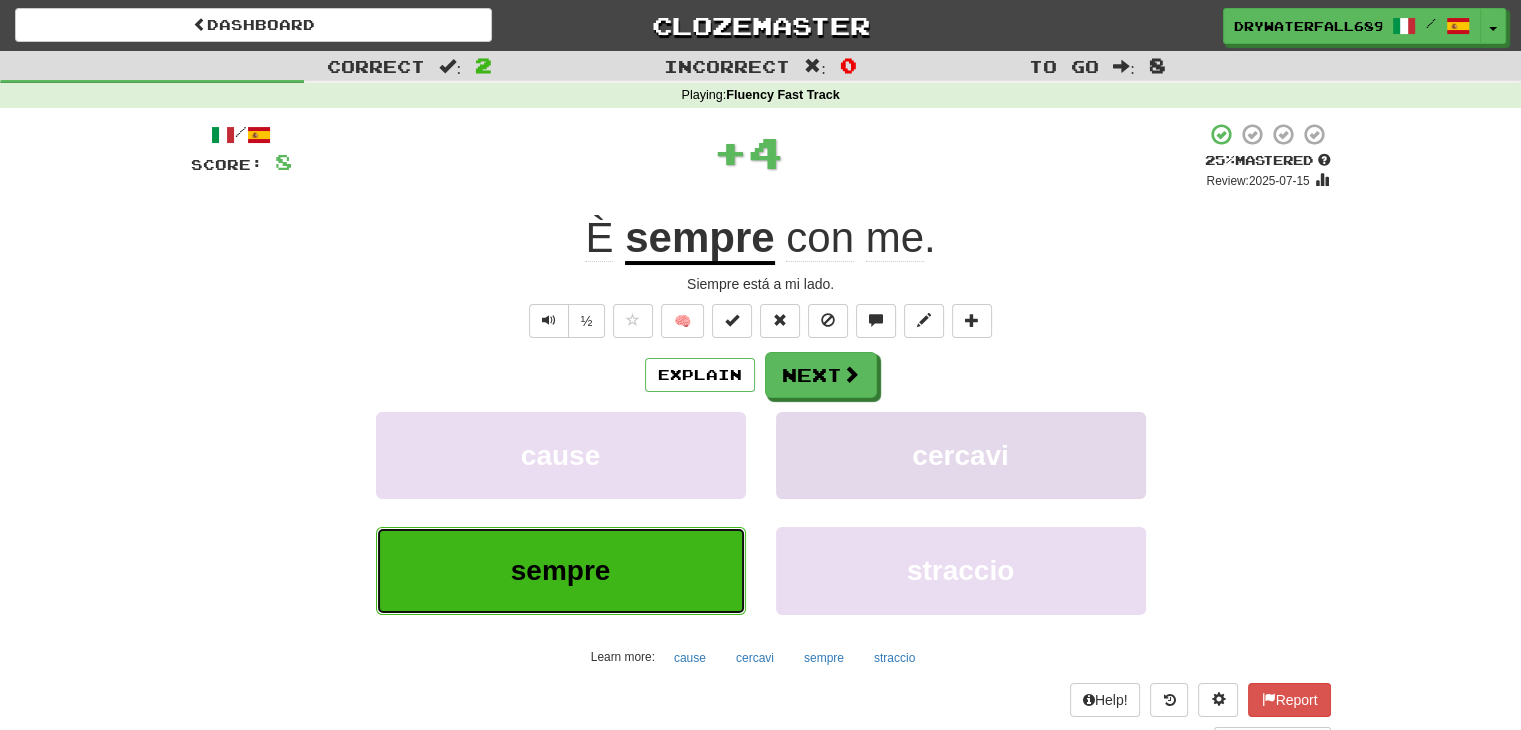 type 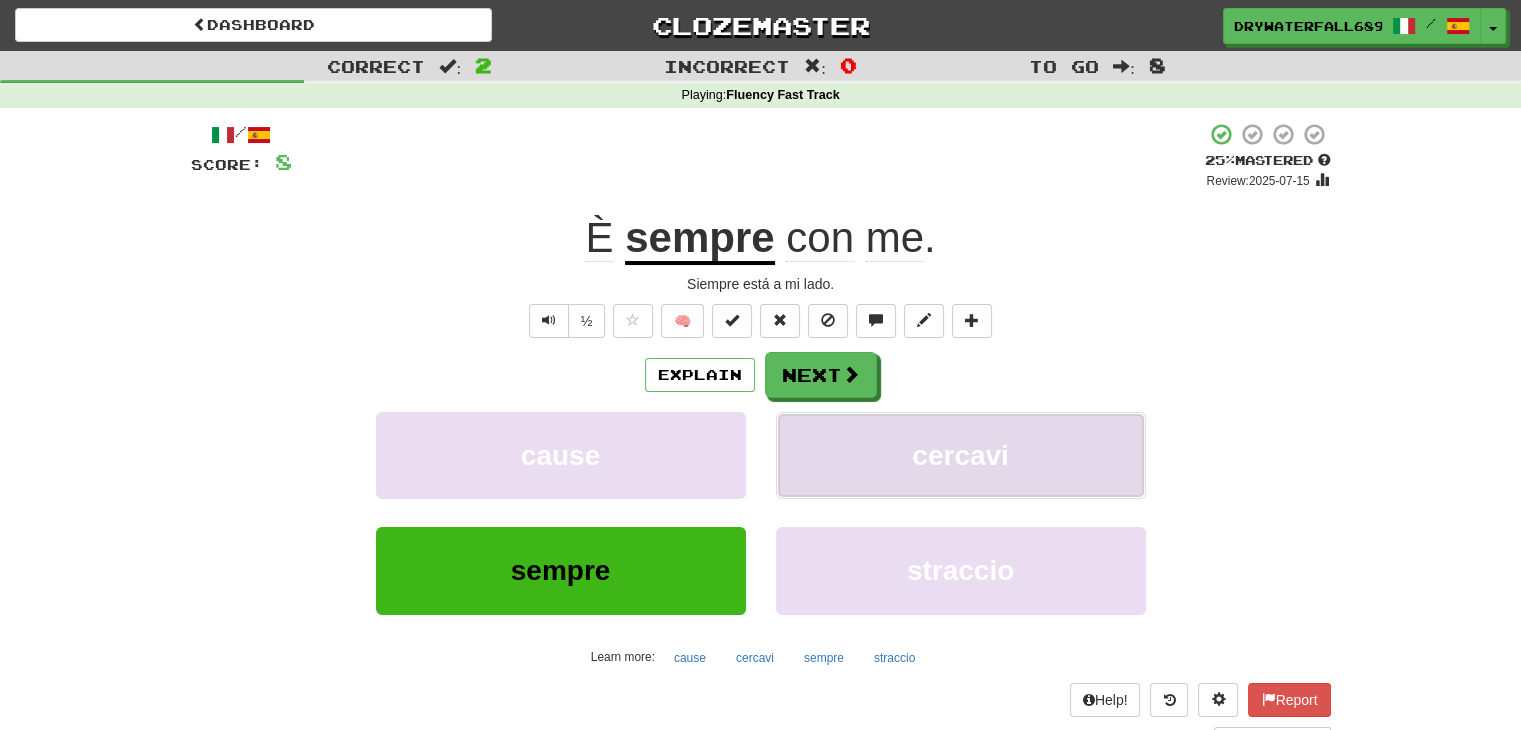 click on "cercavi" at bounding box center [961, 455] 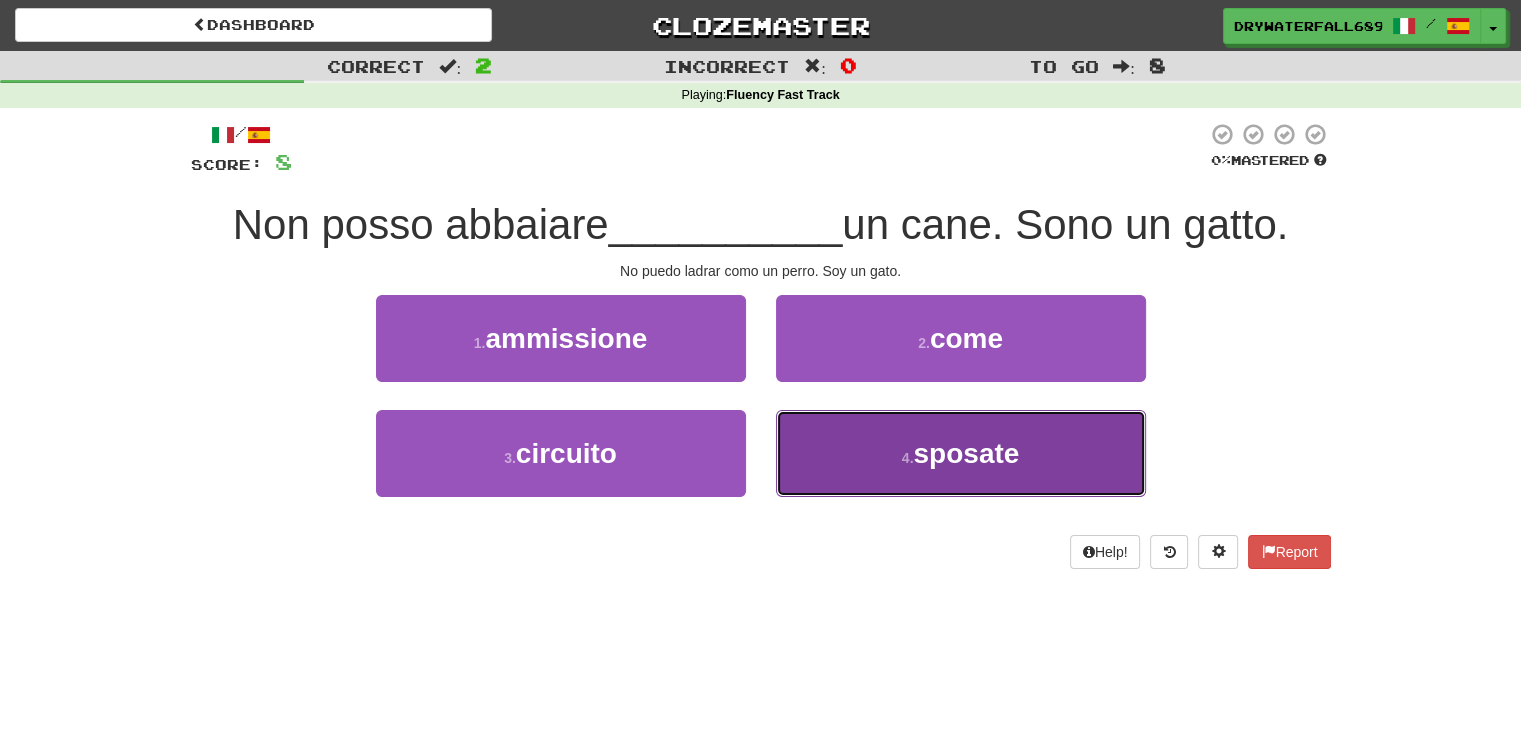 click on "4 .  sposate" at bounding box center [961, 453] 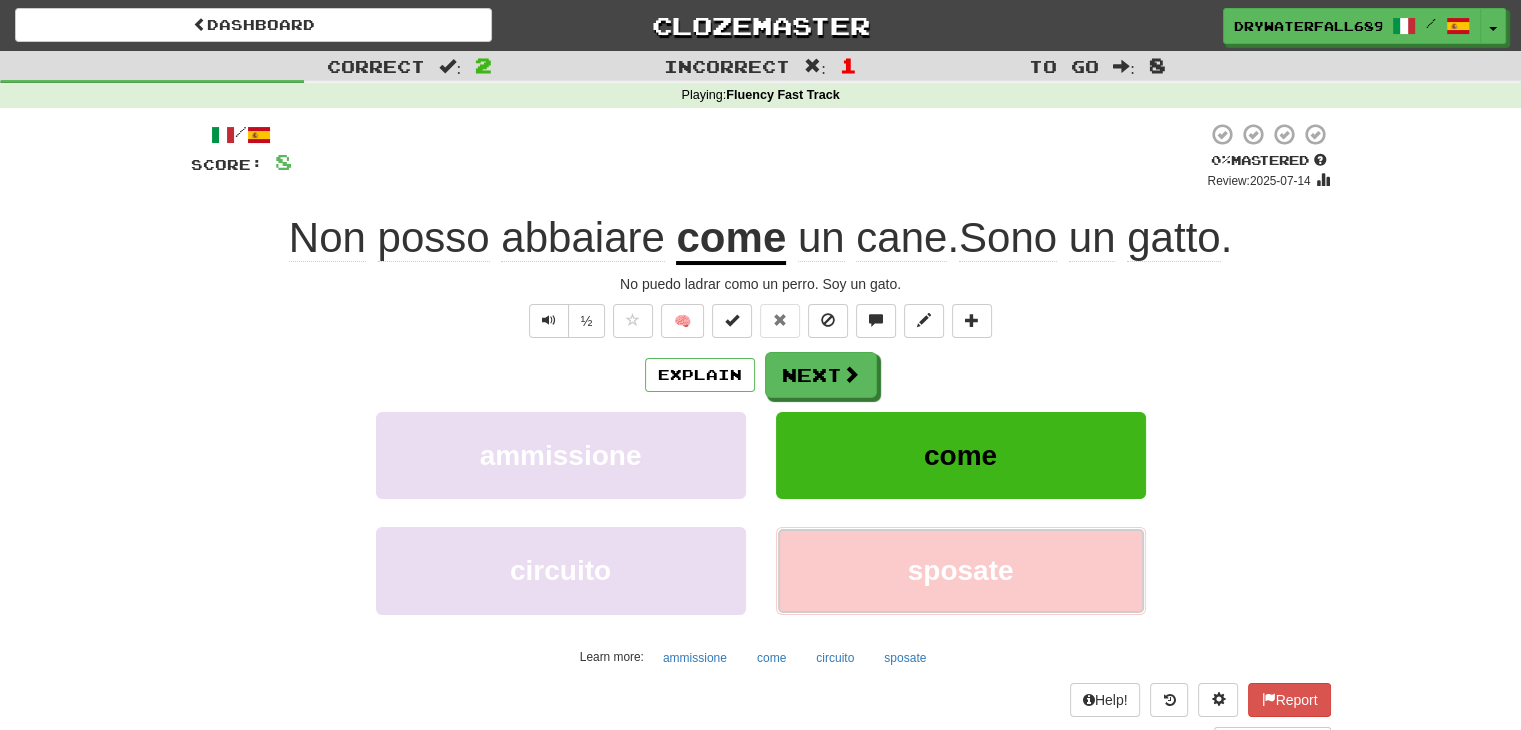 type 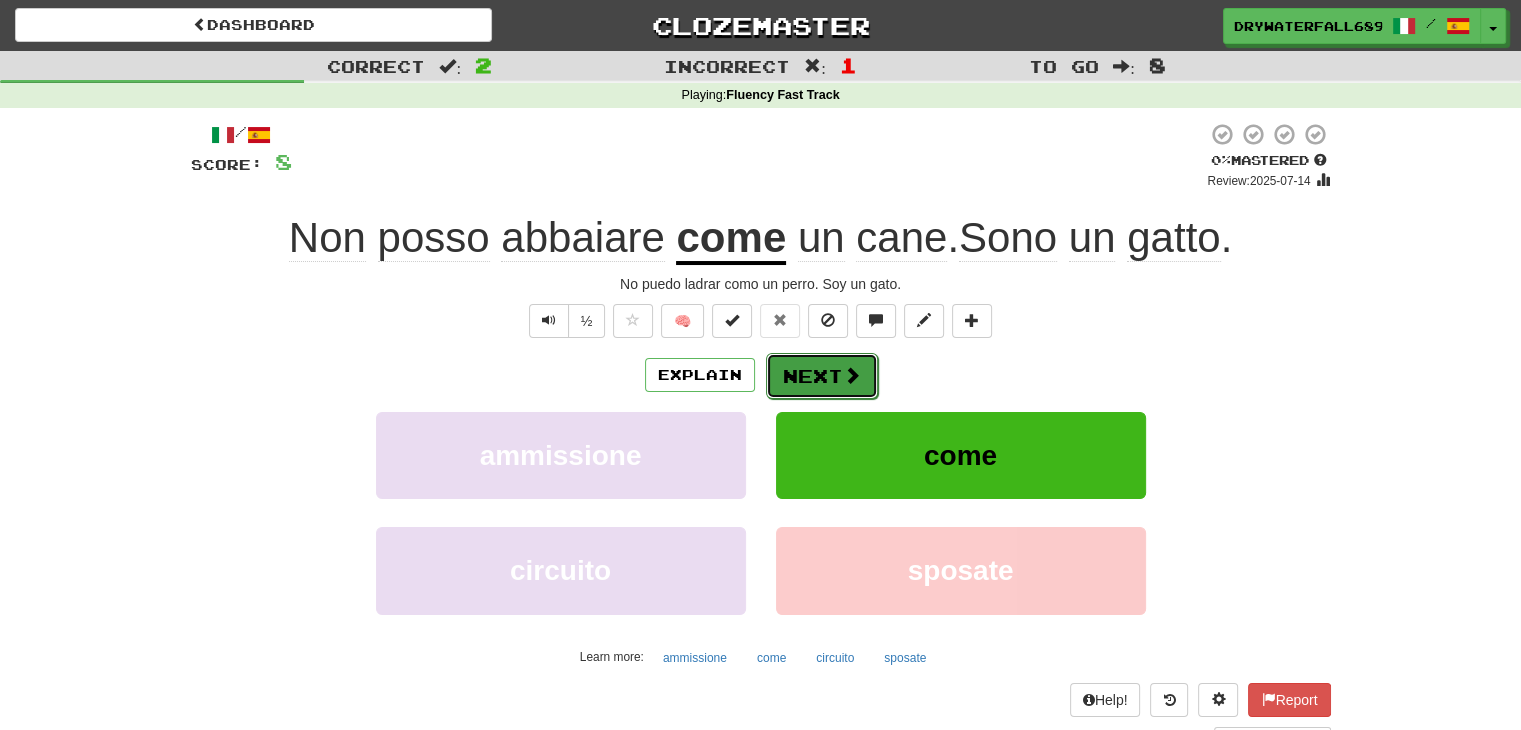 click on "Next" at bounding box center (822, 376) 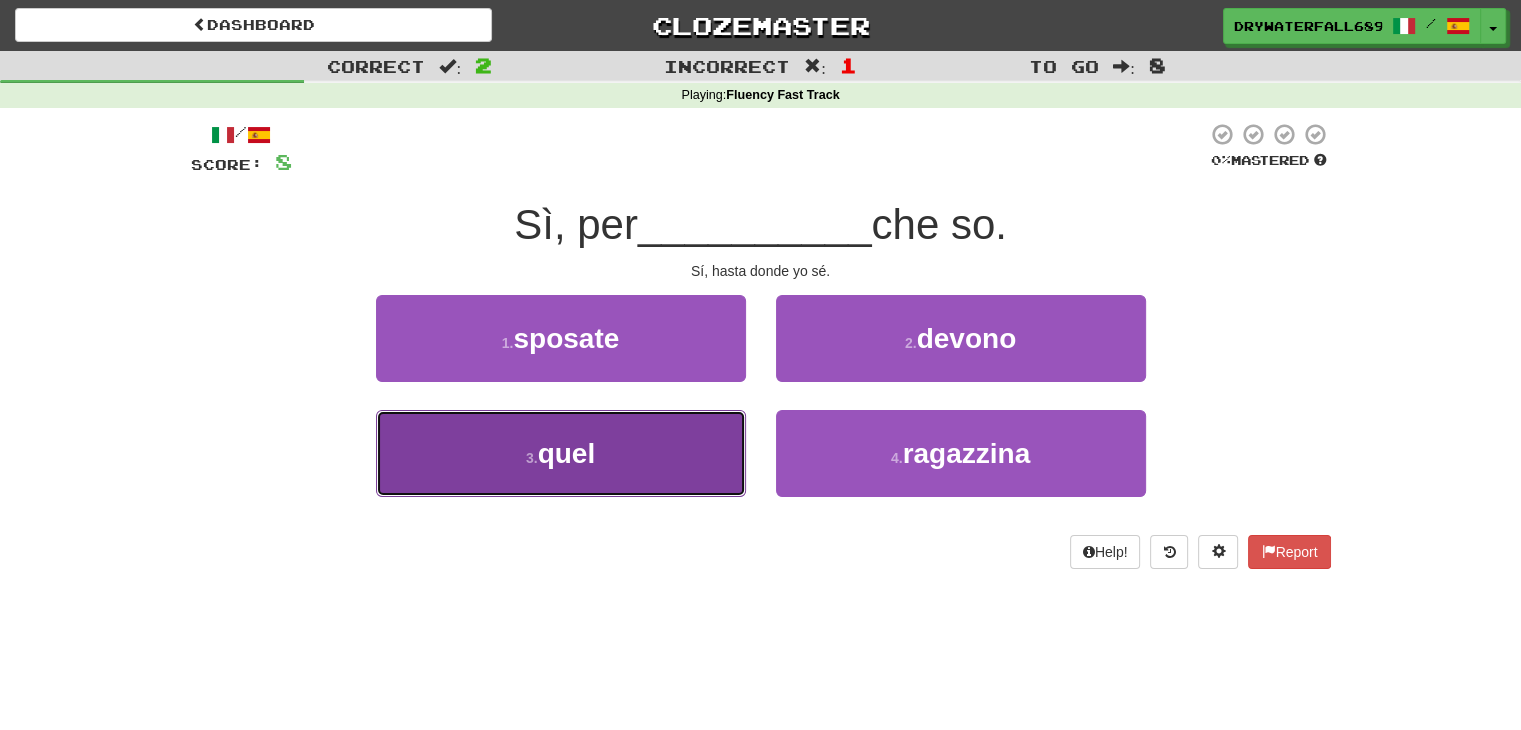 click on "3 .  quel" at bounding box center [561, 453] 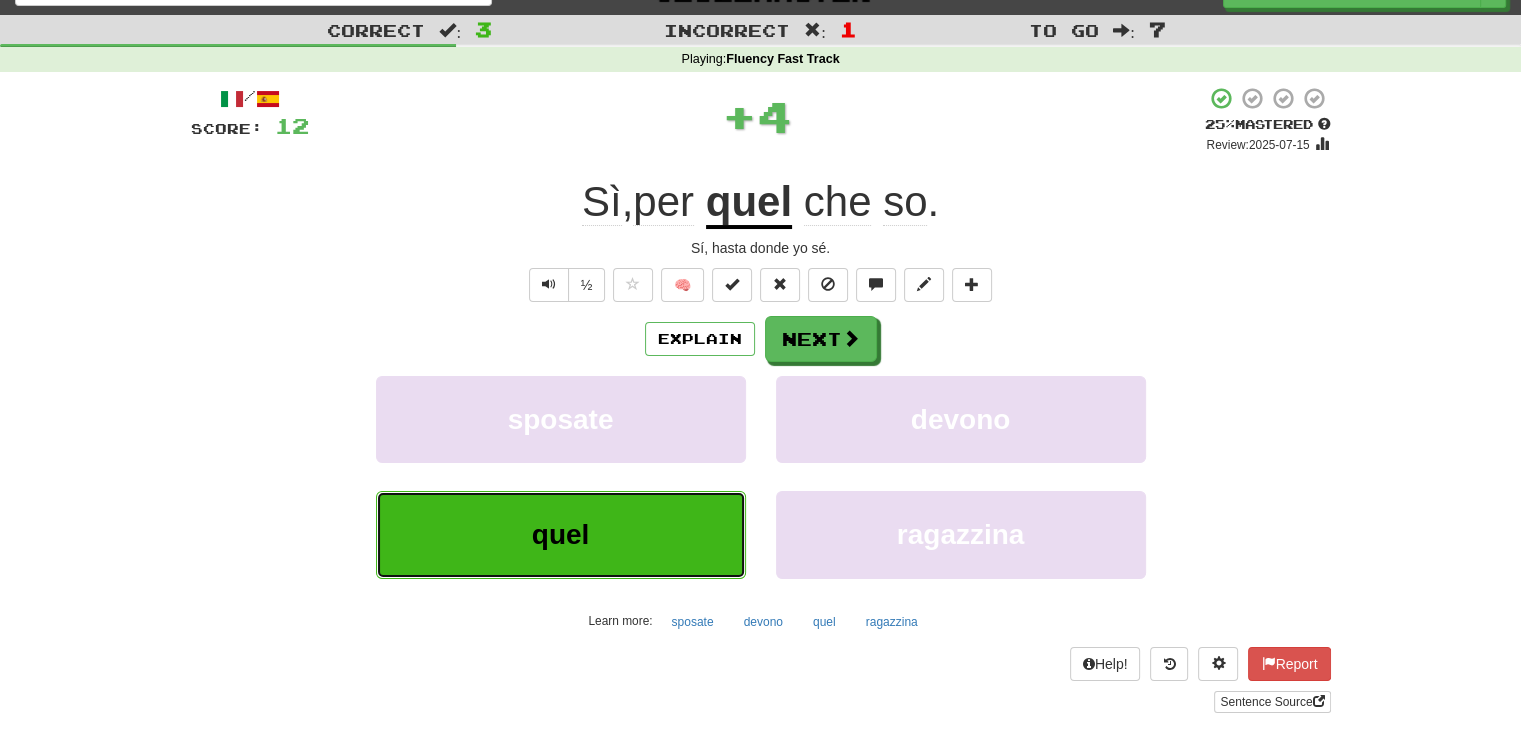 scroll, scrollTop: 100, scrollLeft: 0, axis: vertical 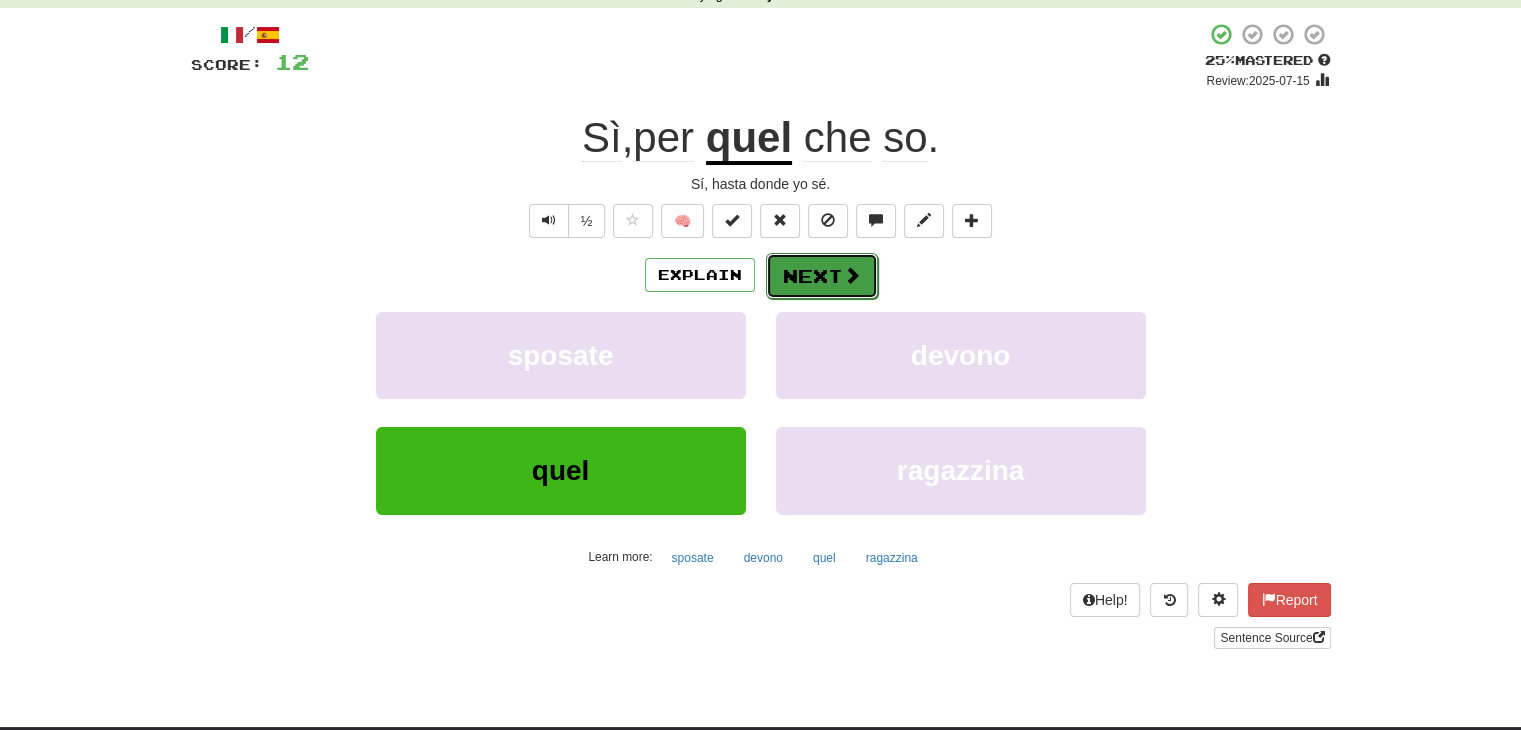 click on "Next" at bounding box center (822, 276) 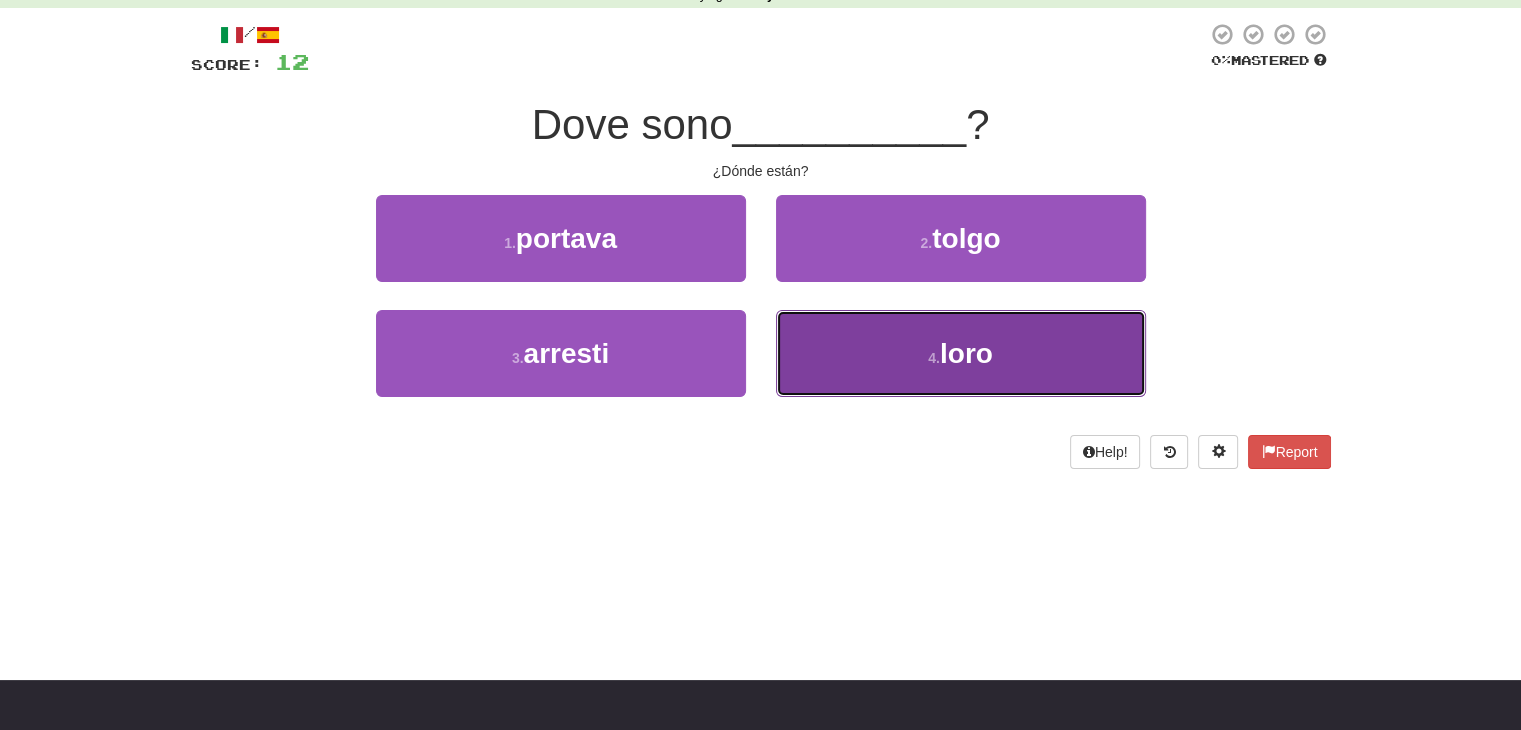 click on "4 .  loro" at bounding box center [961, 353] 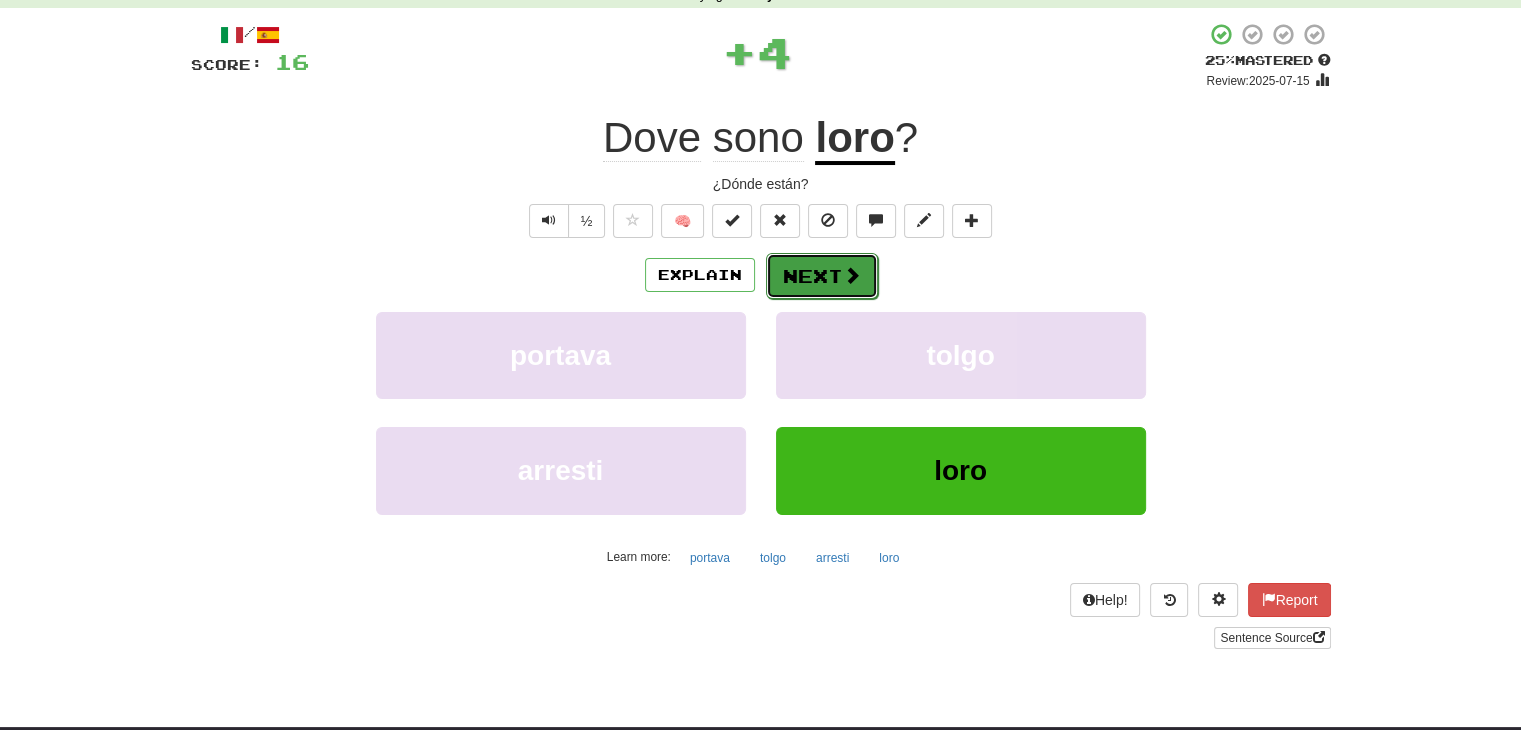 click on "Next" at bounding box center [822, 276] 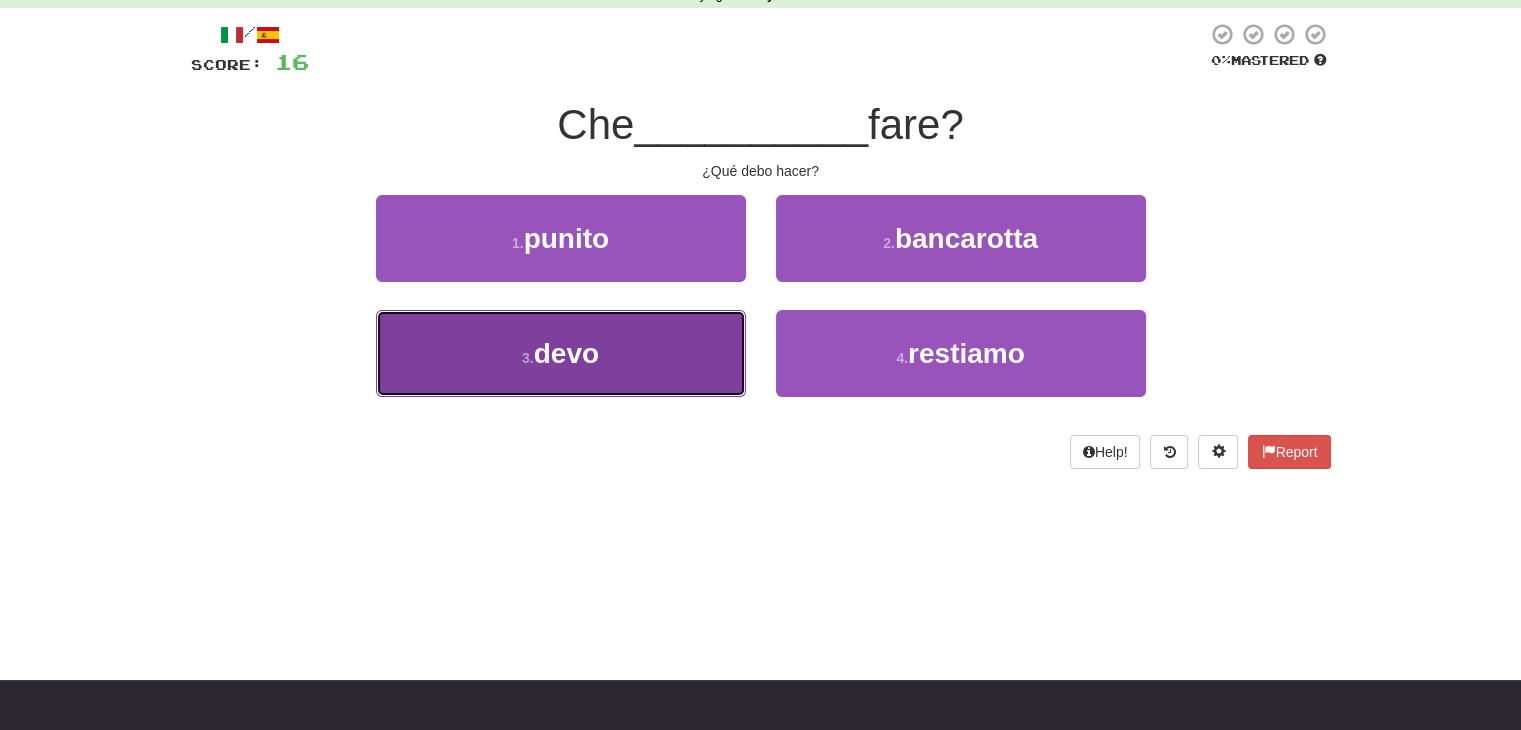 click on "3 .  devo" at bounding box center (561, 353) 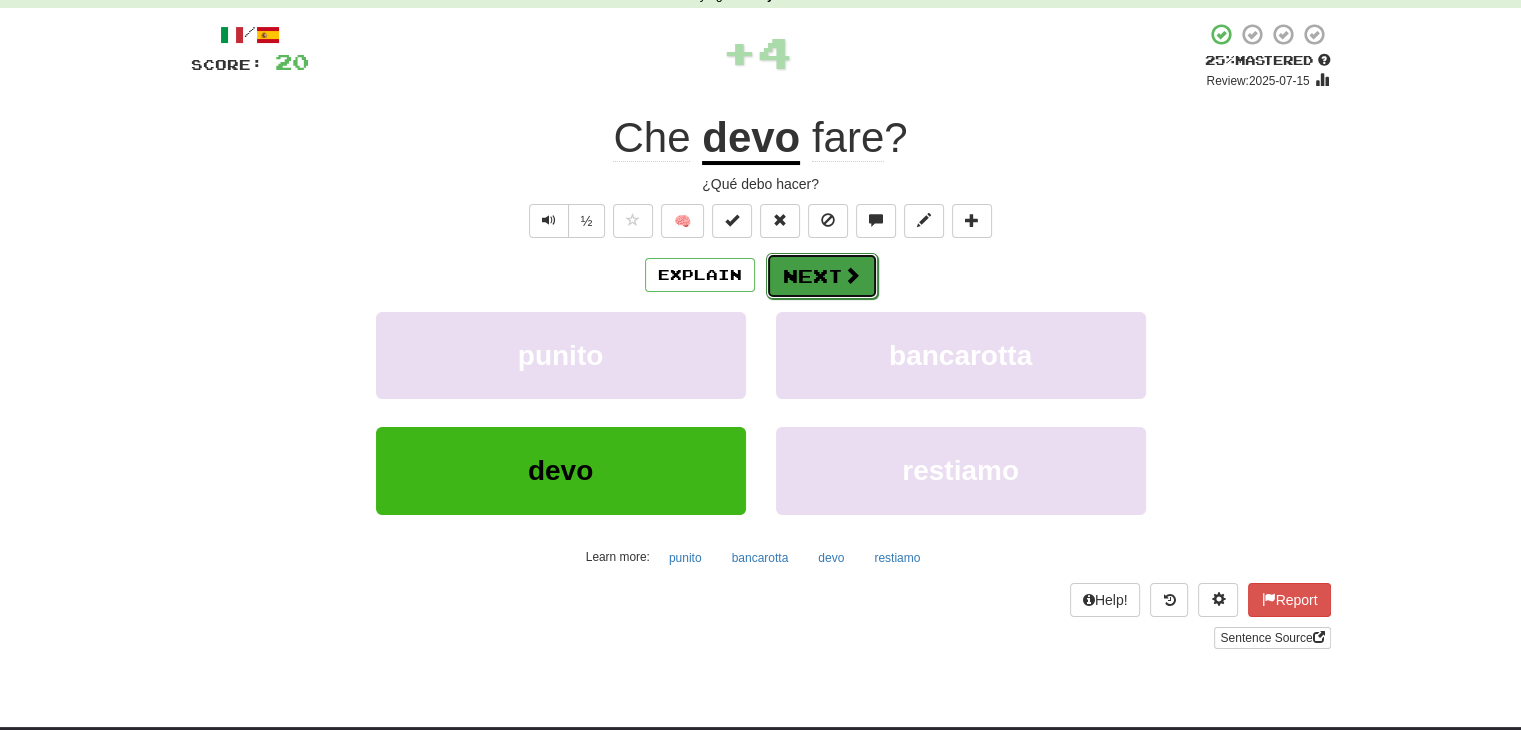 click on "Next" at bounding box center (822, 276) 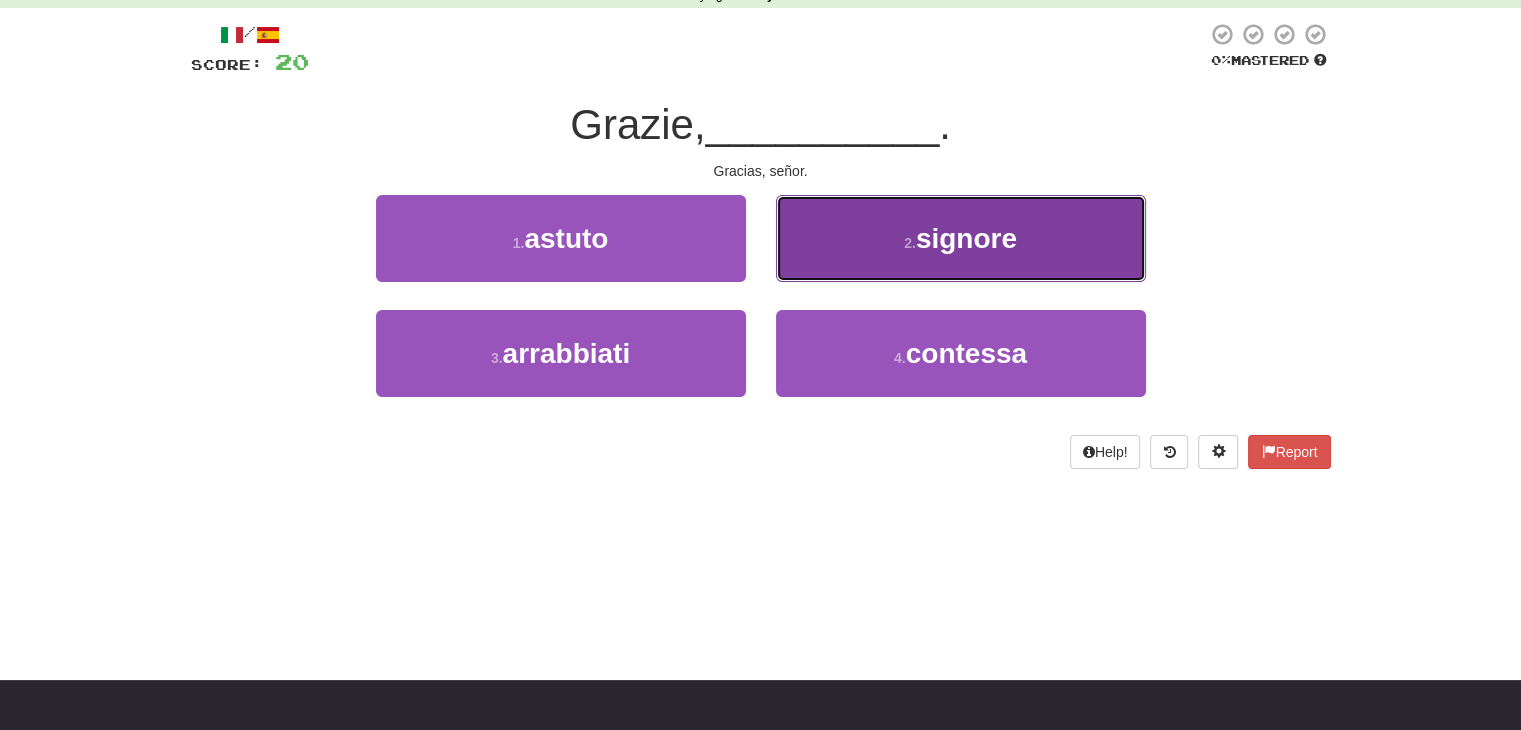 click on "2 .  signore" at bounding box center [961, 238] 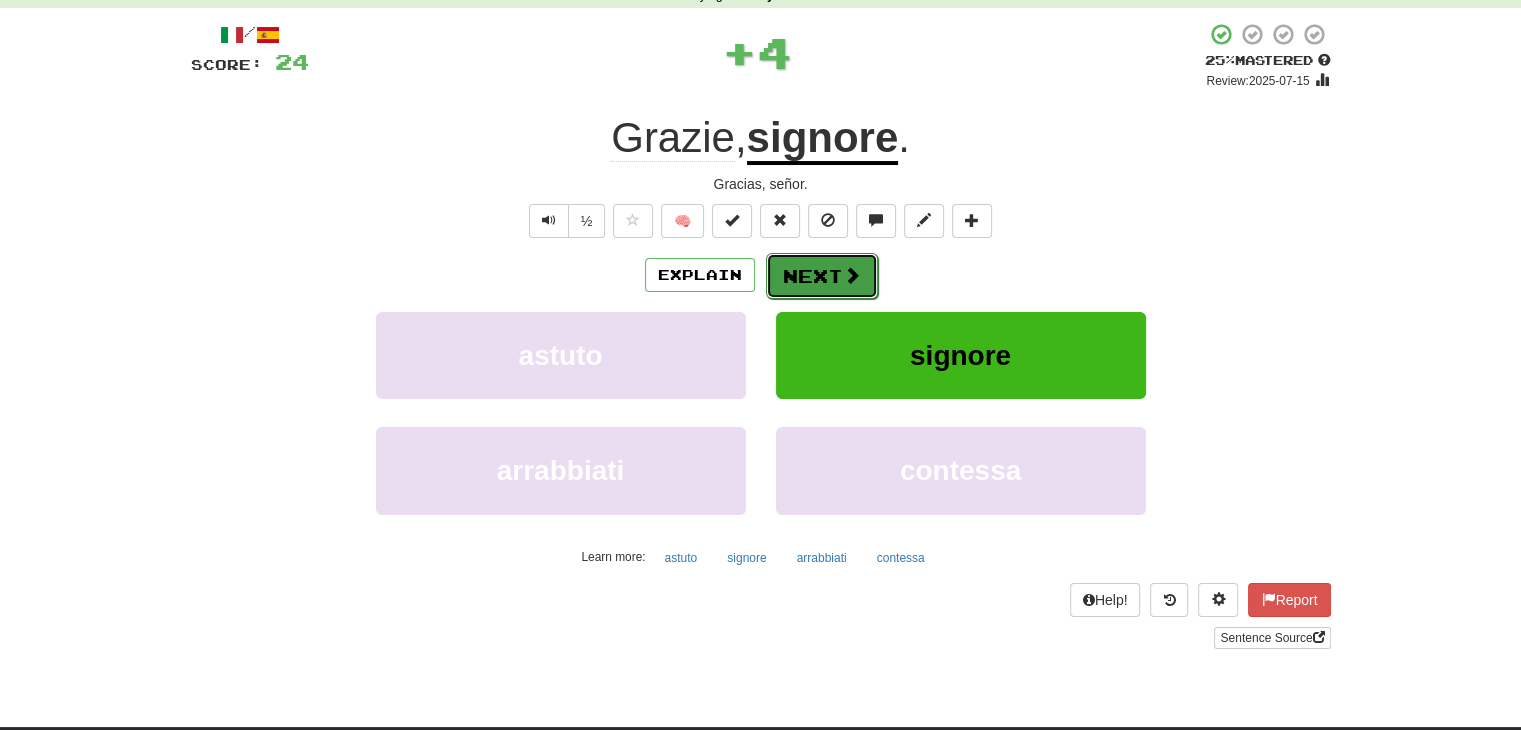 click on "Next" at bounding box center (822, 276) 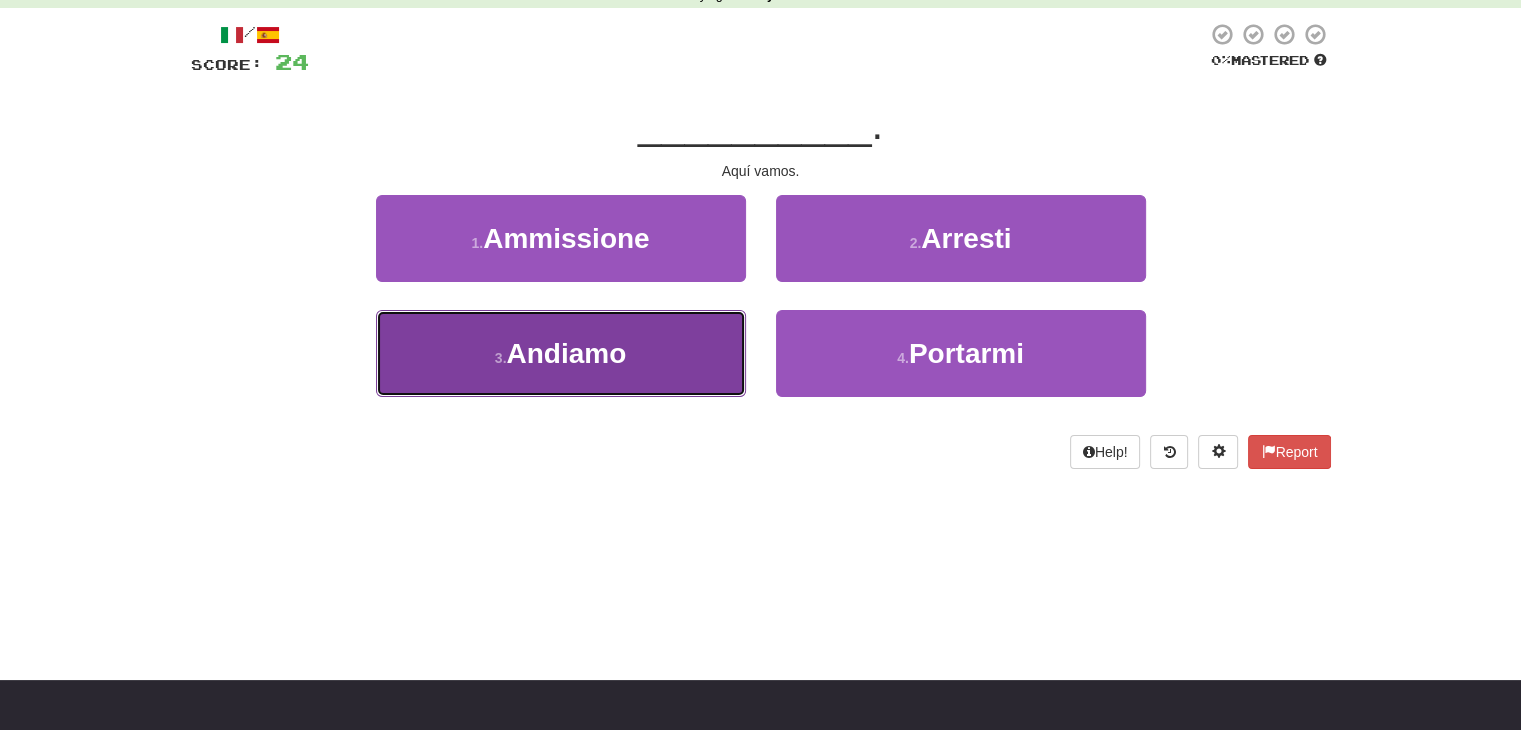 click on "3 .  Andiamo" at bounding box center (561, 353) 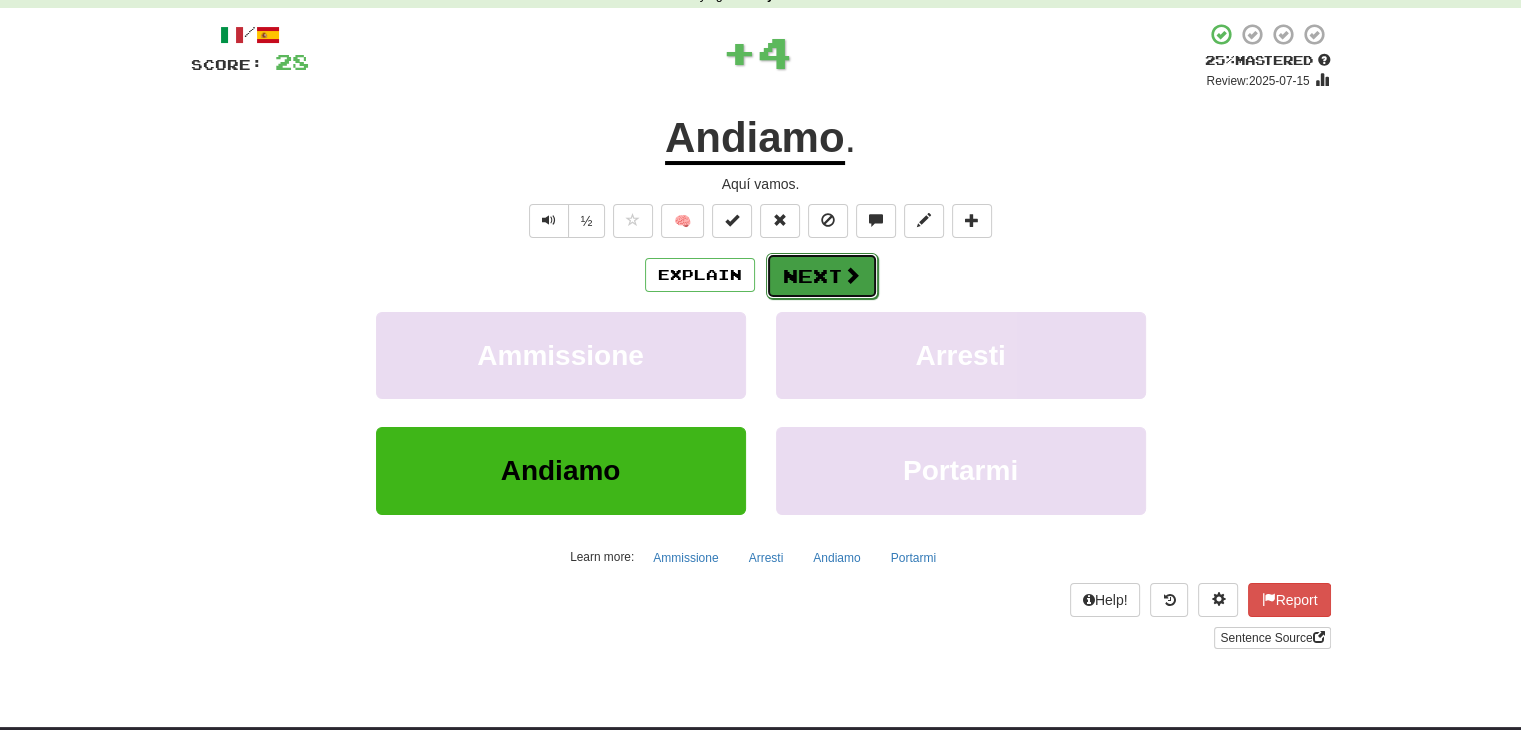 click on "Next" at bounding box center (822, 276) 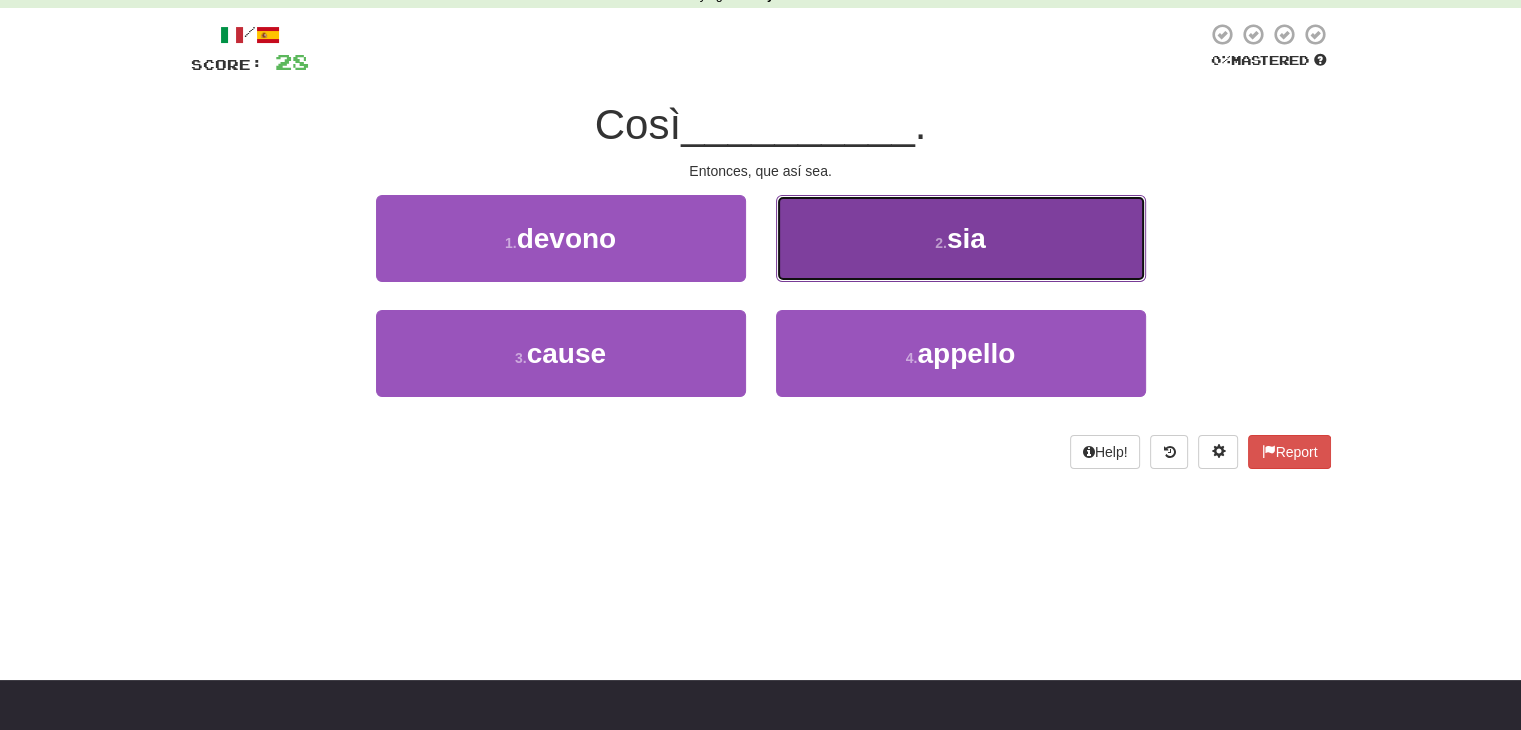 click on "2 .  sia" at bounding box center [961, 238] 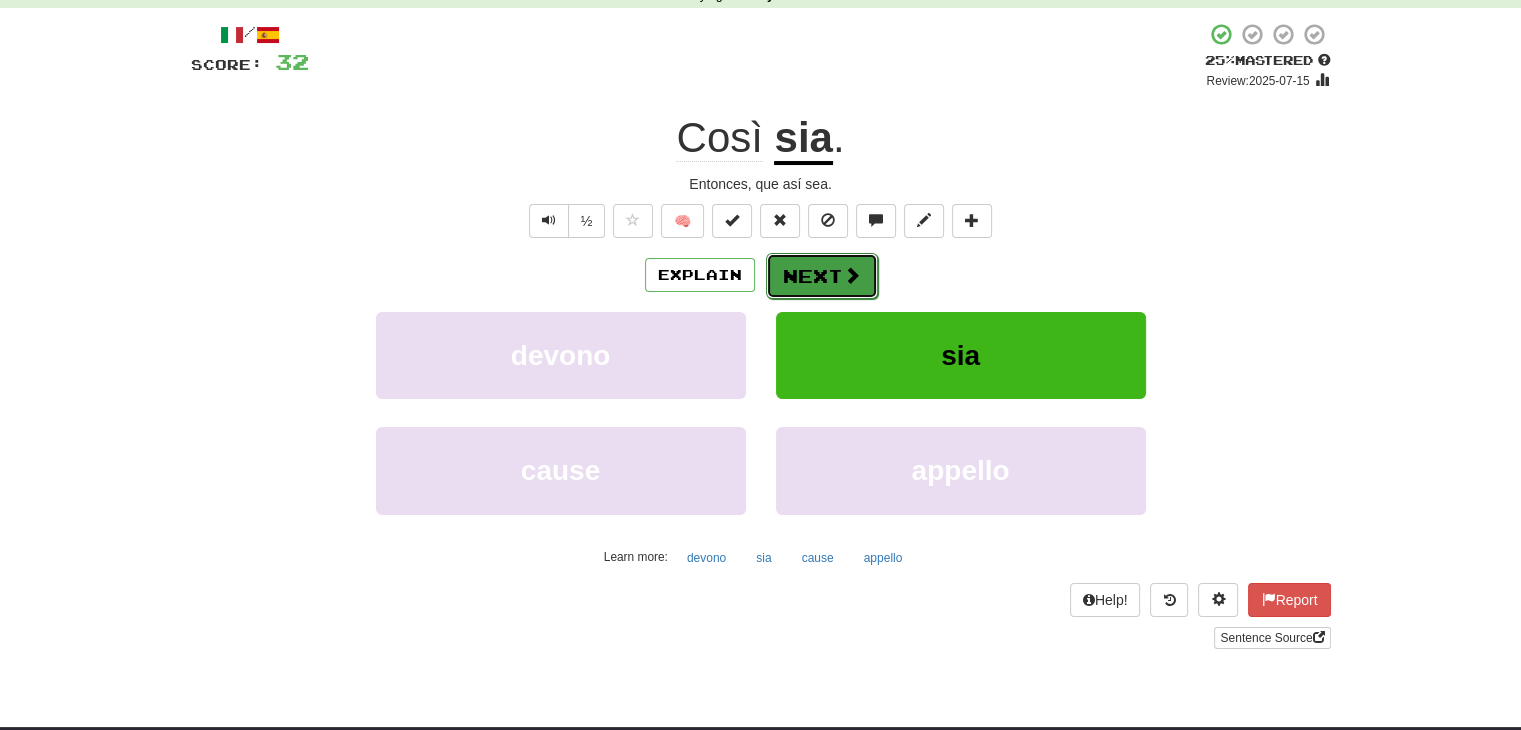 click on "Next" at bounding box center (822, 276) 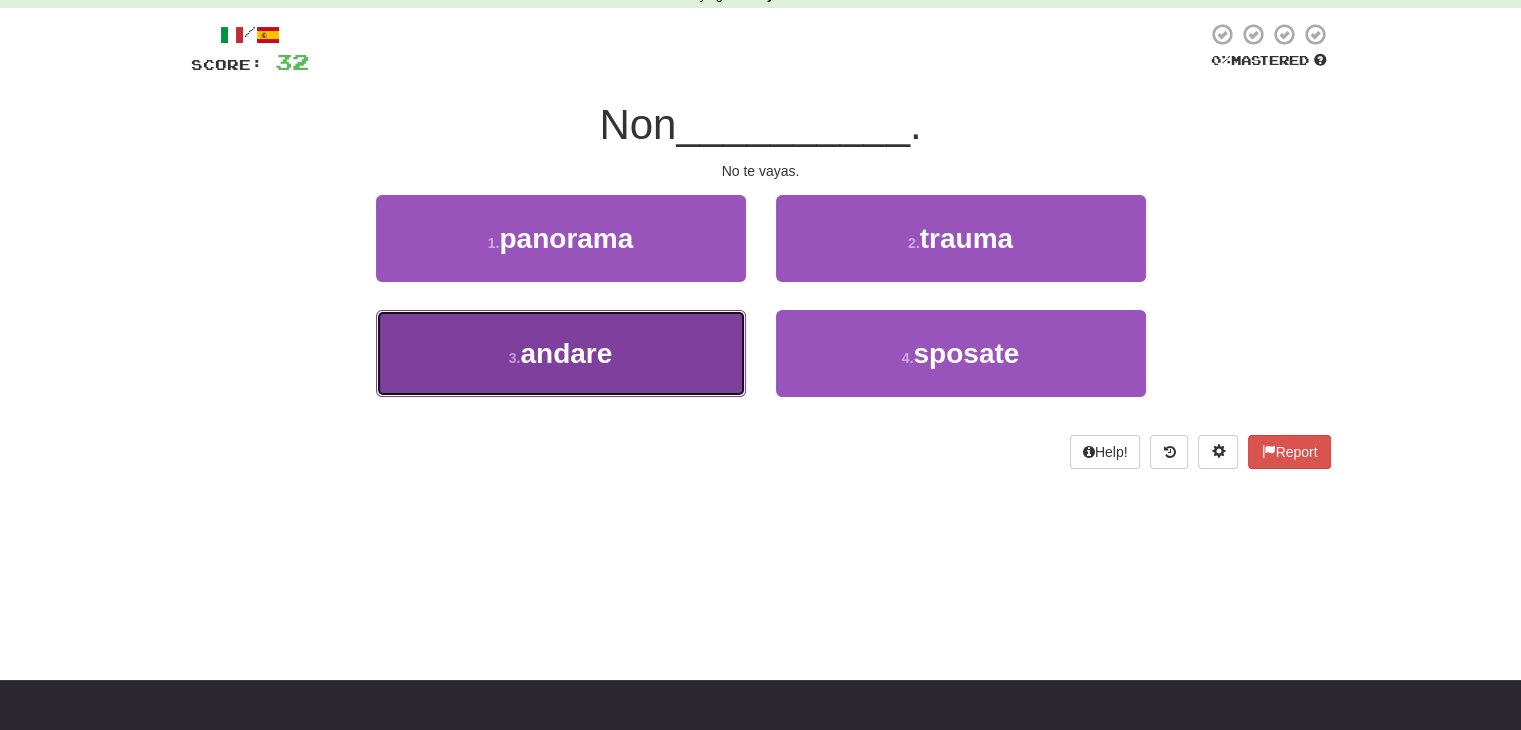 click on "3 .  andare" at bounding box center (561, 353) 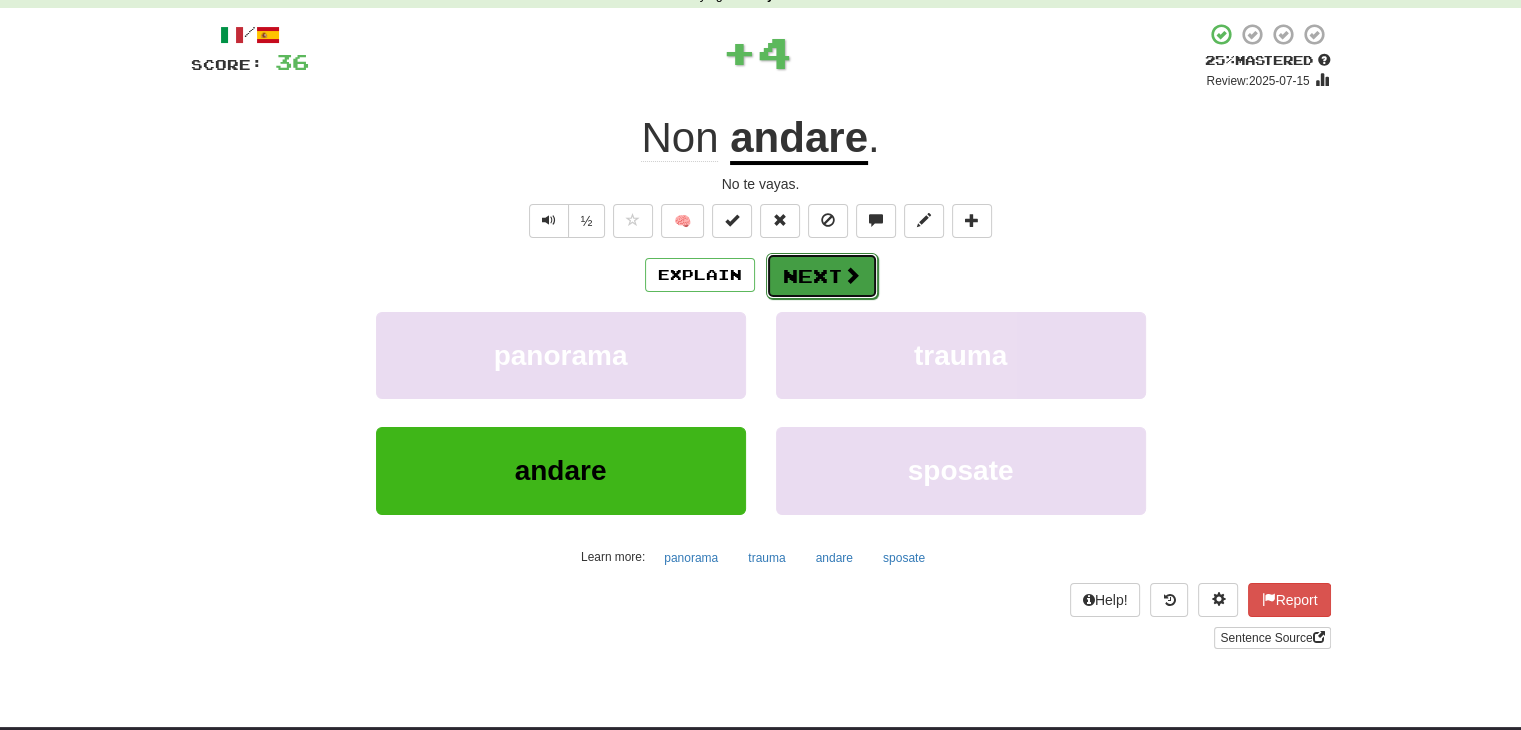 click on "Next" at bounding box center [822, 276] 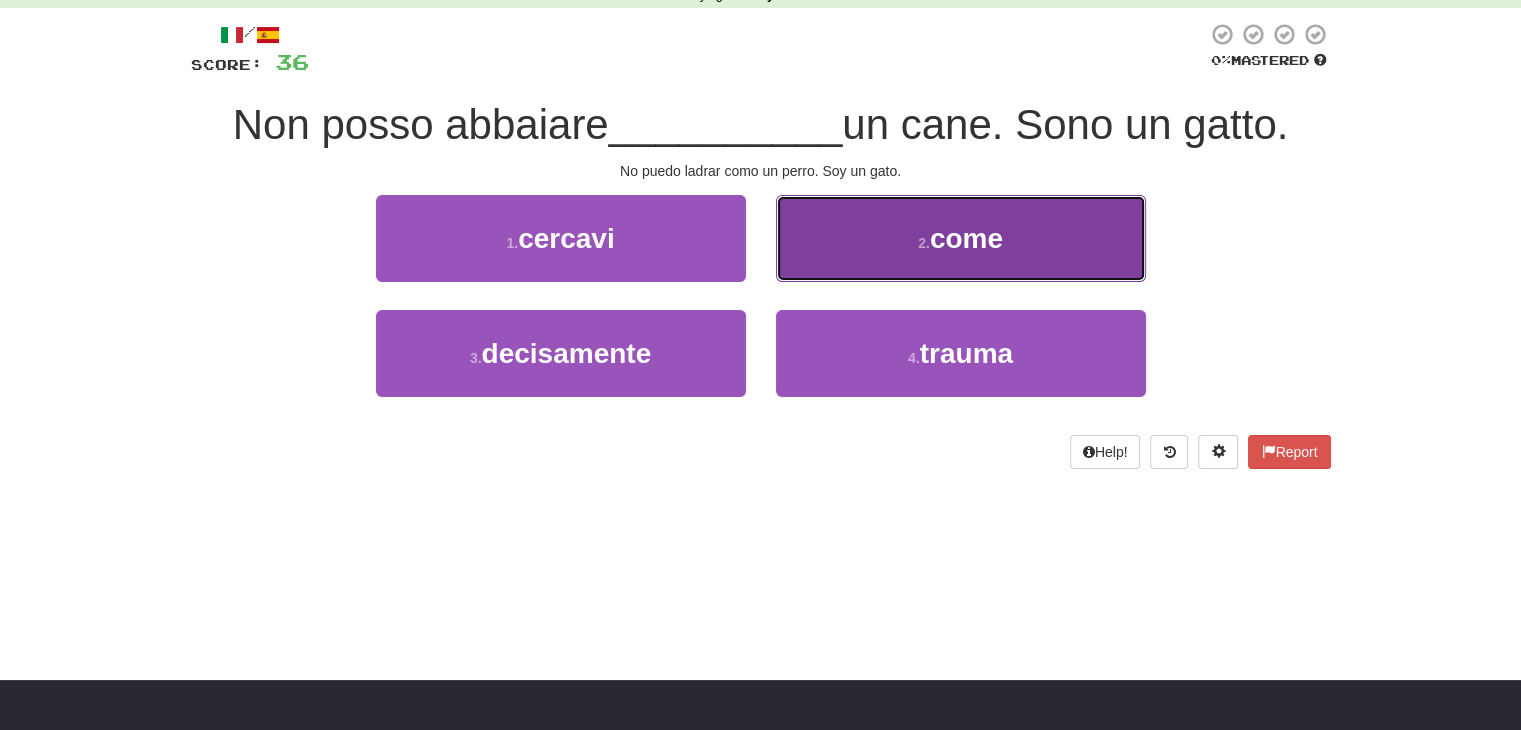 click on "2 .  come" at bounding box center [961, 238] 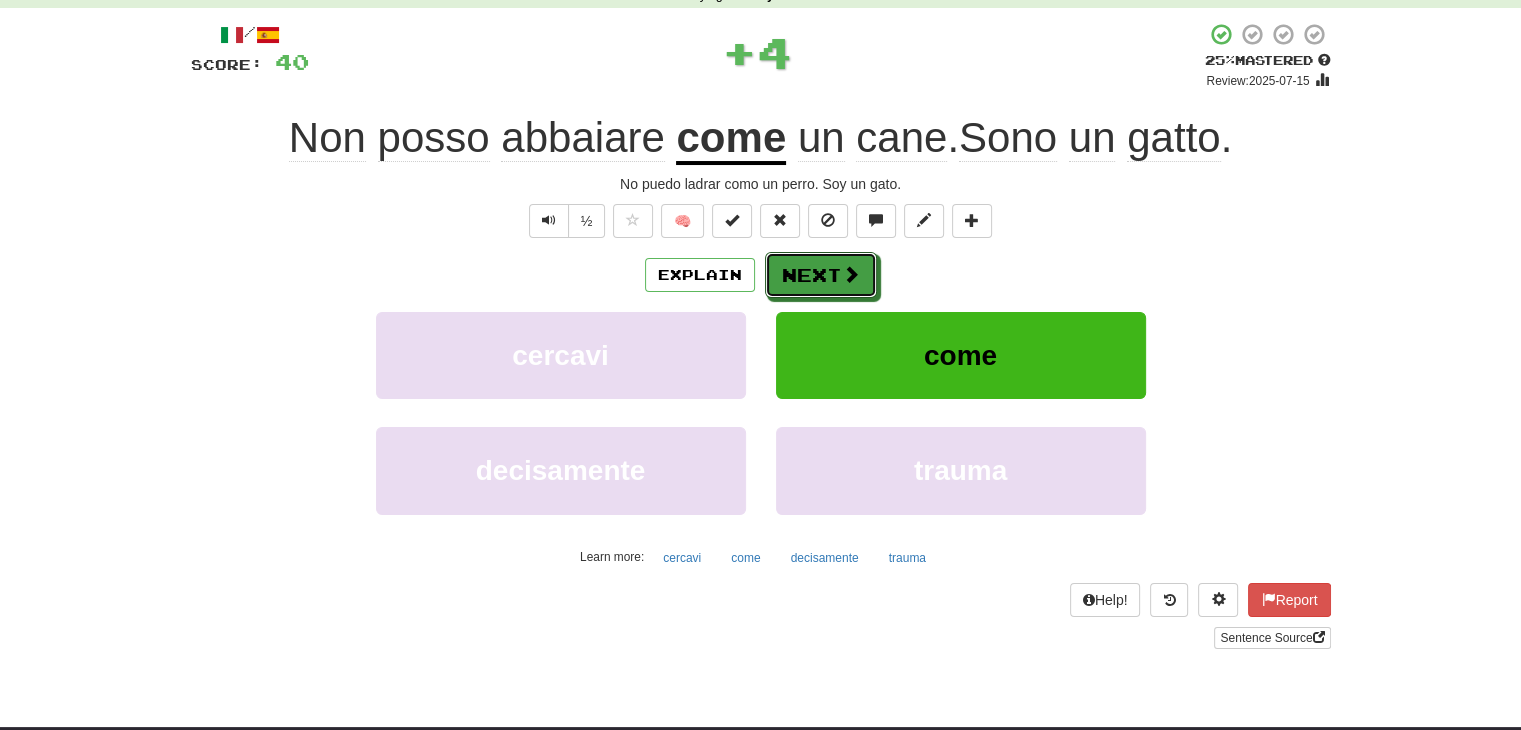 click on "Next" at bounding box center [821, 275] 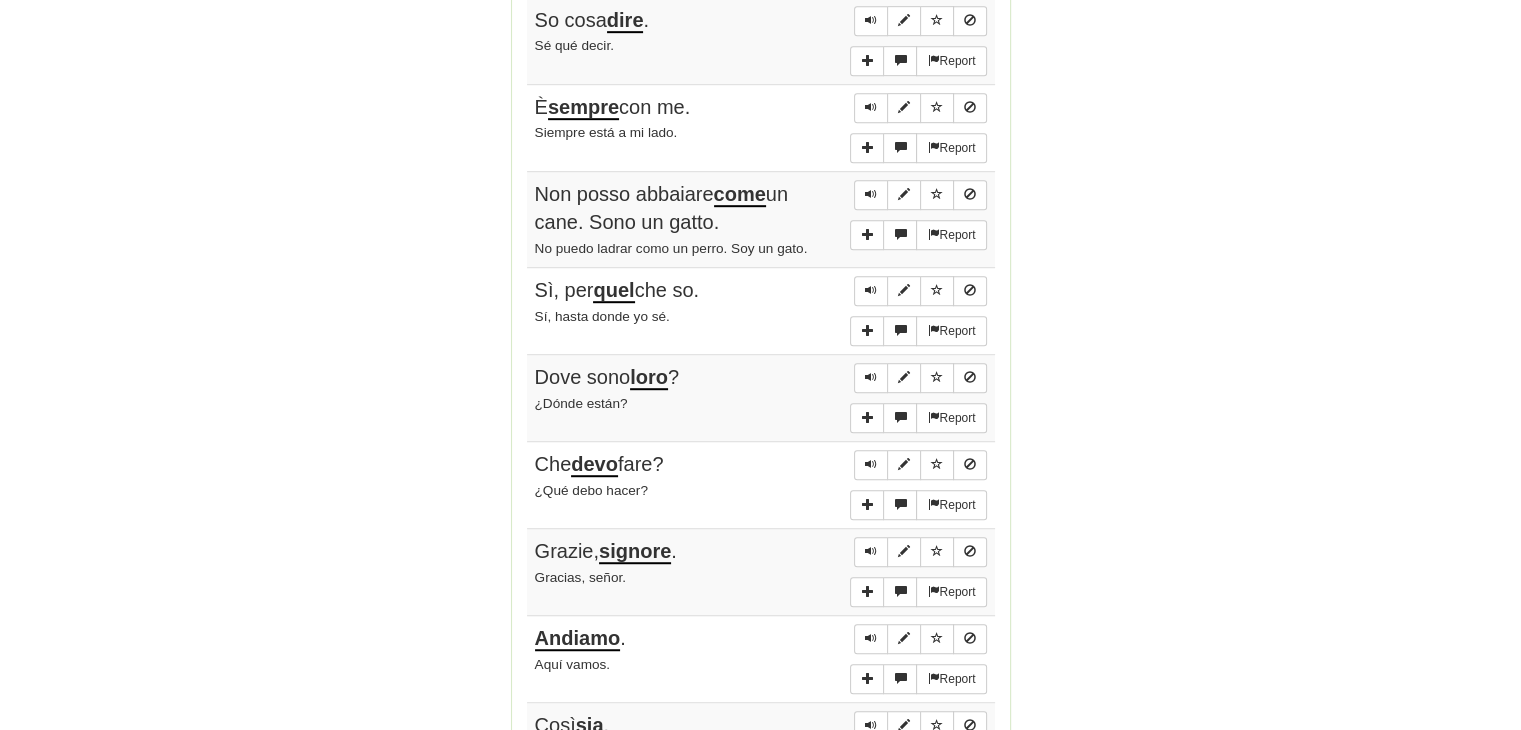 scroll, scrollTop: 1200, scrollLeft: 0, axis: vertical 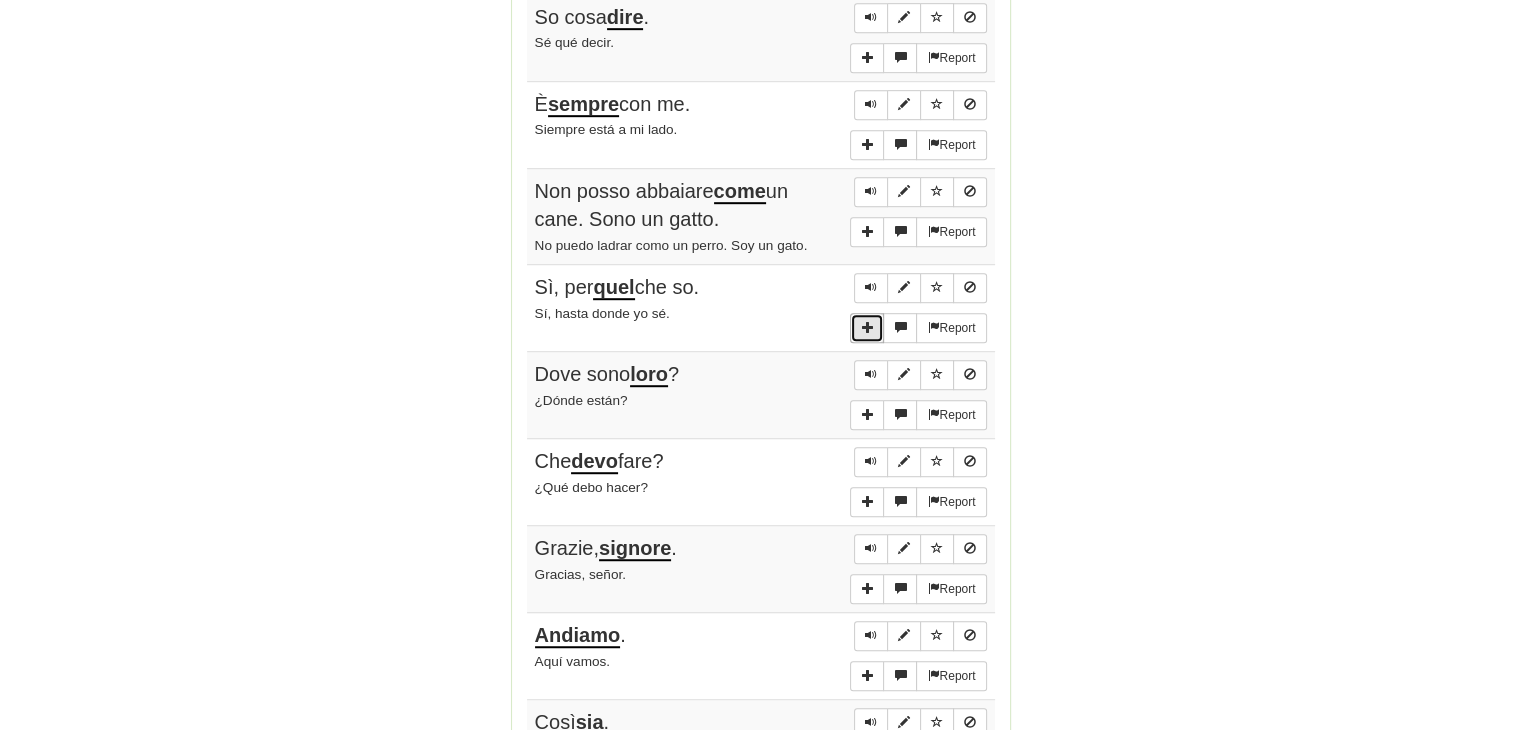 click at bounding box center (867, 327) 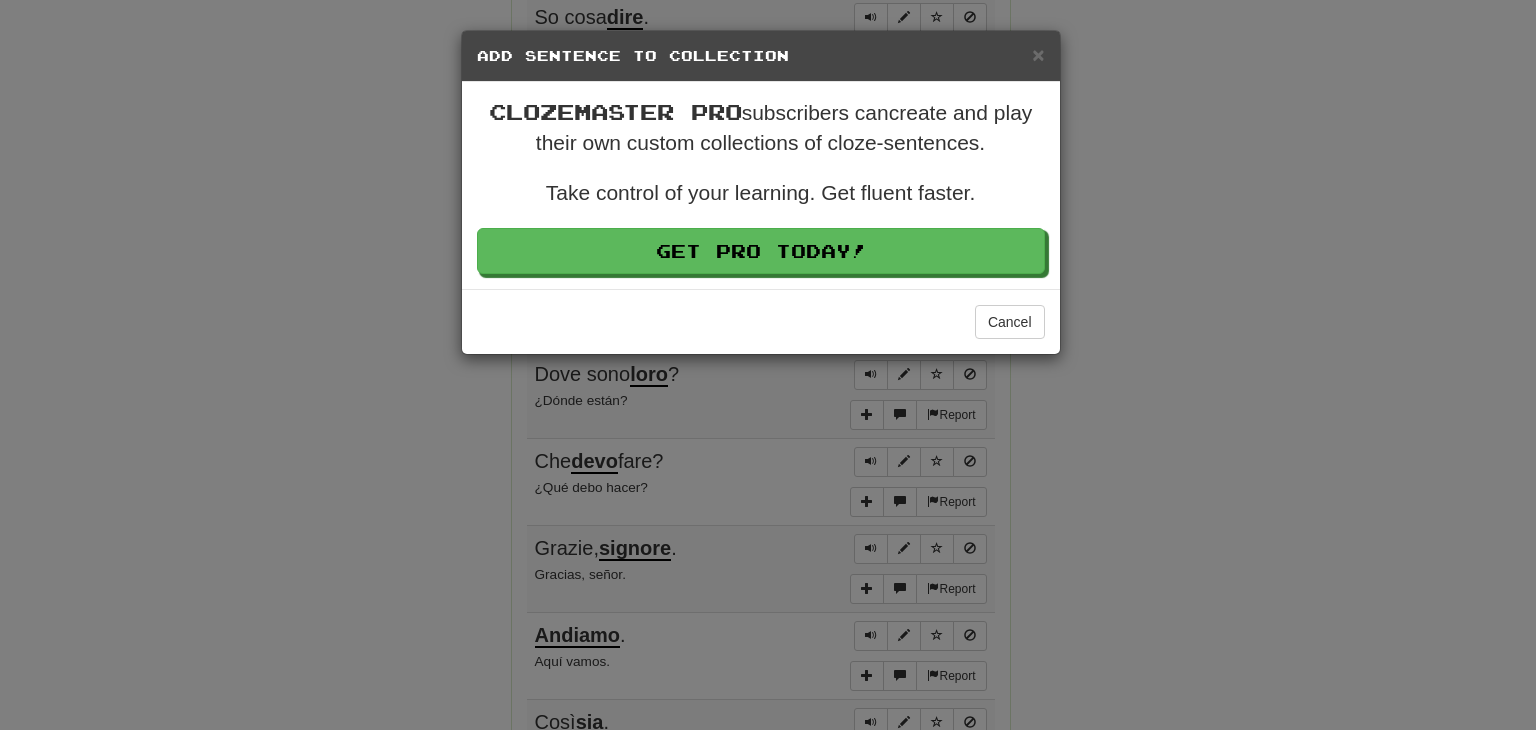 click on "× Add Sentence to Collection Clozemaster Pro  subscribers can  create and play their own custom collections of cloze-sentences. Take control of your learning. Get fluent faster. Get Pro Today! Cancel" at bounding box center [761, 192] 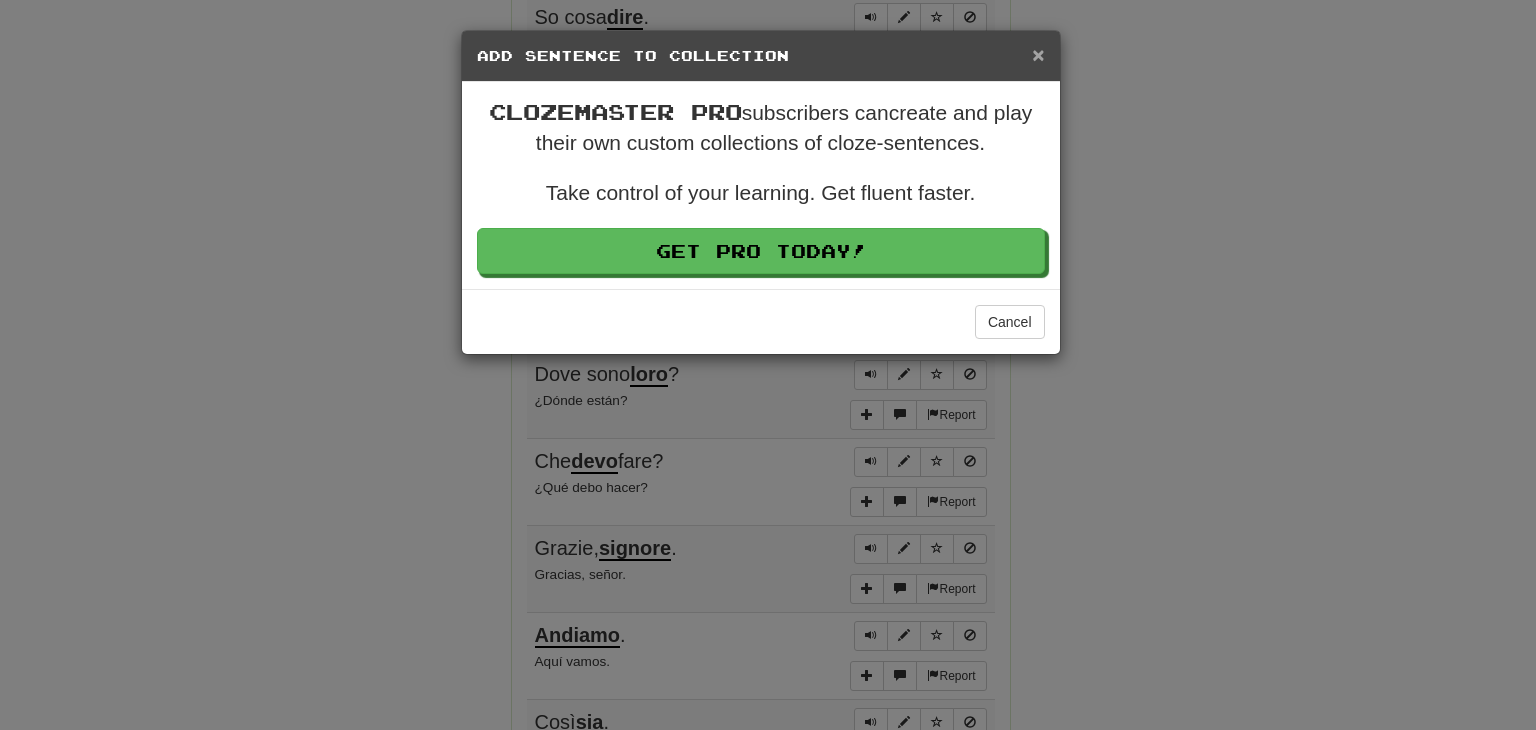 click on "×" at bounding box center [1038, 54] 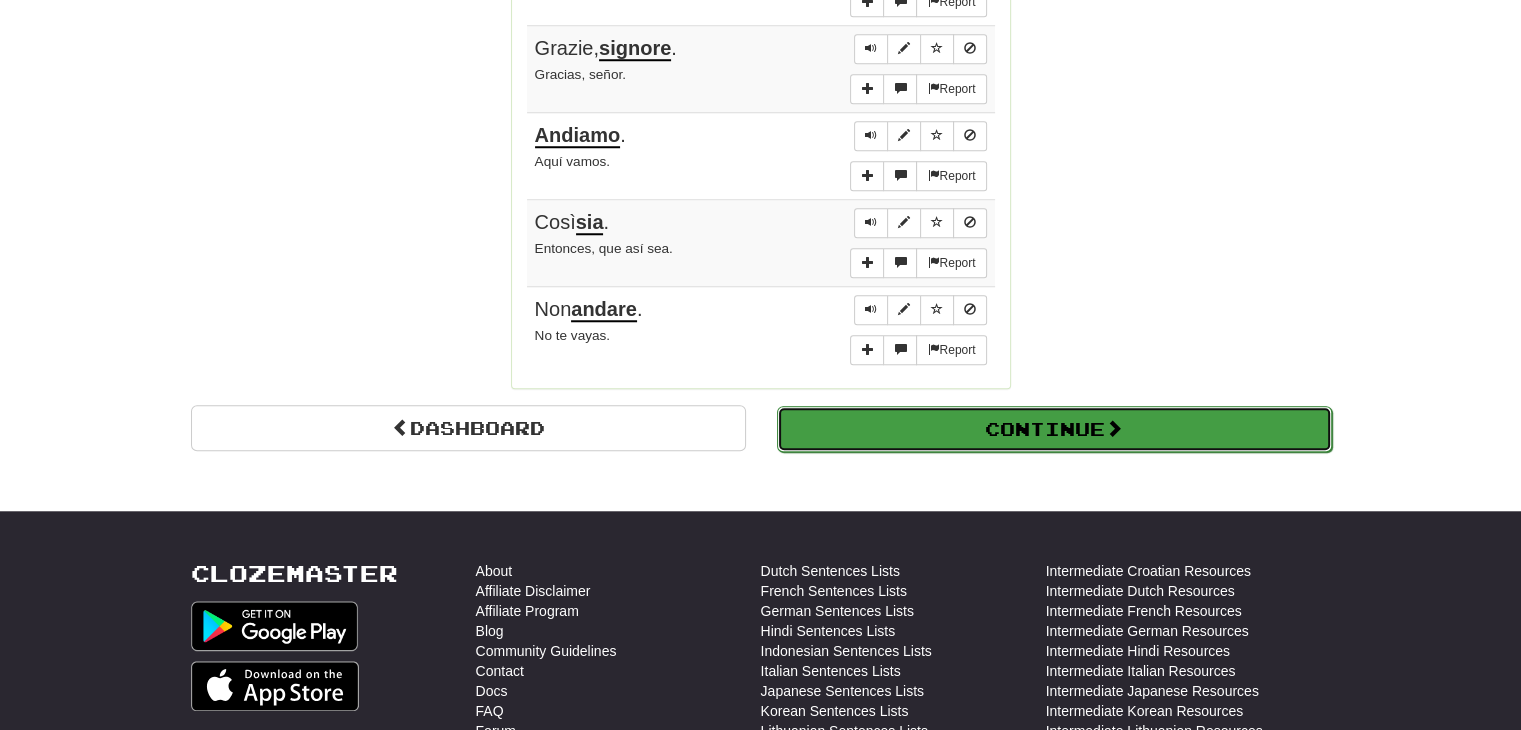 click on "Continue" at bounding box center [1054, 429] 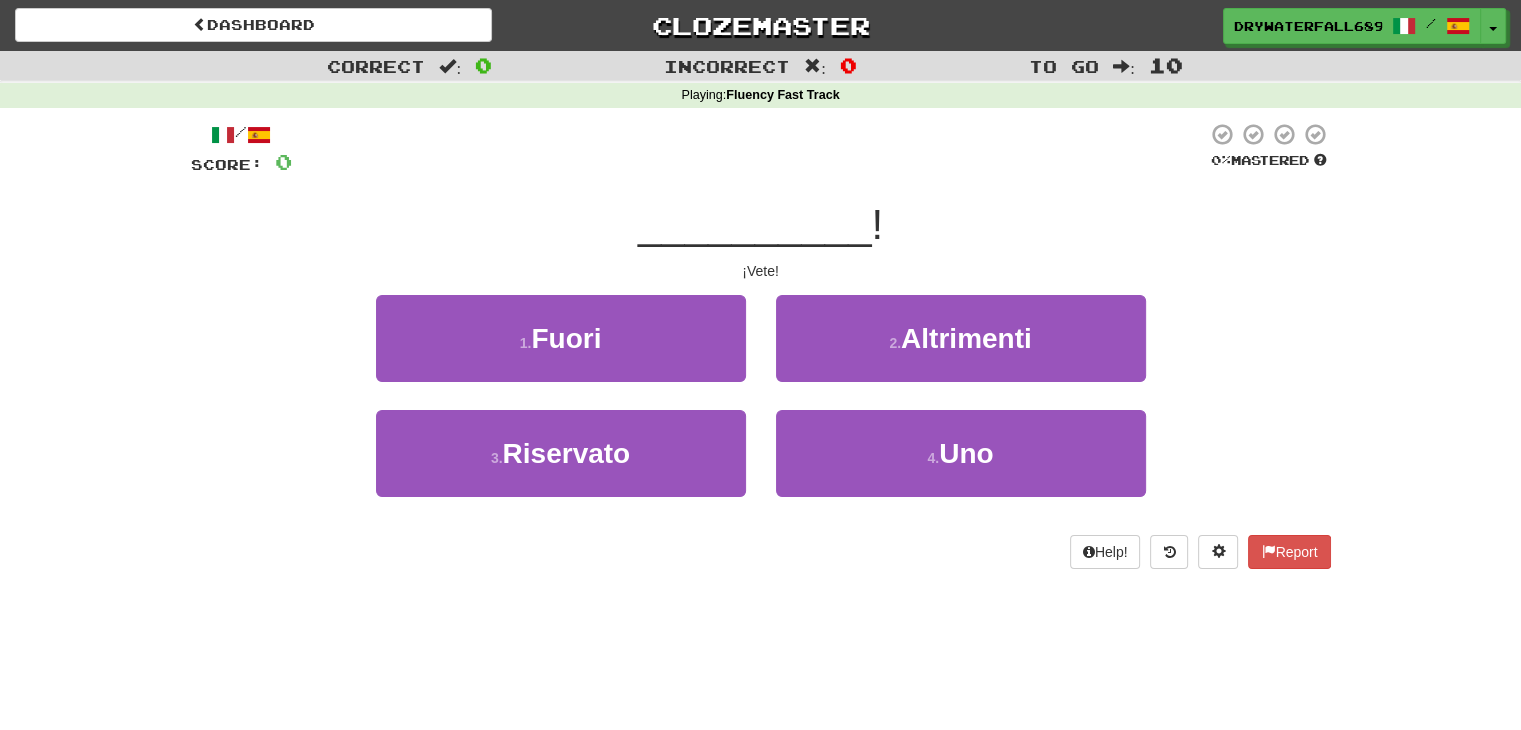 scroll, scrollTop: 0, scrollLeft: 0, axis: both 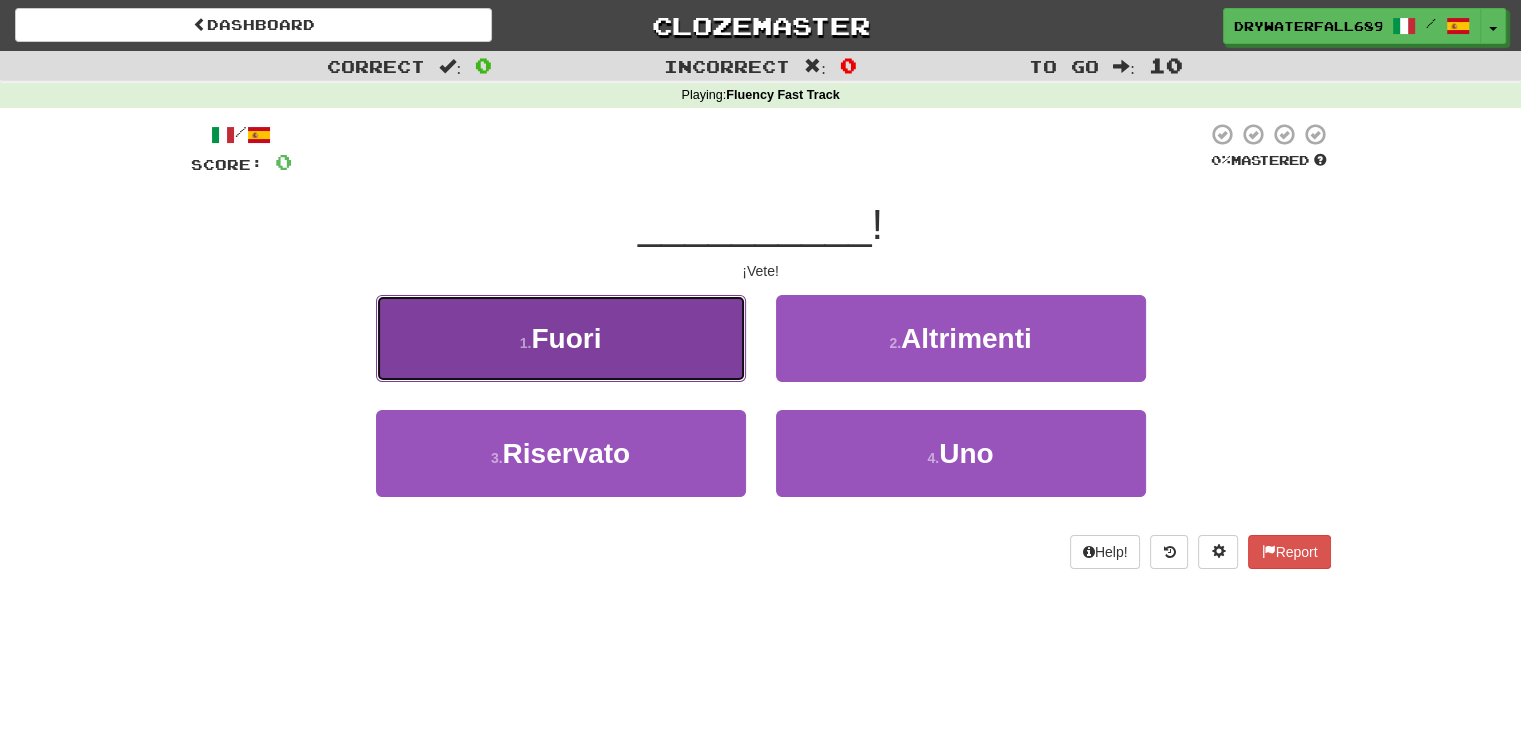 click on "1 .  Fuori" at bounding box center [561, 338] 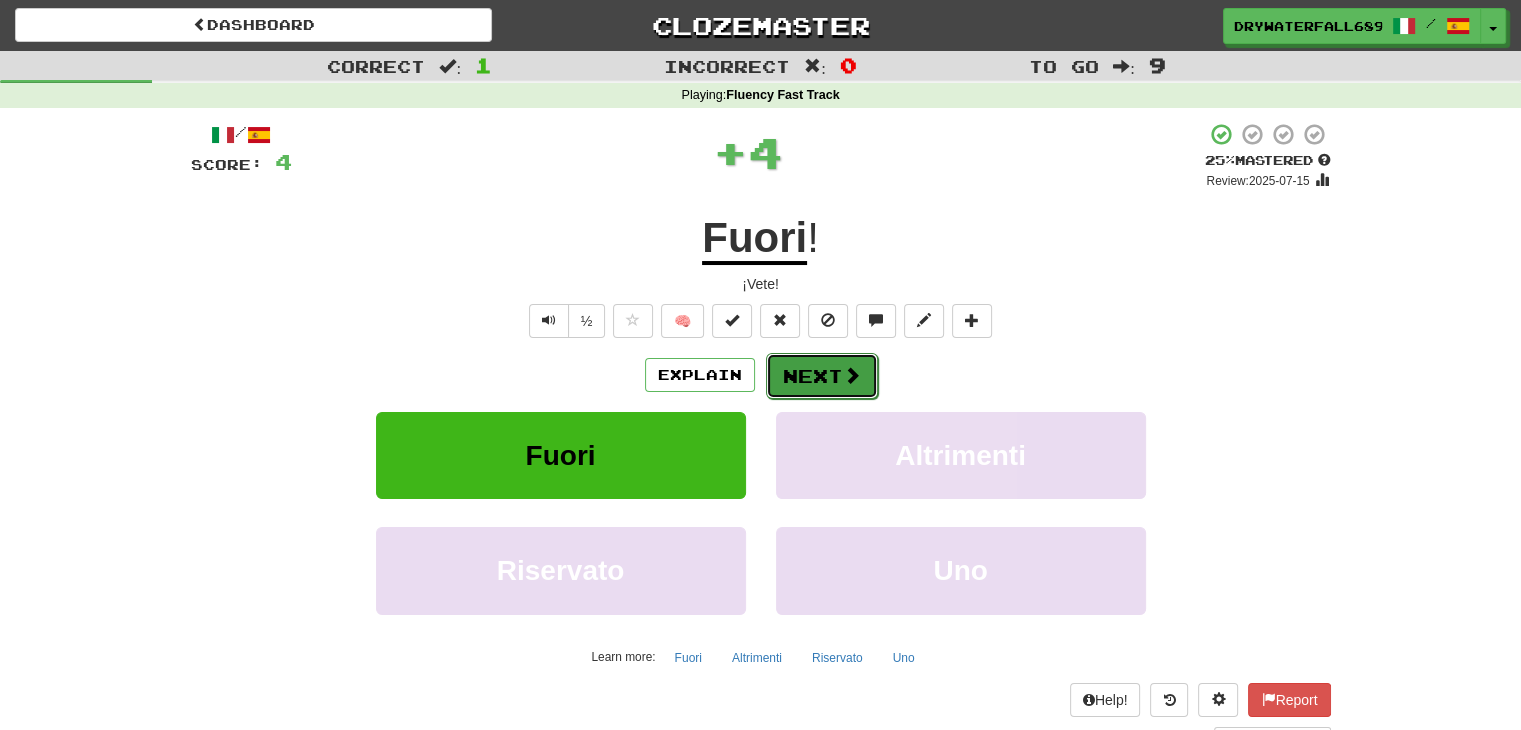 click on "Next" at bounding box center [822, 376] 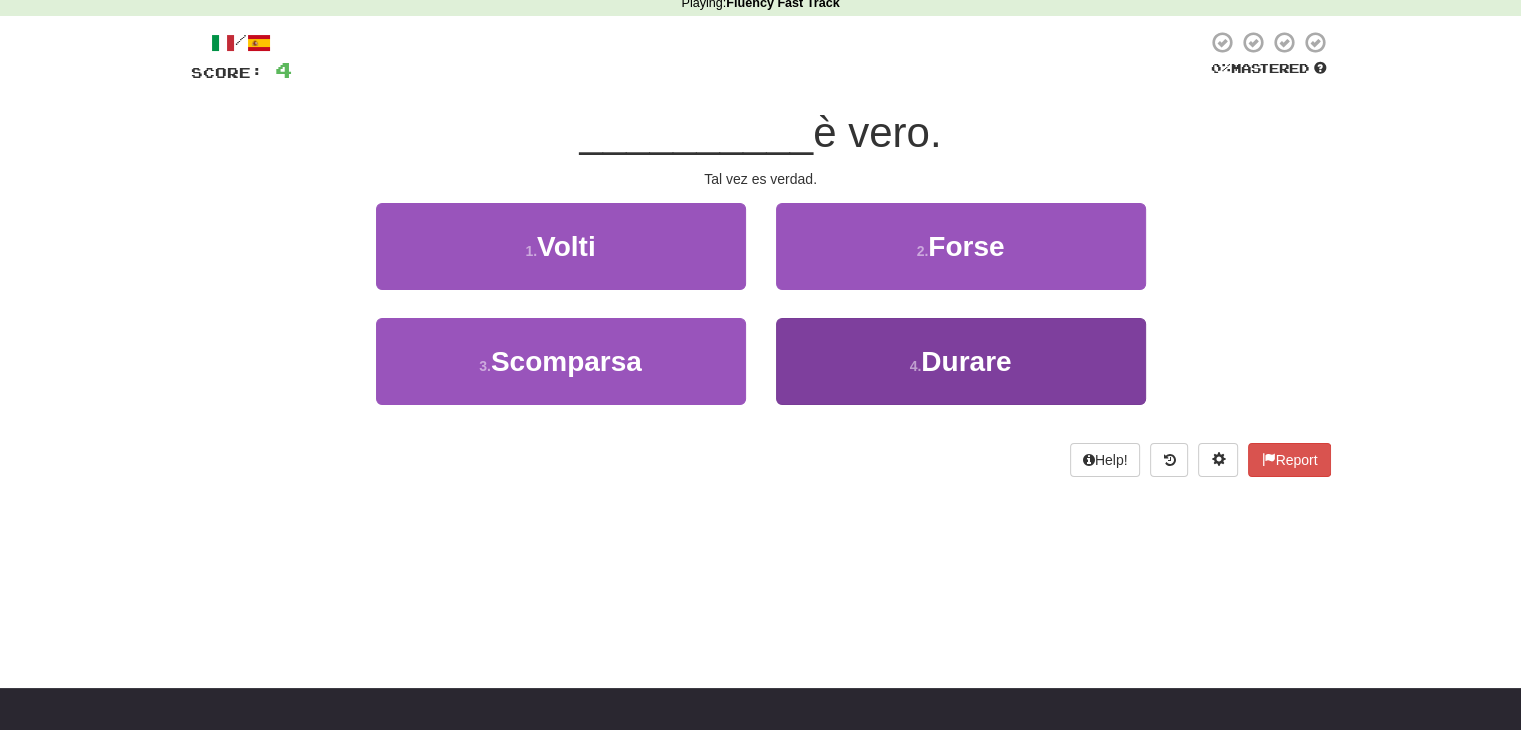 scroll, scrollTop: 100, scrollLeft: 0, axis: vertical 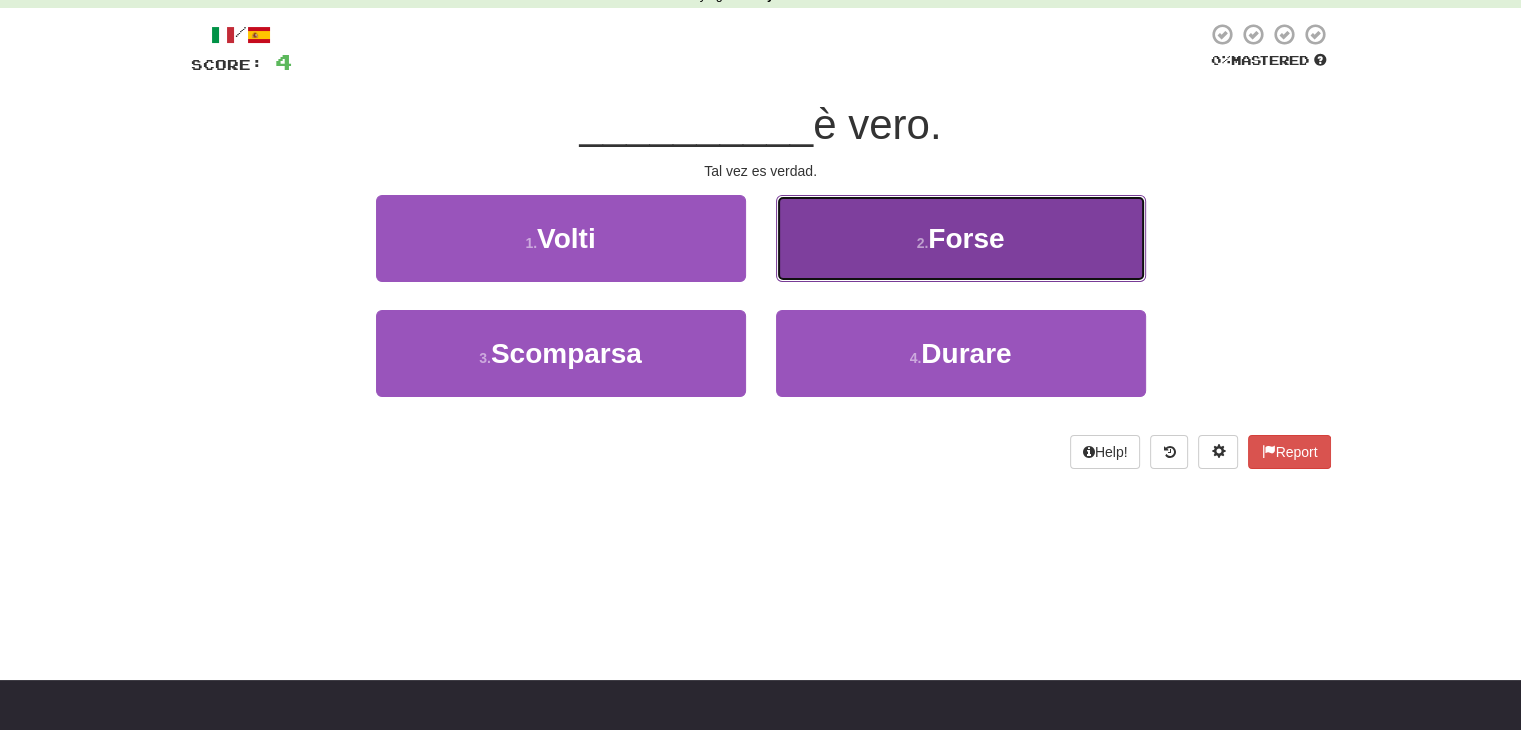 click on "2 .  Forse" at bounding box center [961, 238] 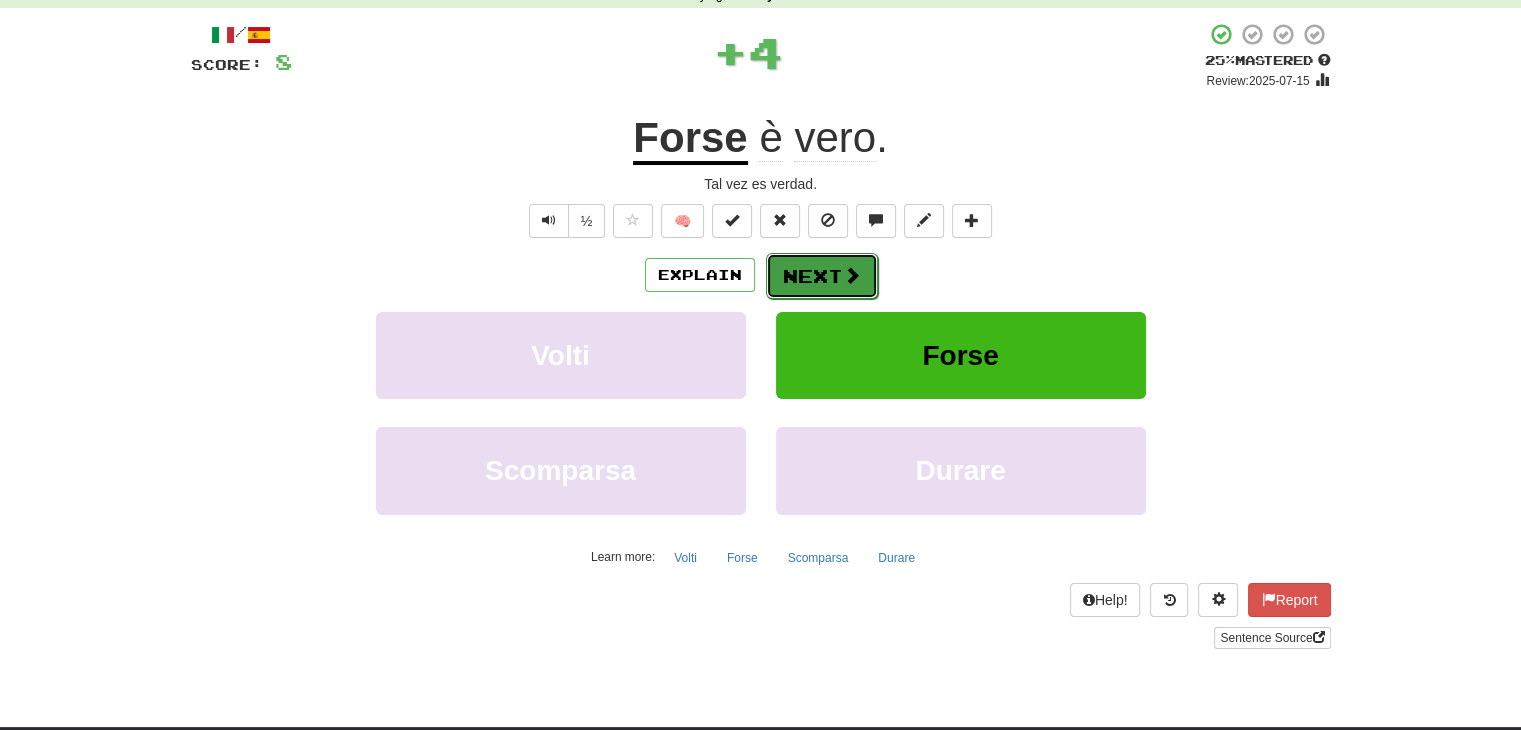 click on "Next" at bounding box center [822, 276] 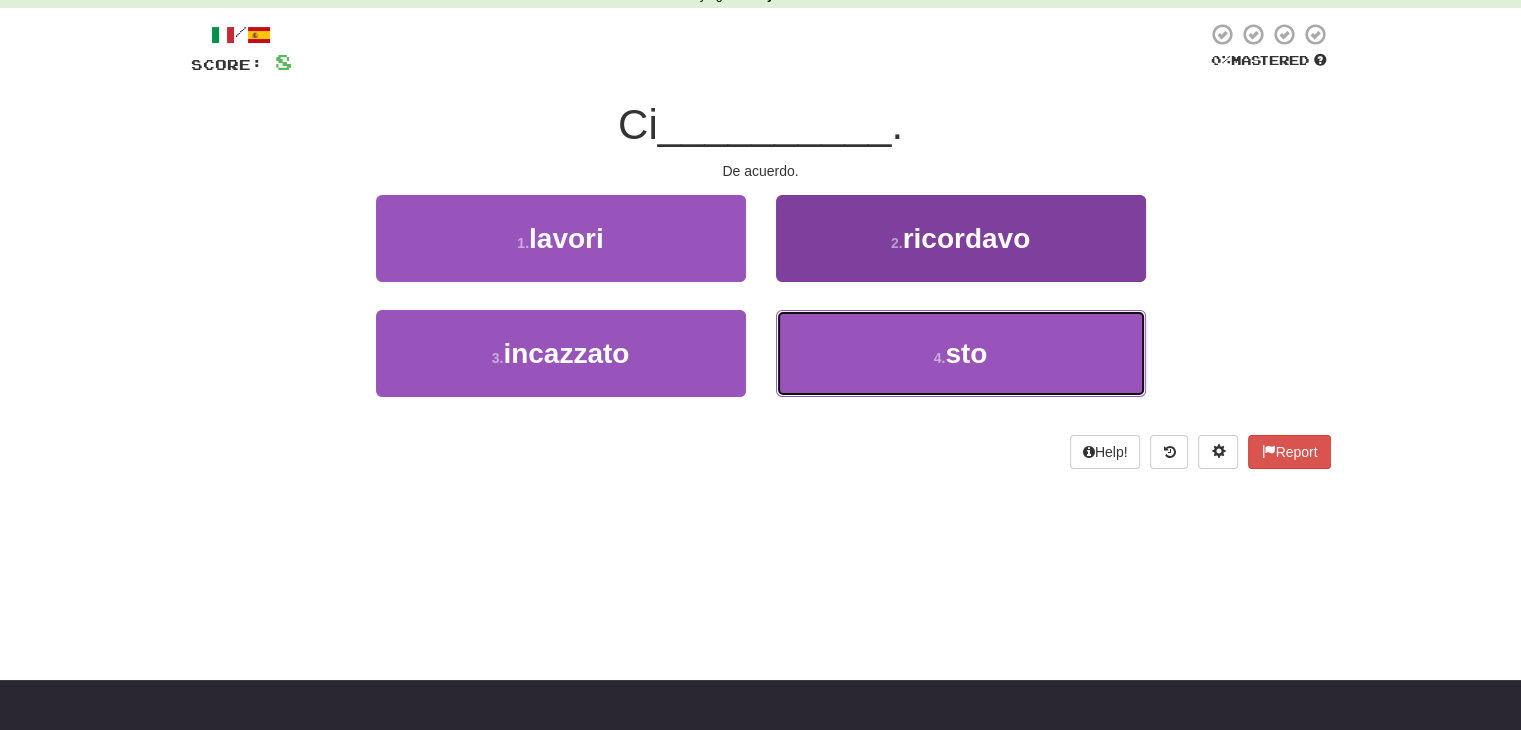 click on "4 .  sto" at bounding box center [961, 353] 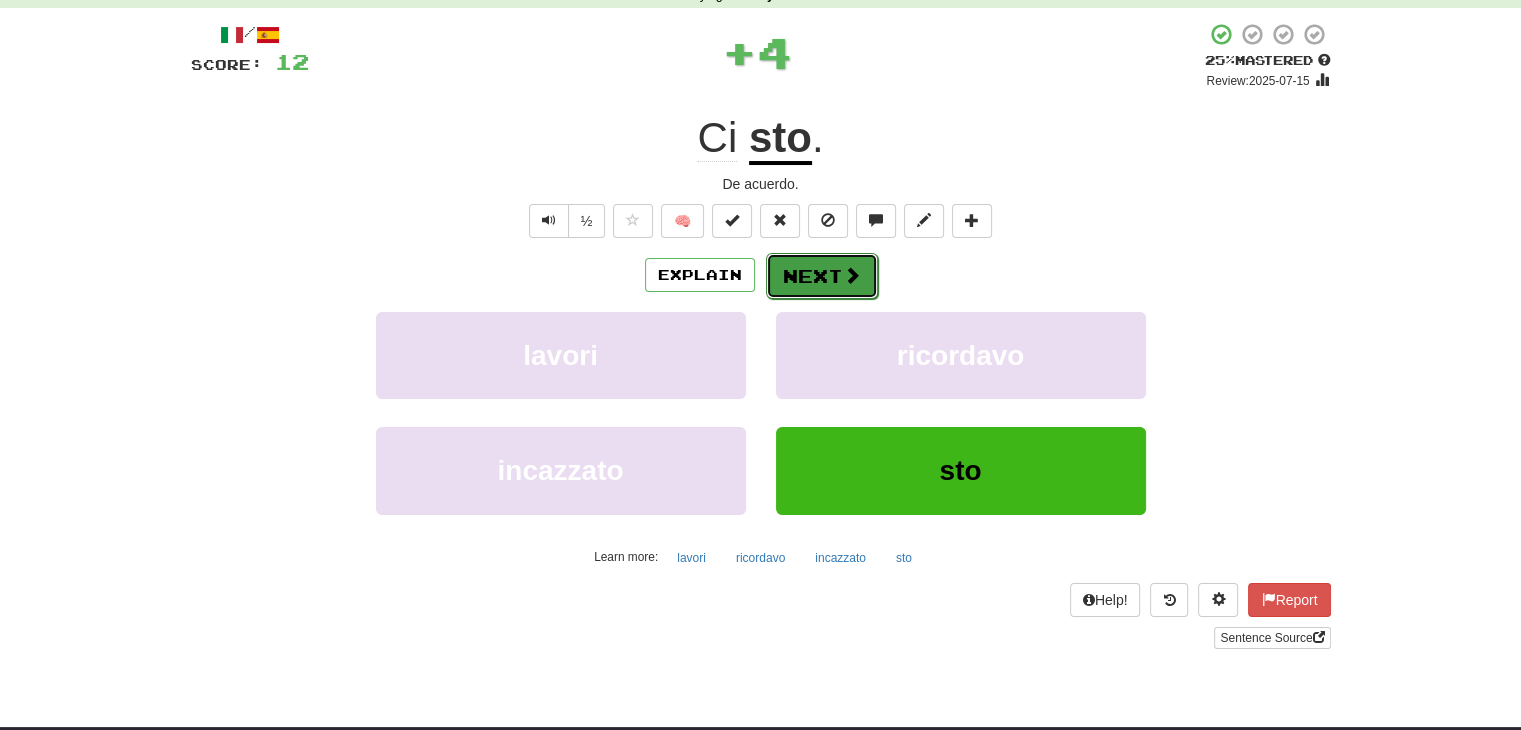 click on "Next" at bounding box center [822, 276] 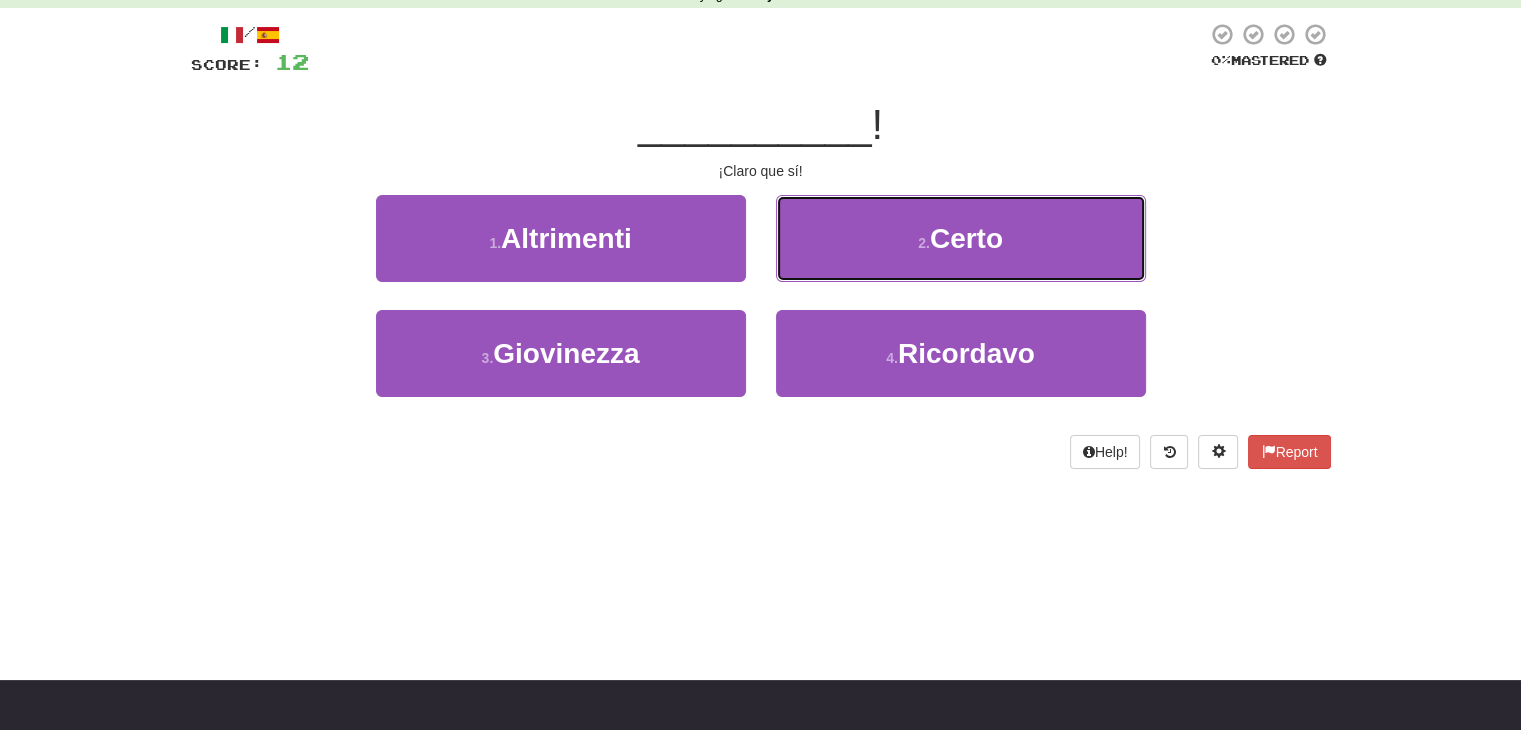 click on "2 .  Certo" at bounding box center (961, 238) 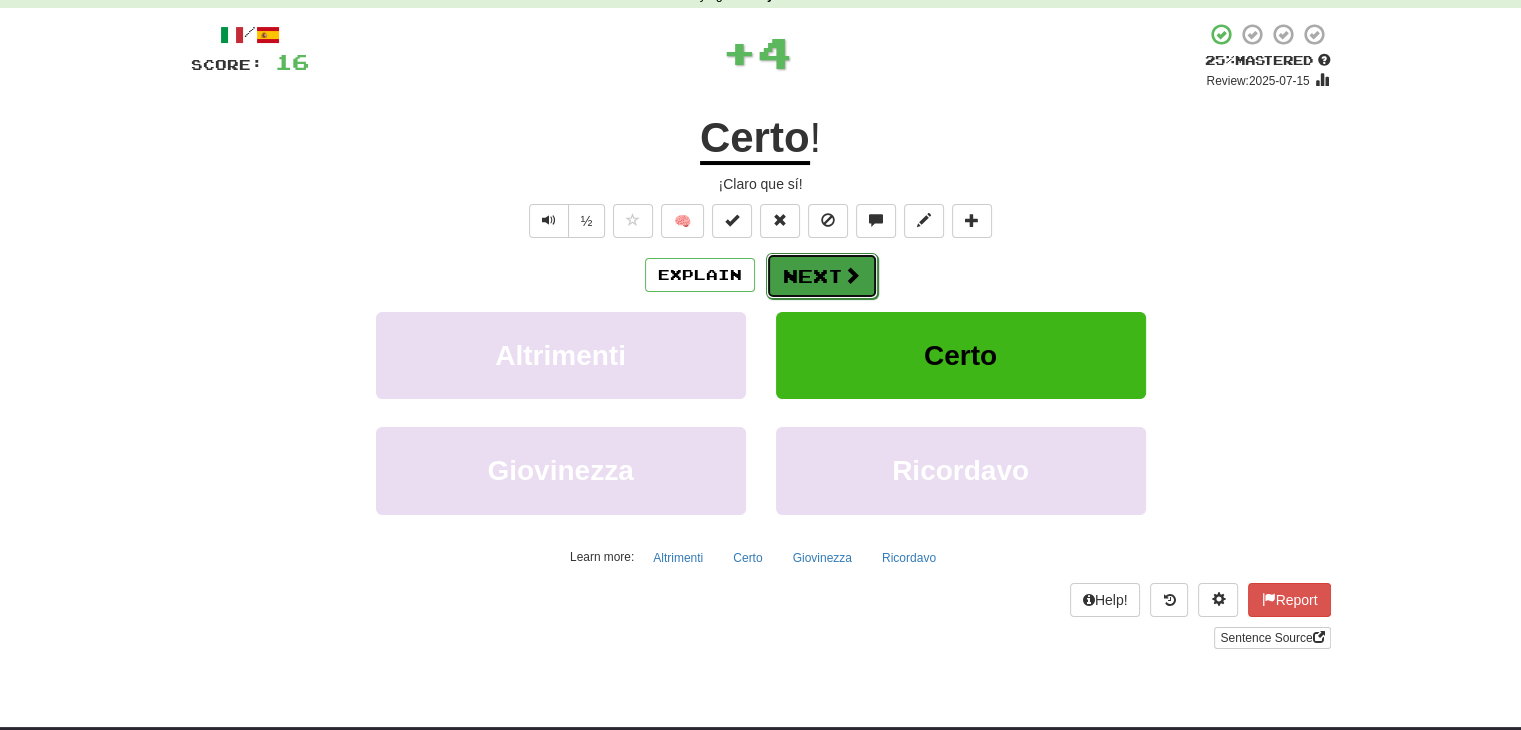 click on "Next" at bounding box center [822, 276] 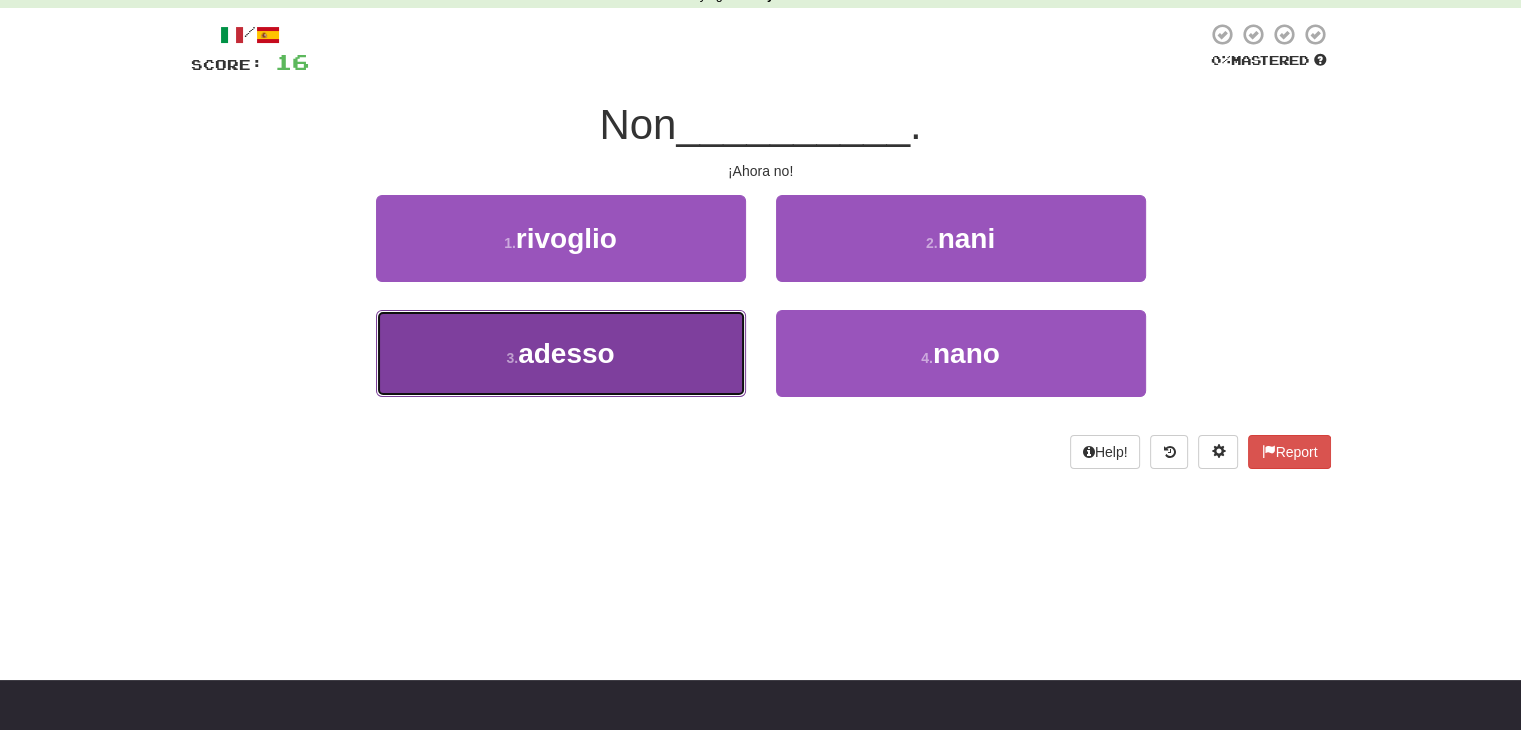 click on "3 .  adesso" at bounding box center [561, 353] 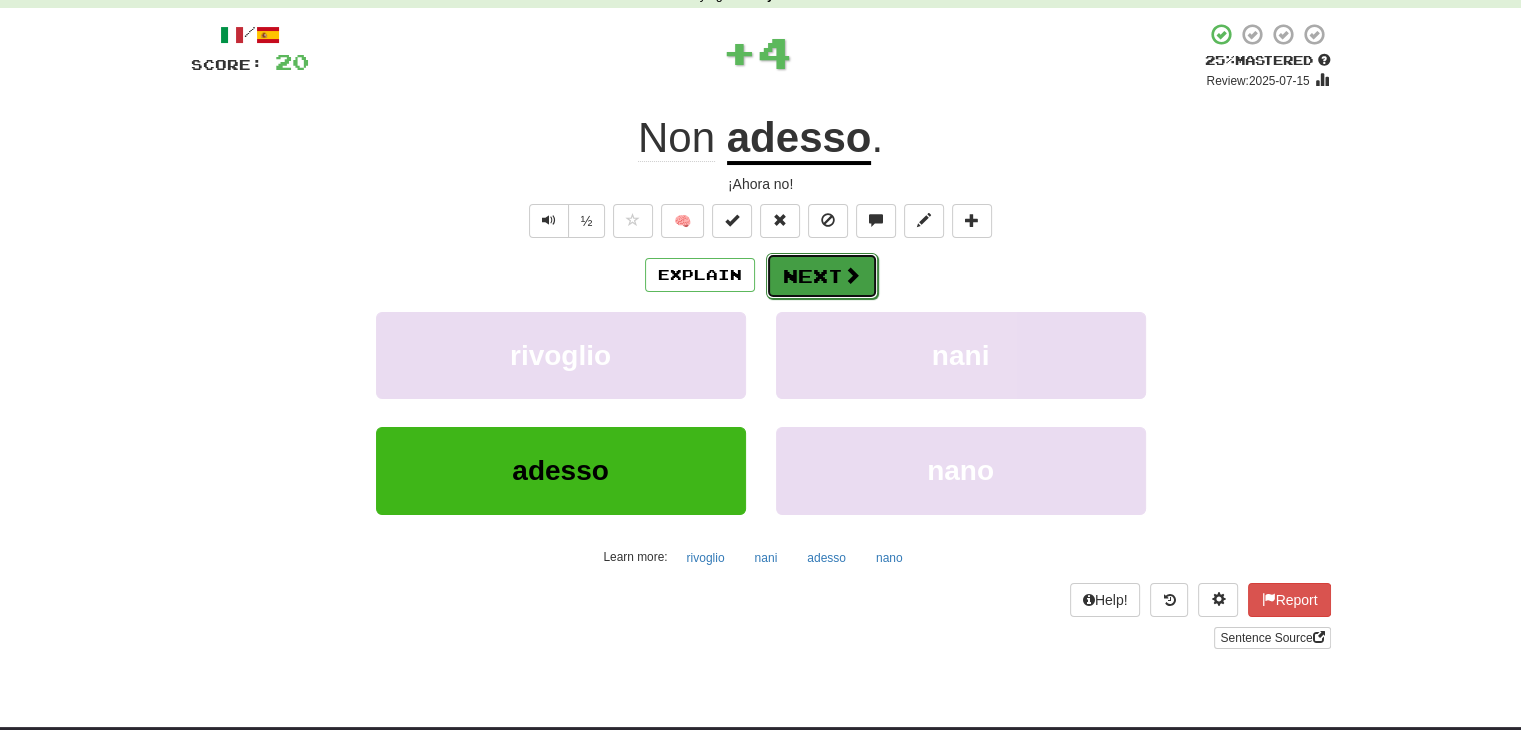 click on "Next" at bounding box center [822, 276] 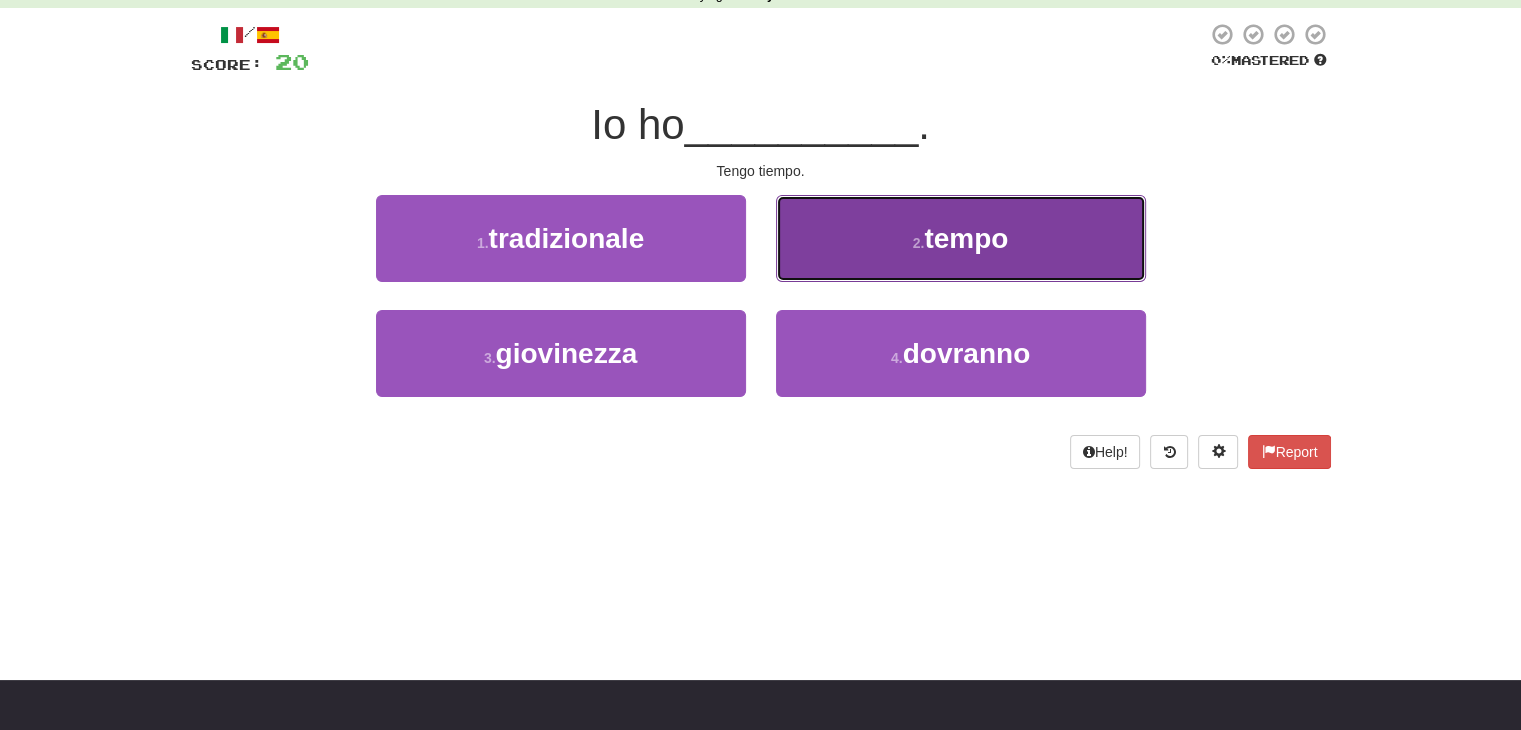 click on "2 .  tempo" at bounding box center (961, 238) 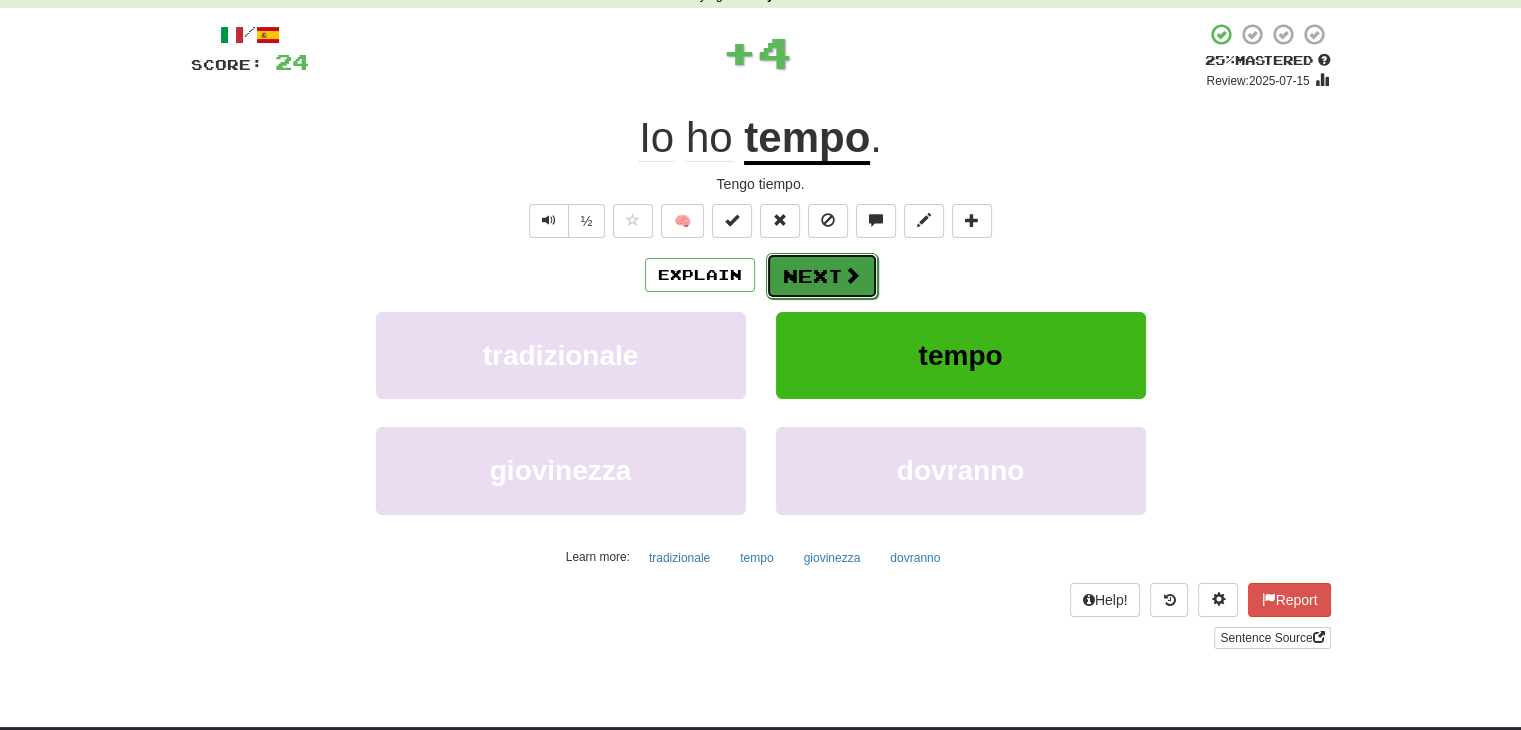 click on "Next" at bounding box center [822, 276] 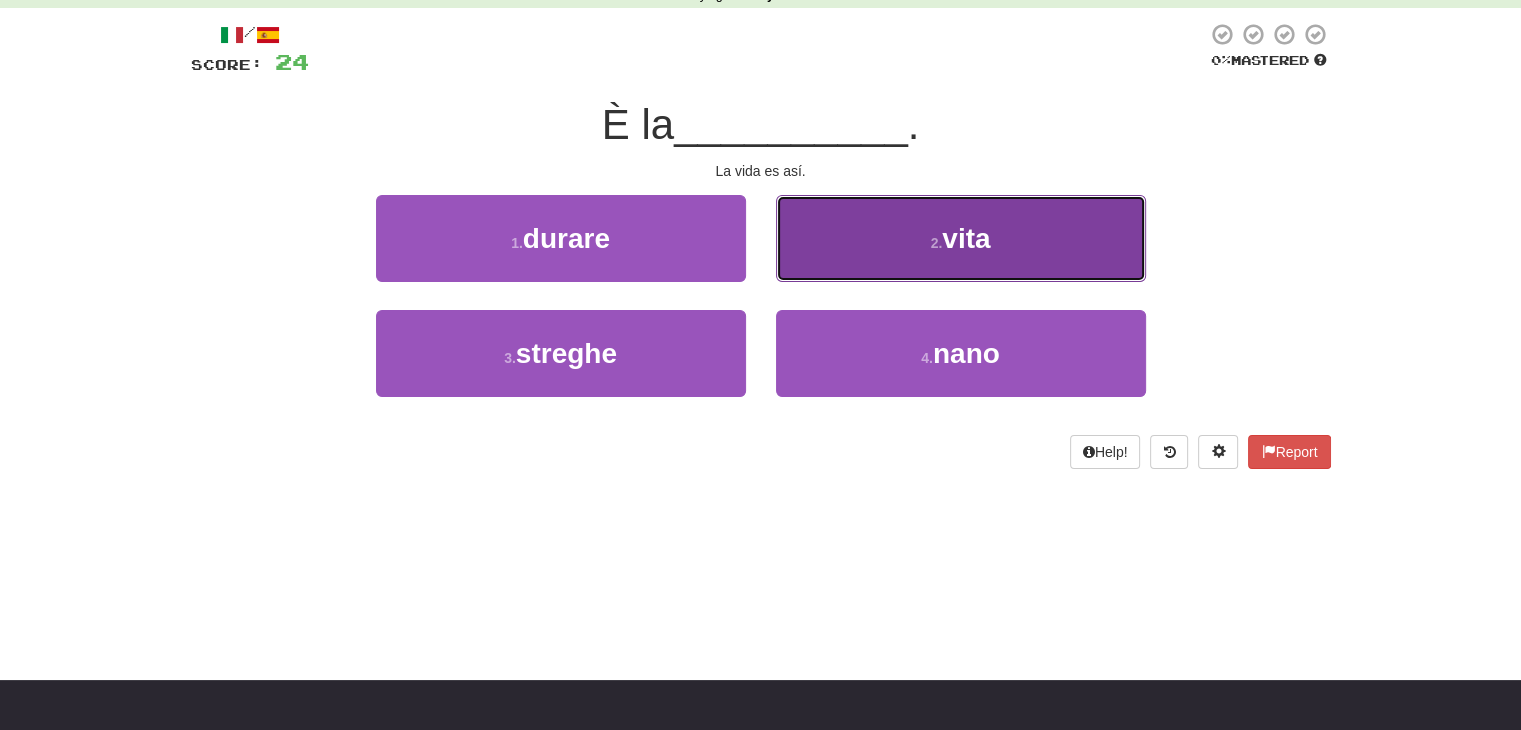 click on "2 .  vita" at bounding box center (961, 238) 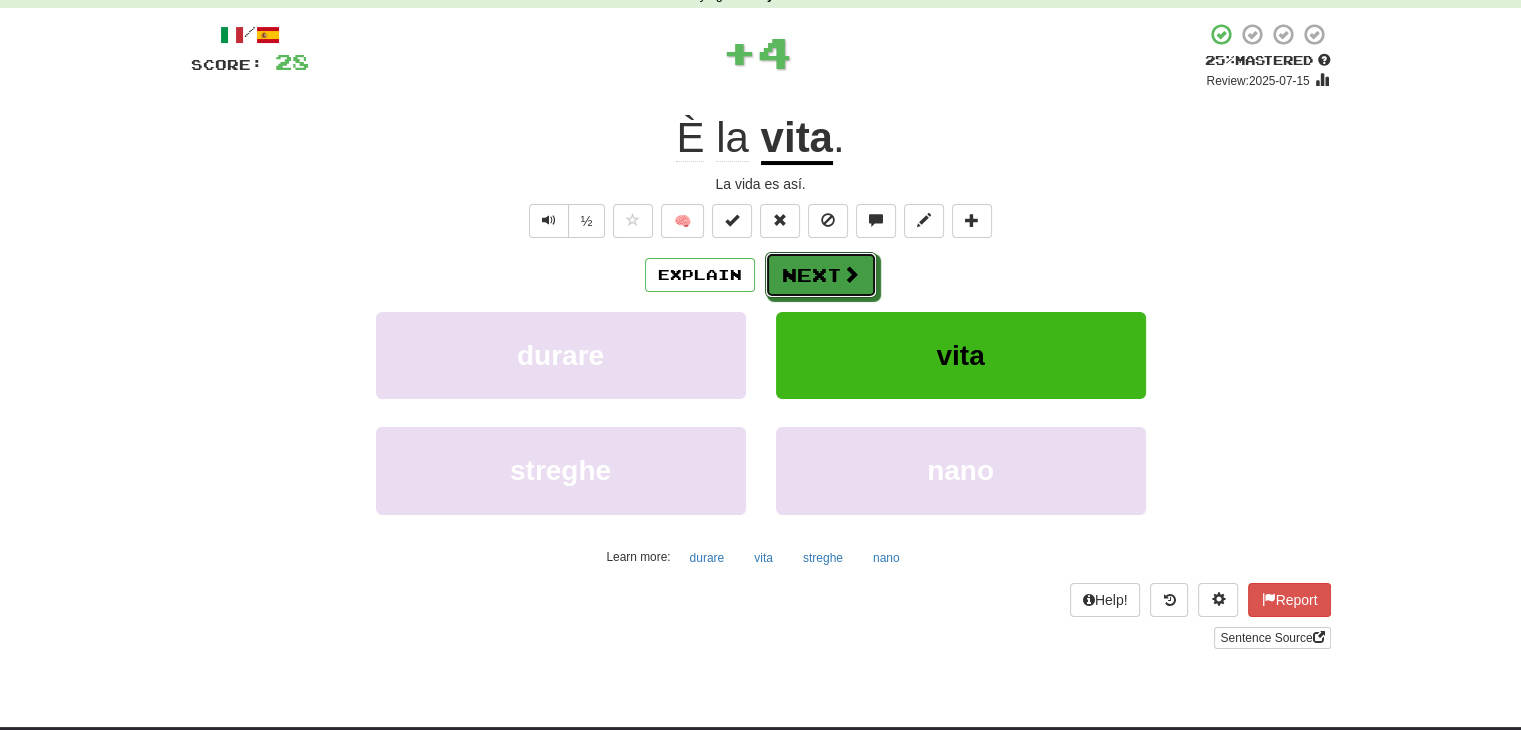 click on "Next" at bounding box center [821, 275] 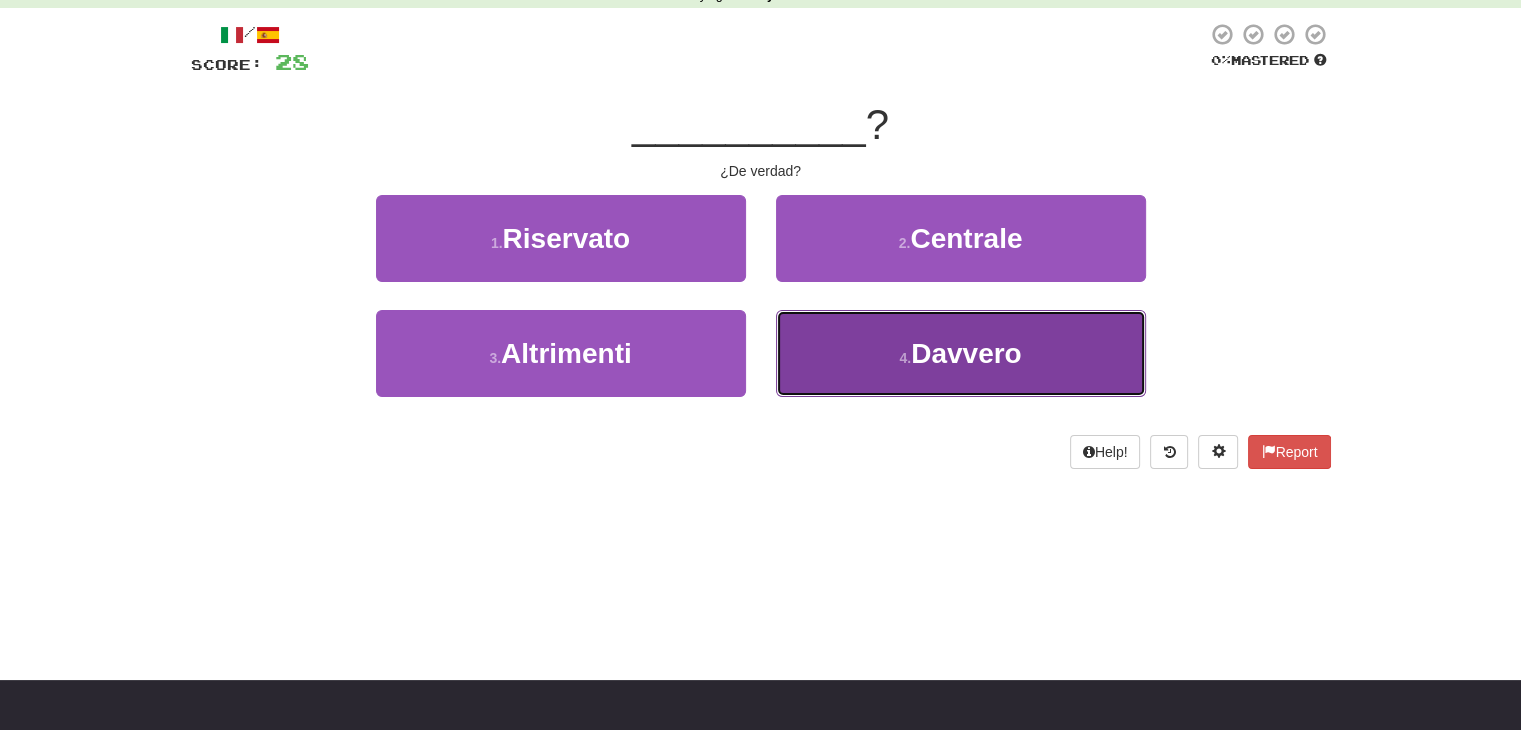 click on "4 .  Davvero" at bounding box center [961, 353] 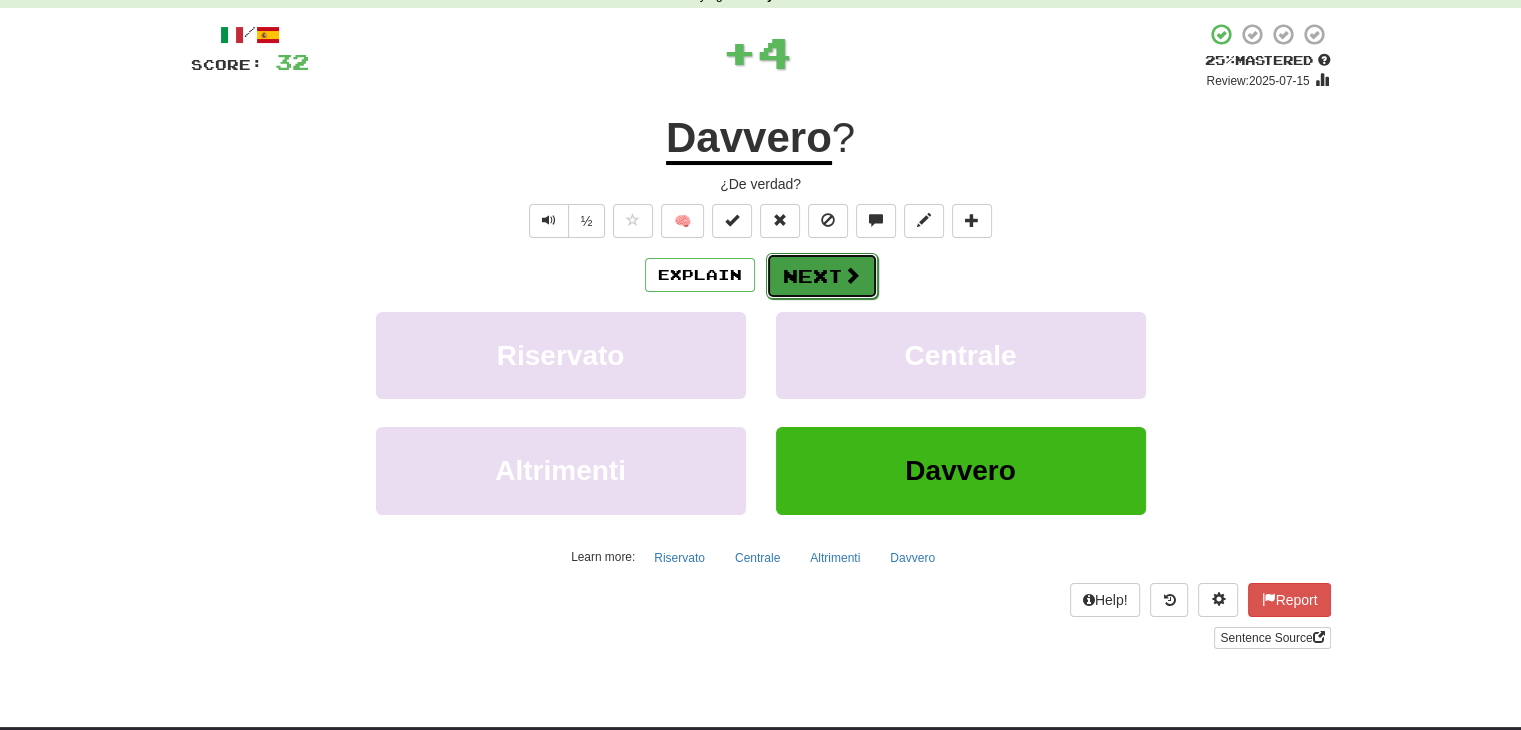 click on "Next" at bounding box center [822, 276] 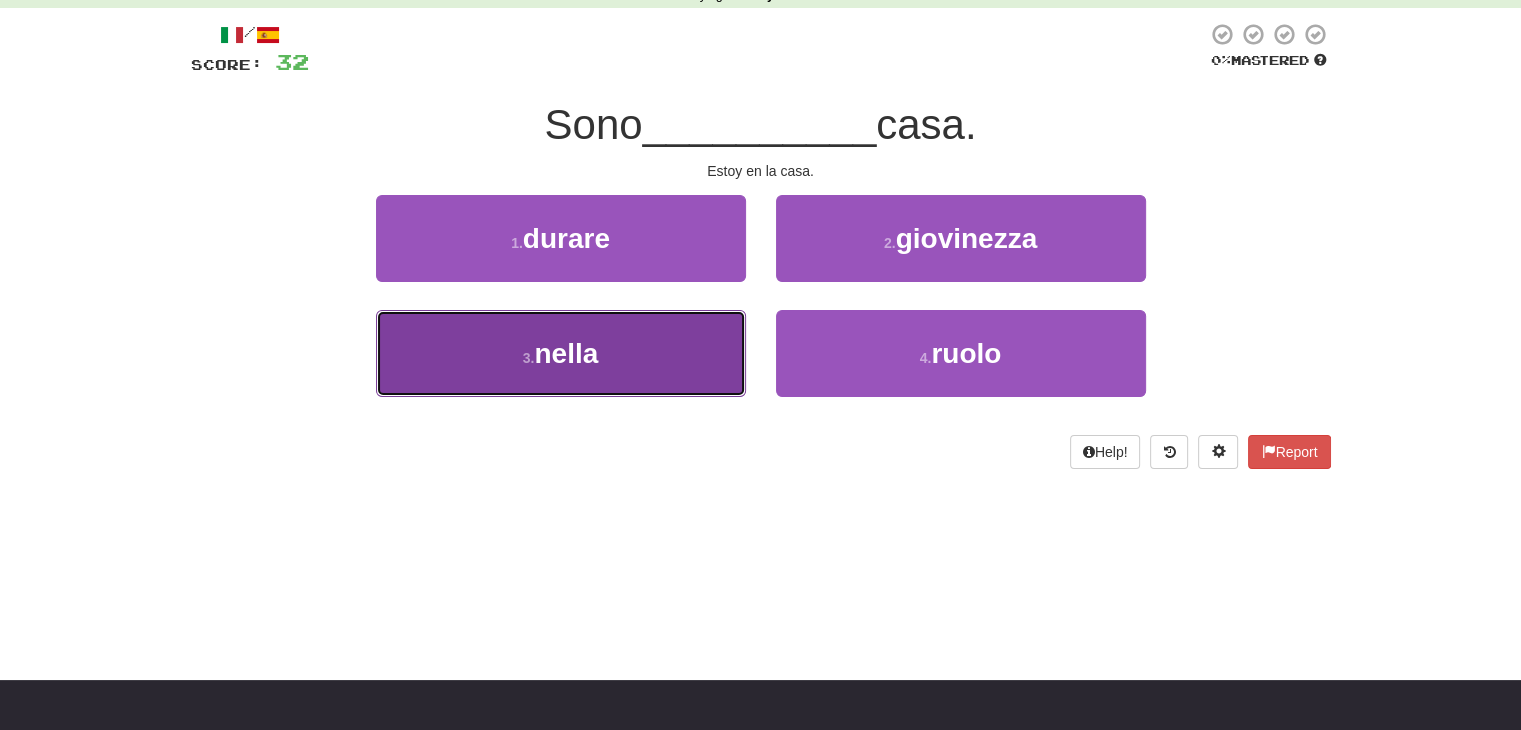 click on "3 .  nella" at bounding box center (561, 353) 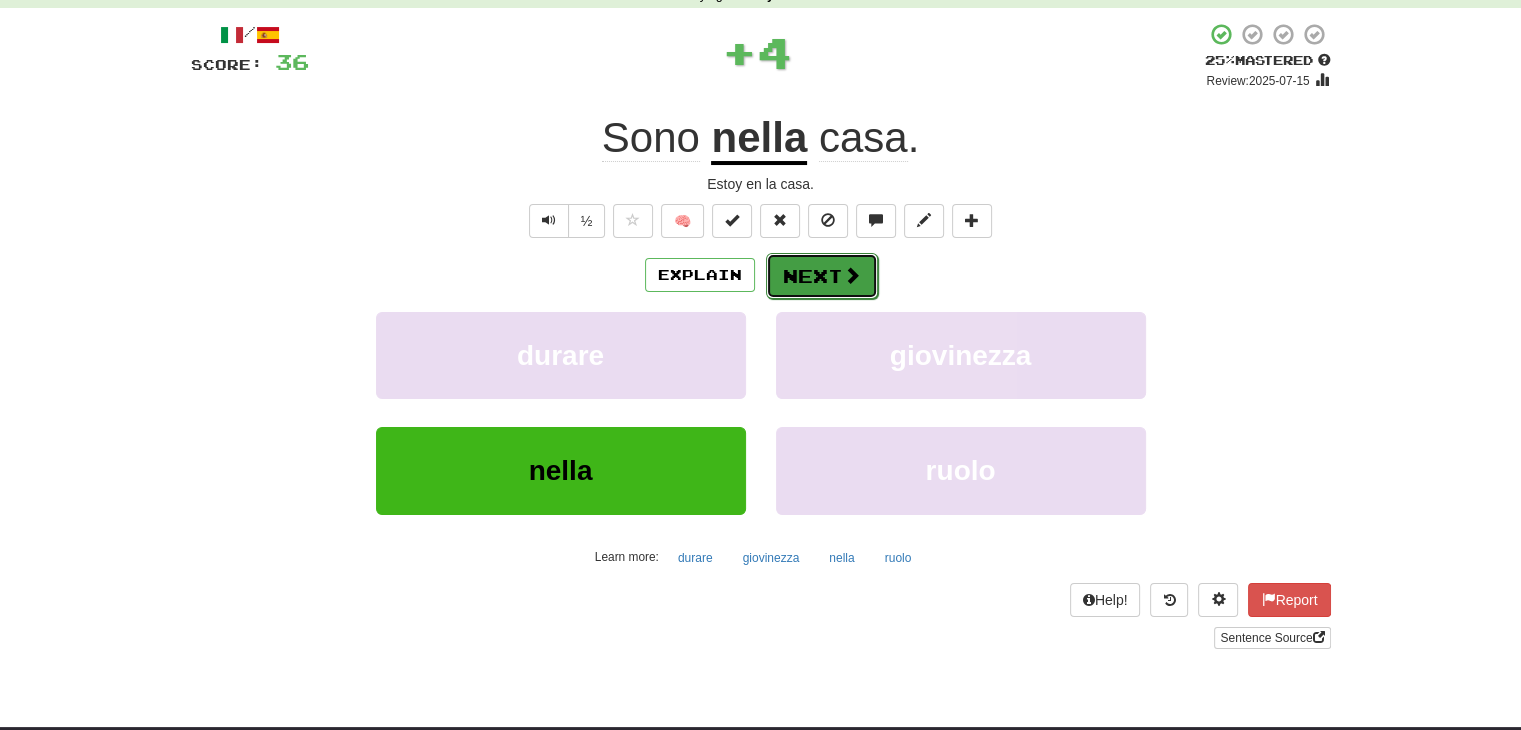 click on "Next" at bounding box center (822, 276) 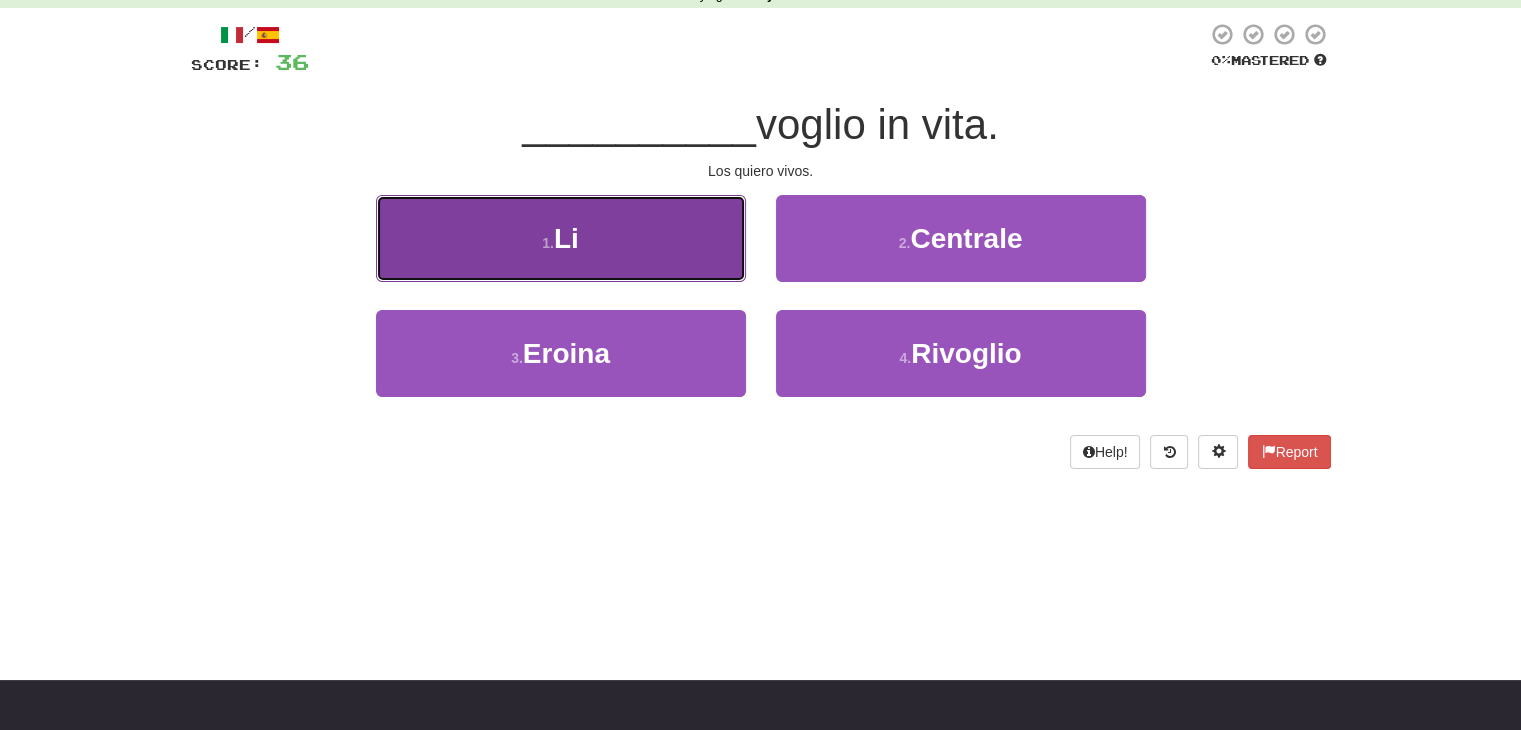 click on "1 .  Li" at bounding box center (561, 238) 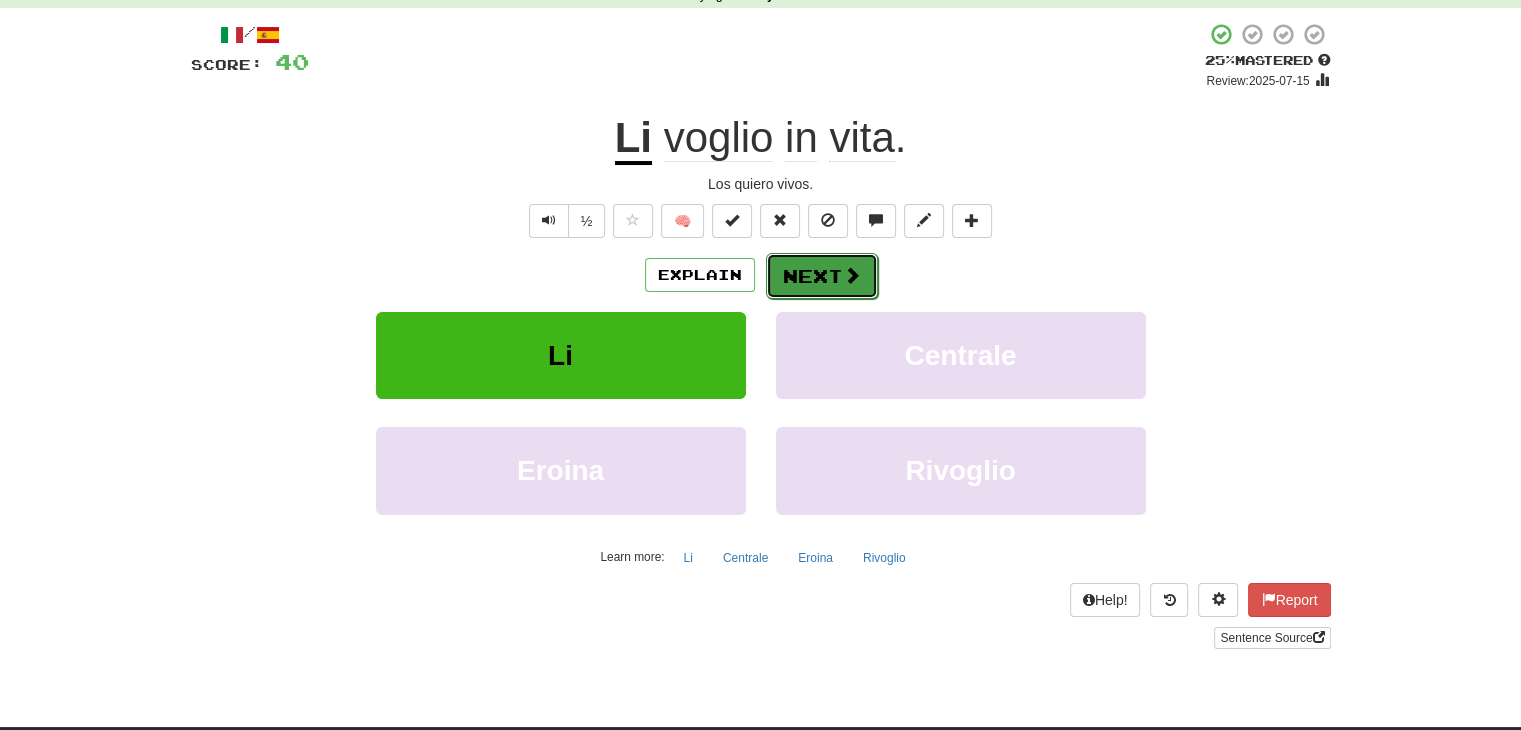 click on "Next" at bounding box center [822, 276] 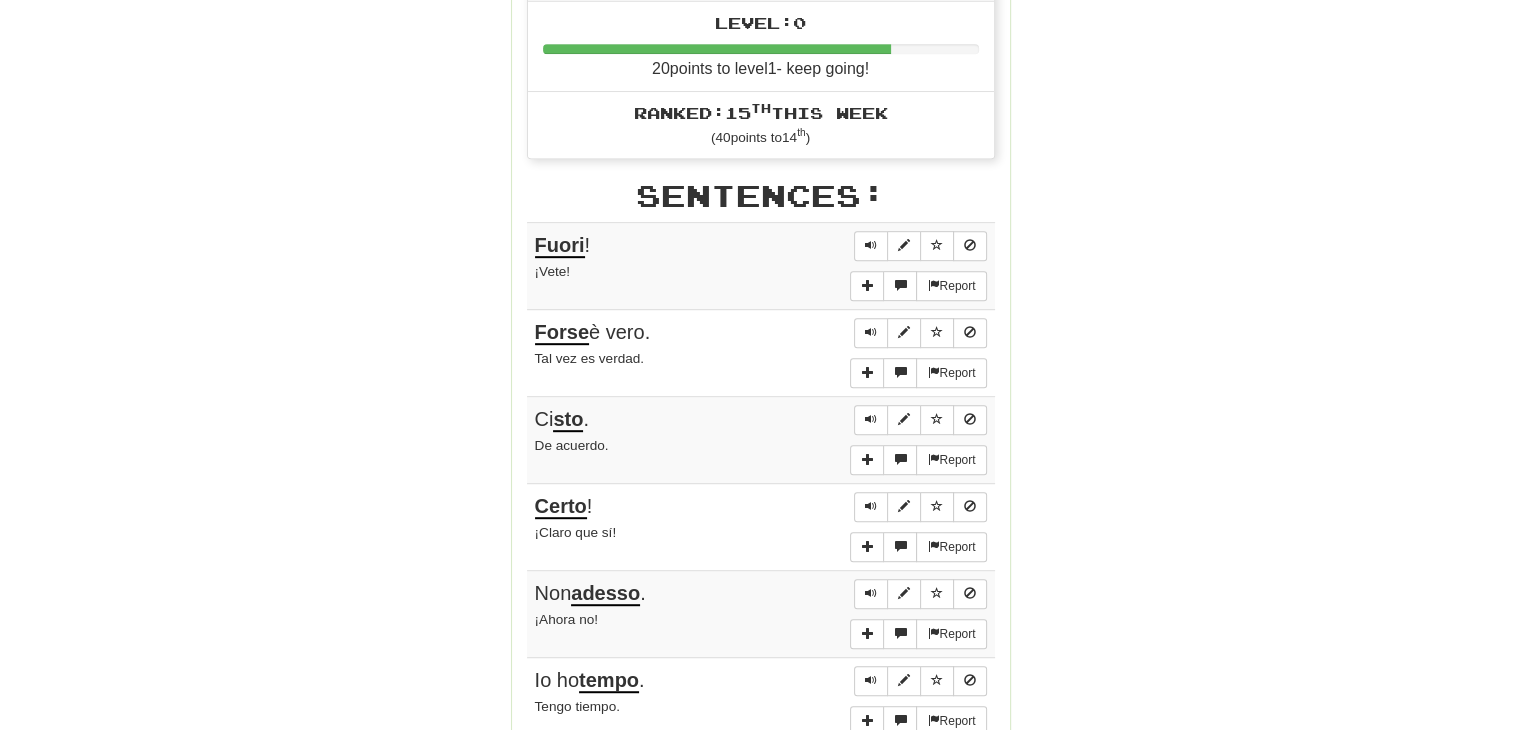 scroll, scrollTop: 1000, scrollLeft: 0, axis: vertical 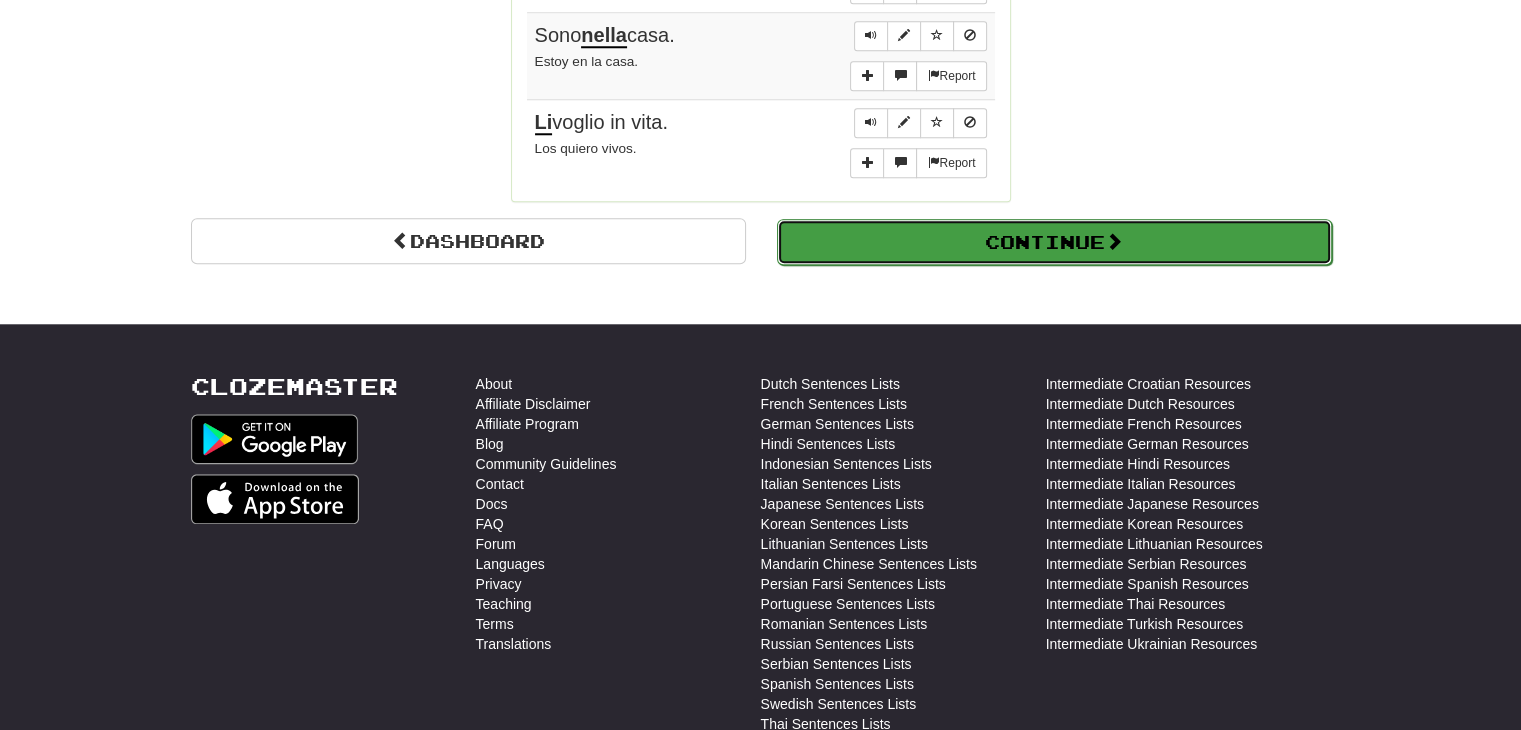 click on "Continue" at bounding box center [1054, 242] 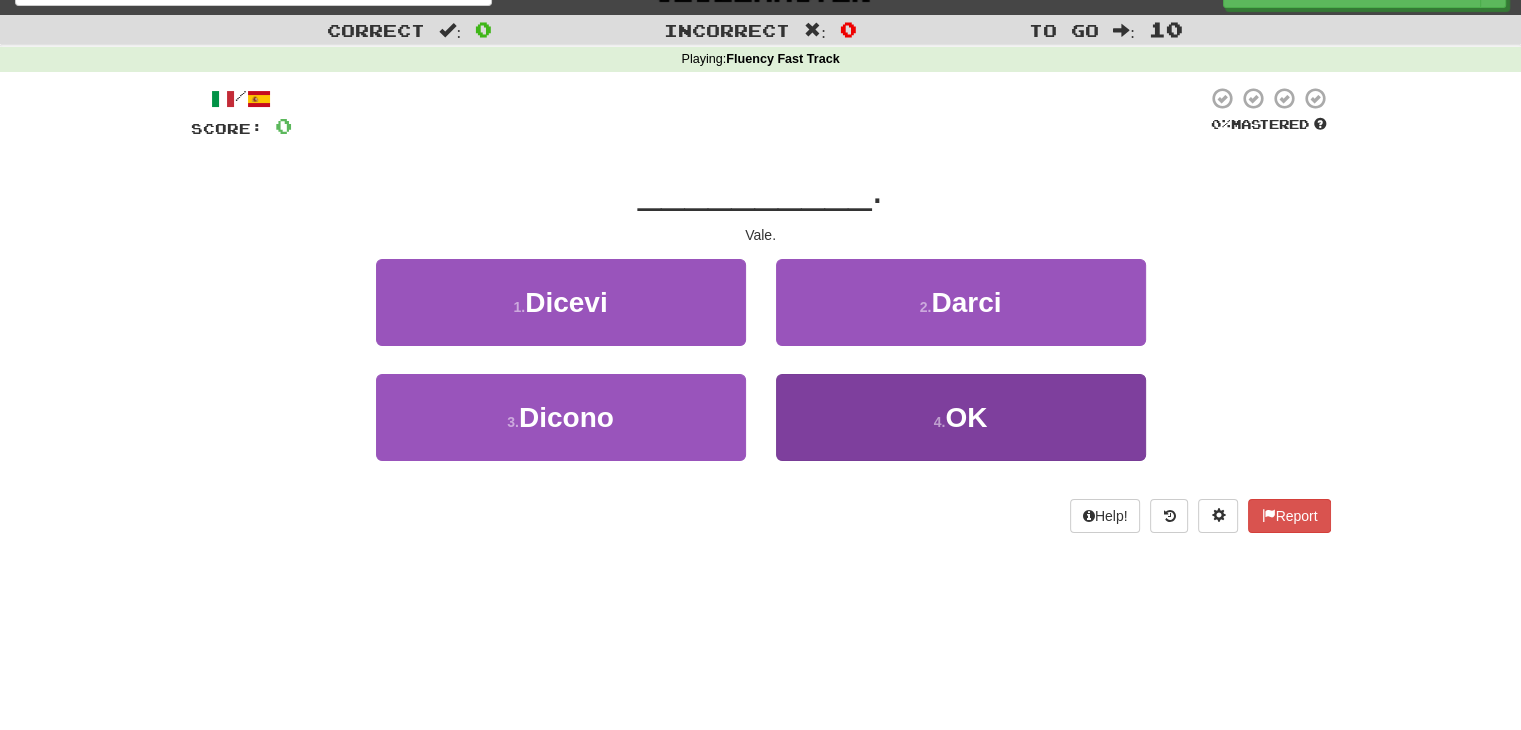 scroll, scrollTop: 0, scrollLeft: 0, axis: both 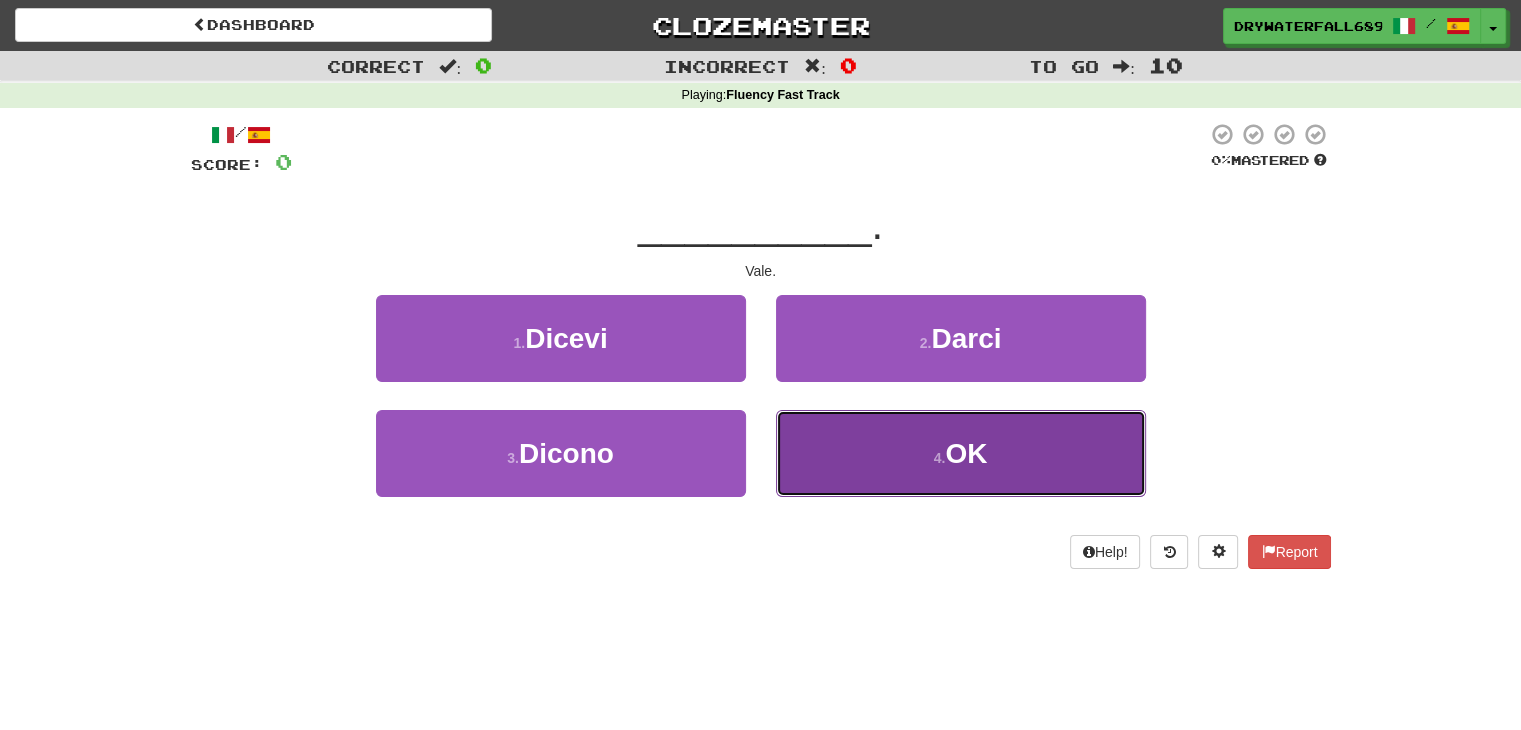 click on "4 .  OK" at bounding box center (961, 453) 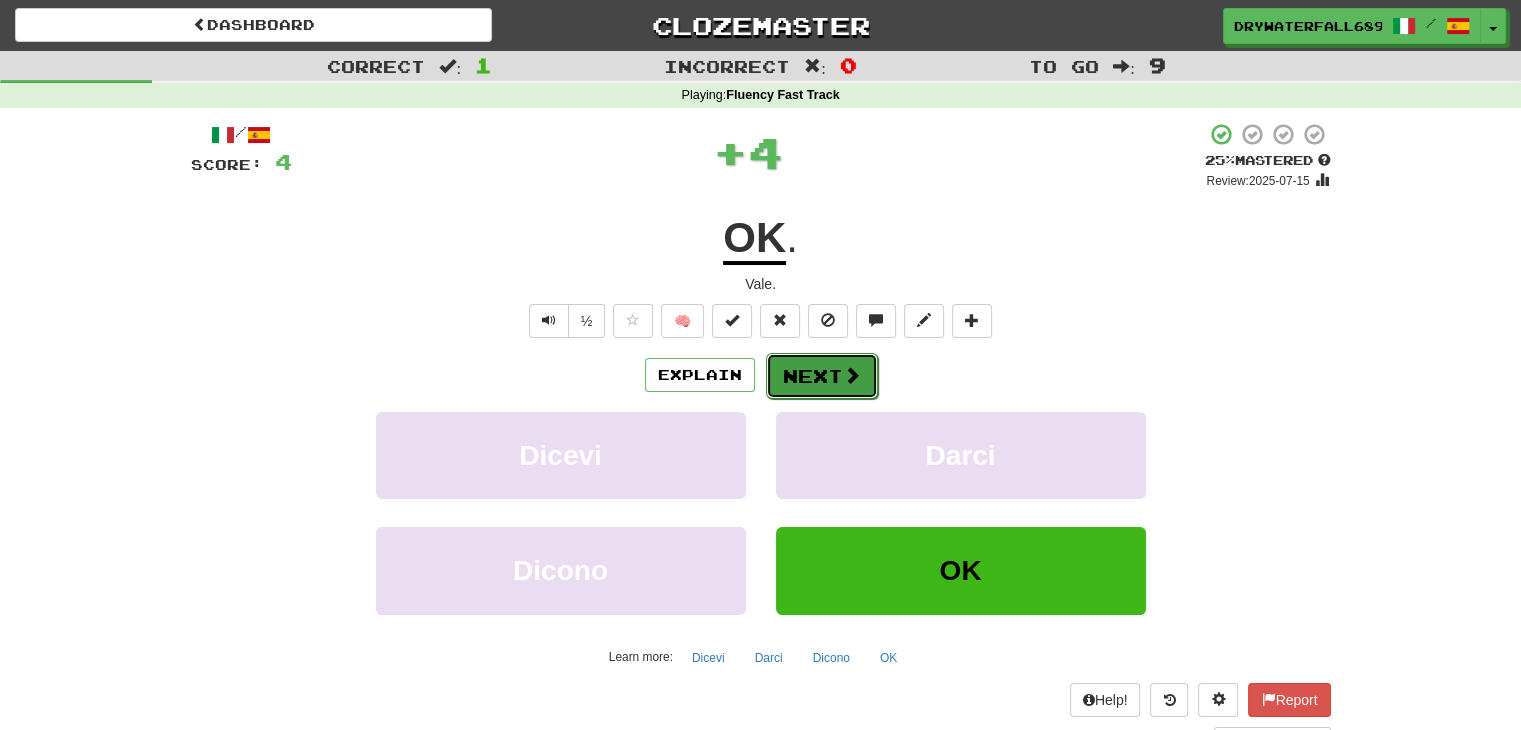 click on "Next" at bounding box center [822, 376] 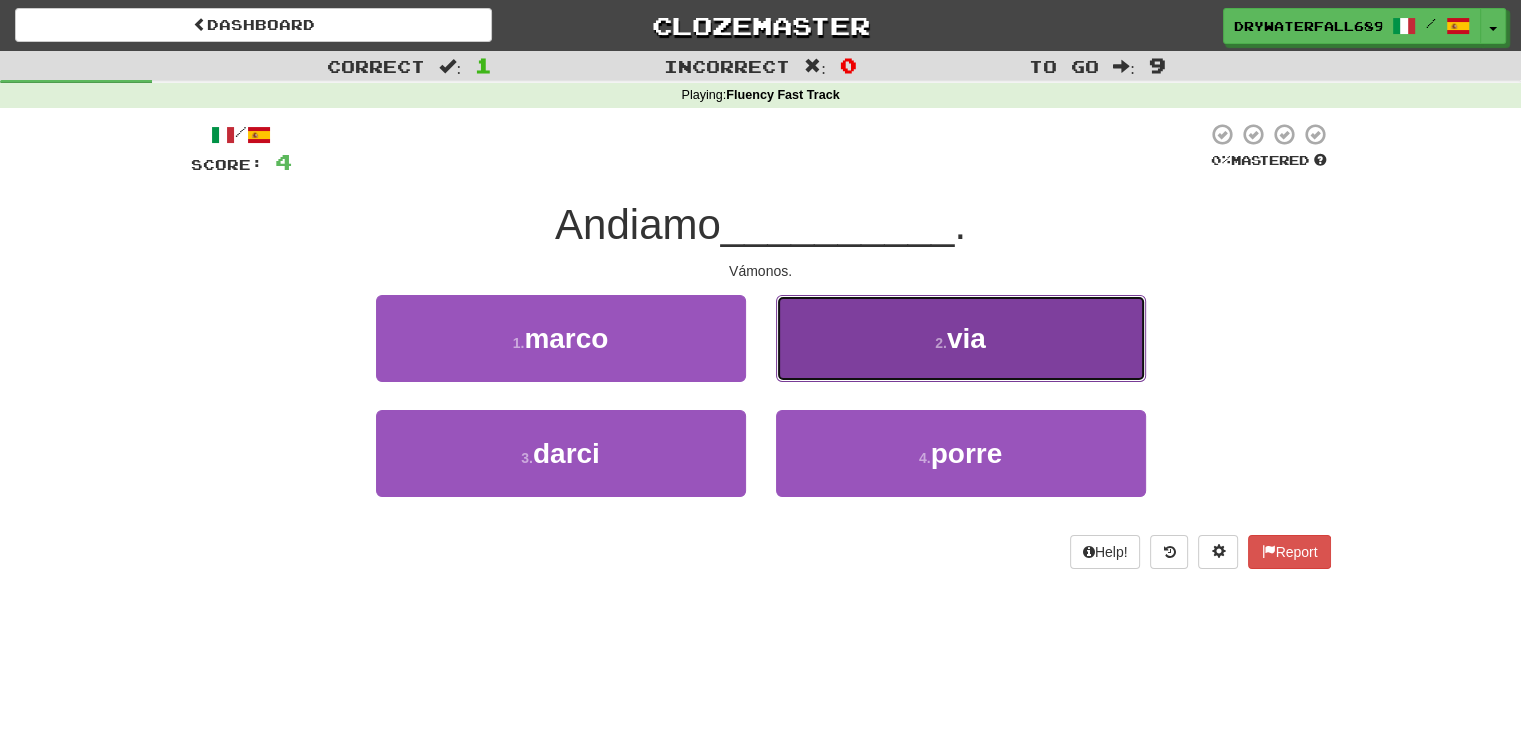 click on "2 .  via" at bounding box center [961, 338] 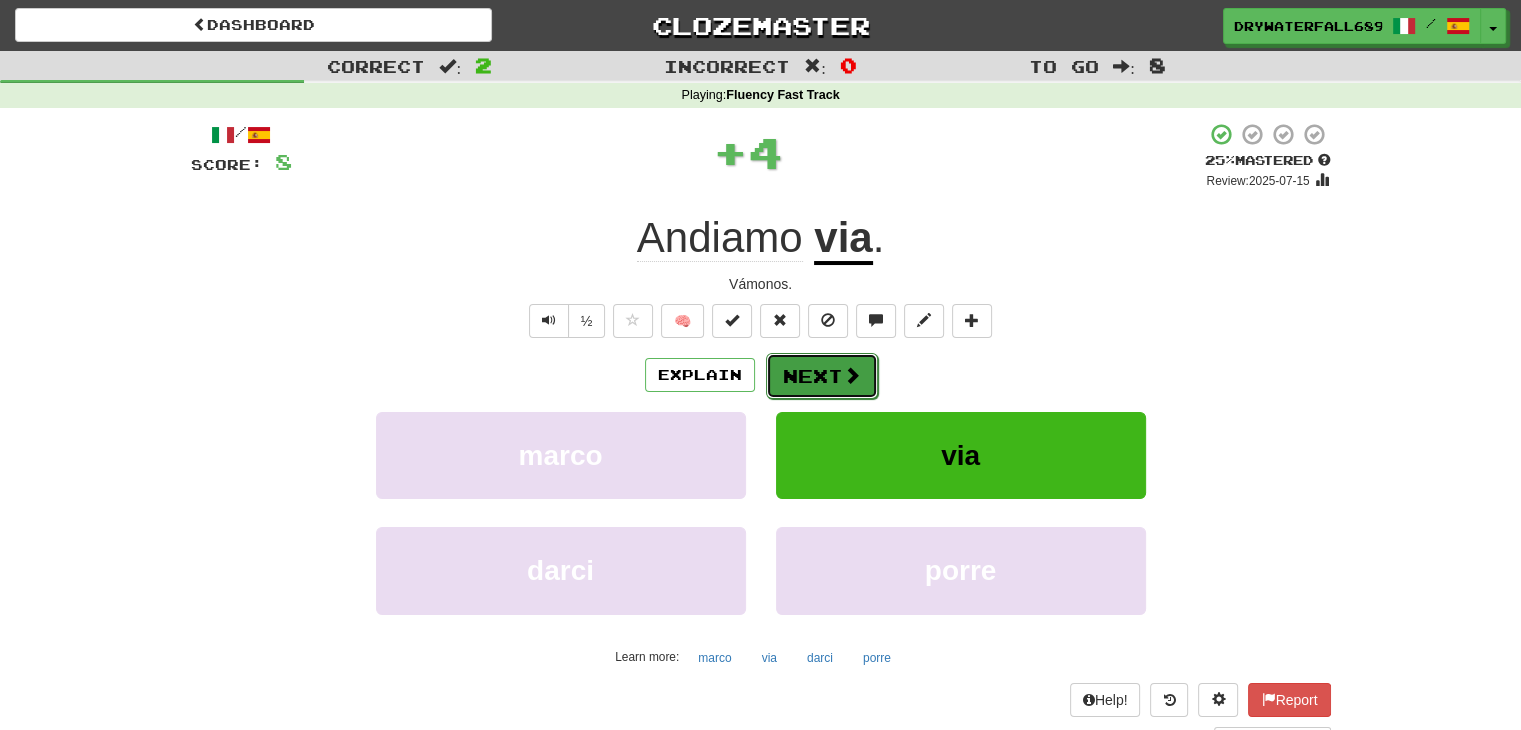 click on "Next" at bounding box center (822, 376) 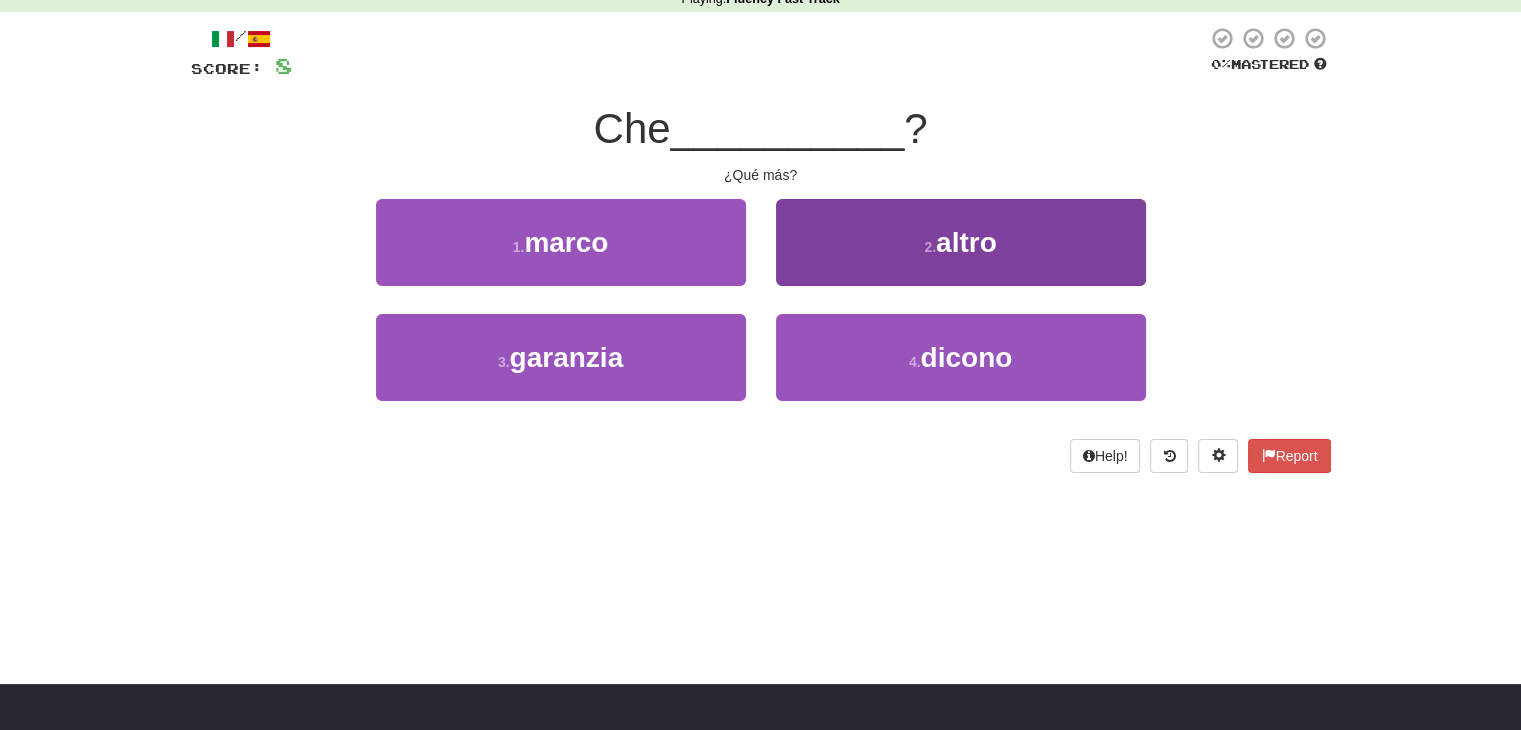 scroll, scrollTop: 100, scrollLeft: 0, axis: vertical 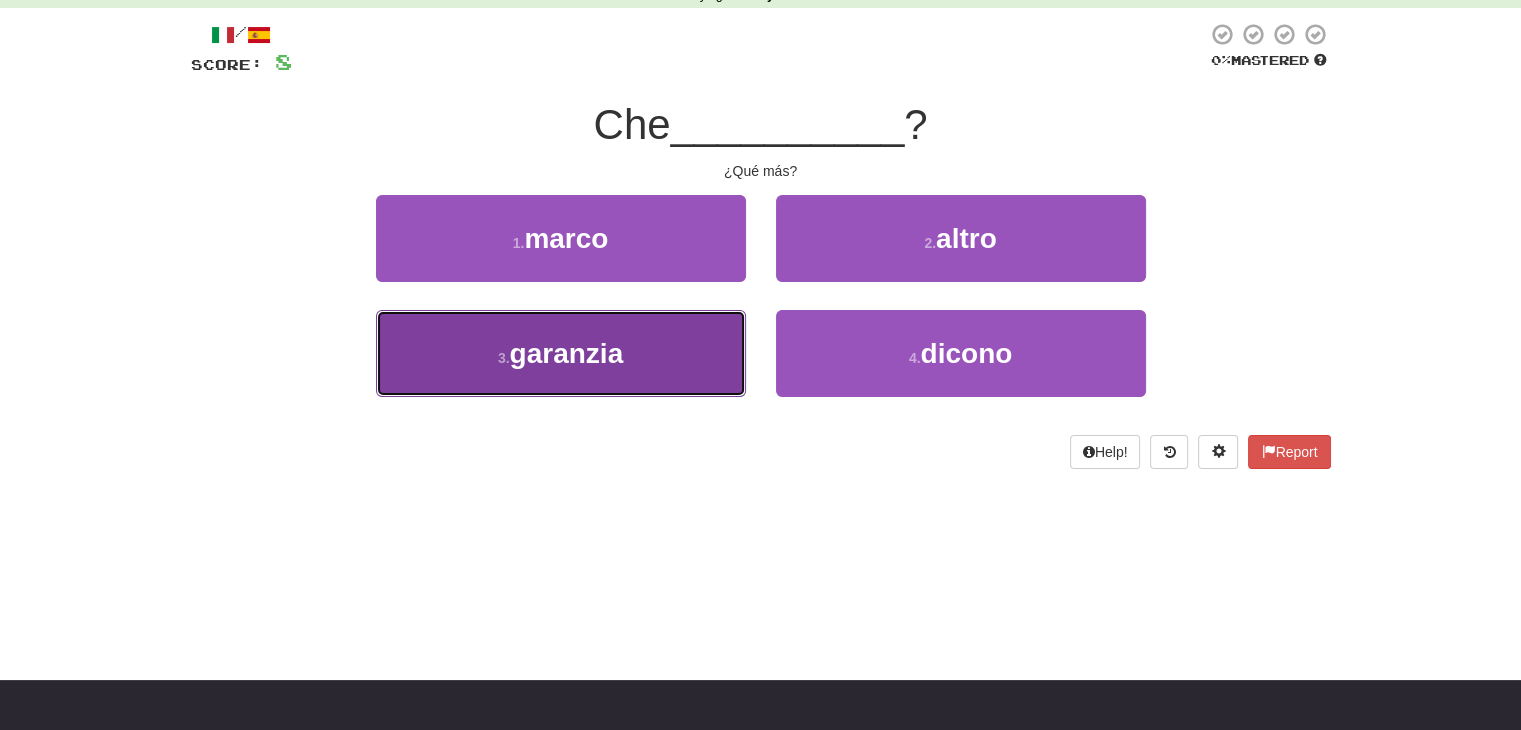 click on "3 .  garanzia" at bounding box center (561, 353) 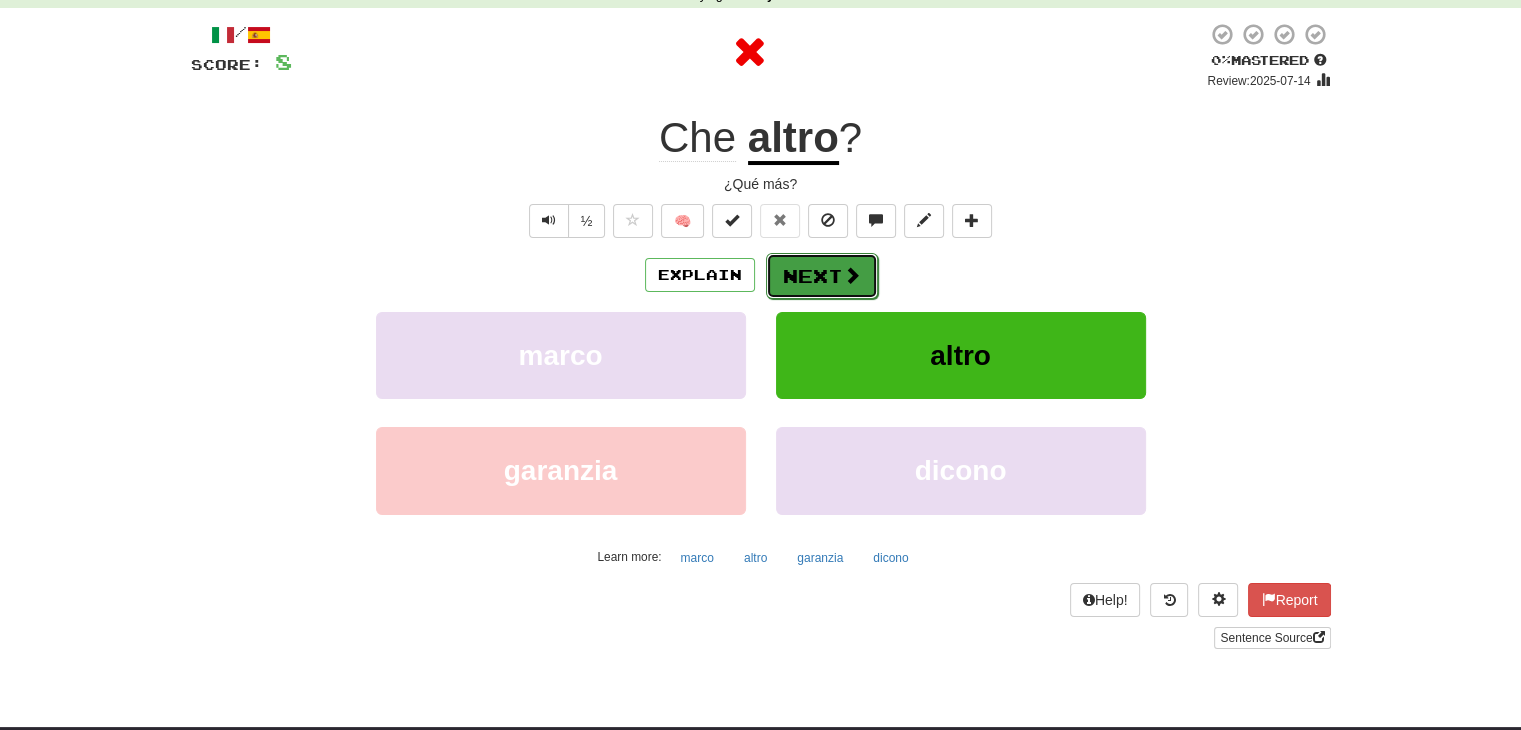 click on "Next" at bounding box center [822, 276] 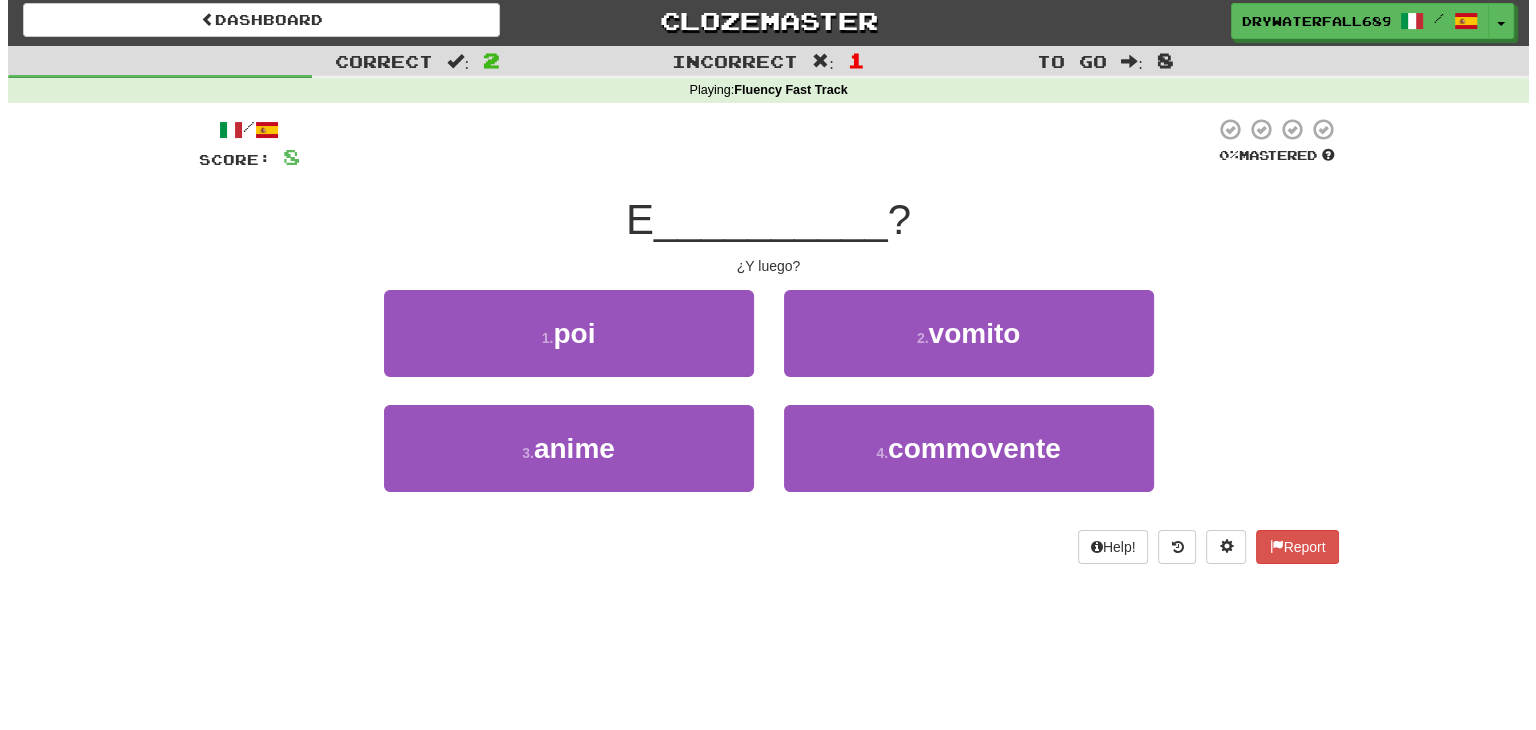scroll, scrollTop: 0, scrollLeft: 0, axis: both 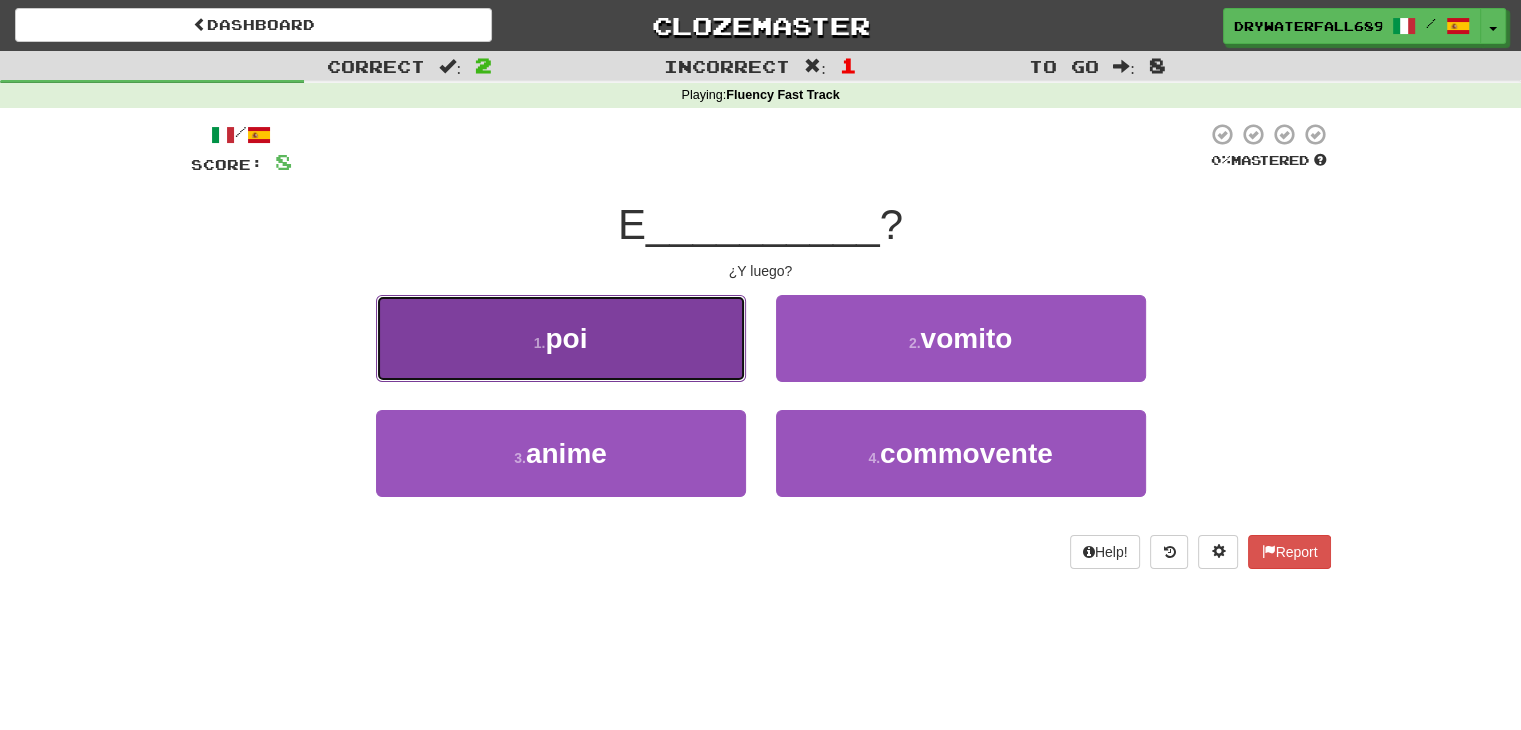 click on "1 .  poi" at bounding box center [561, 338] 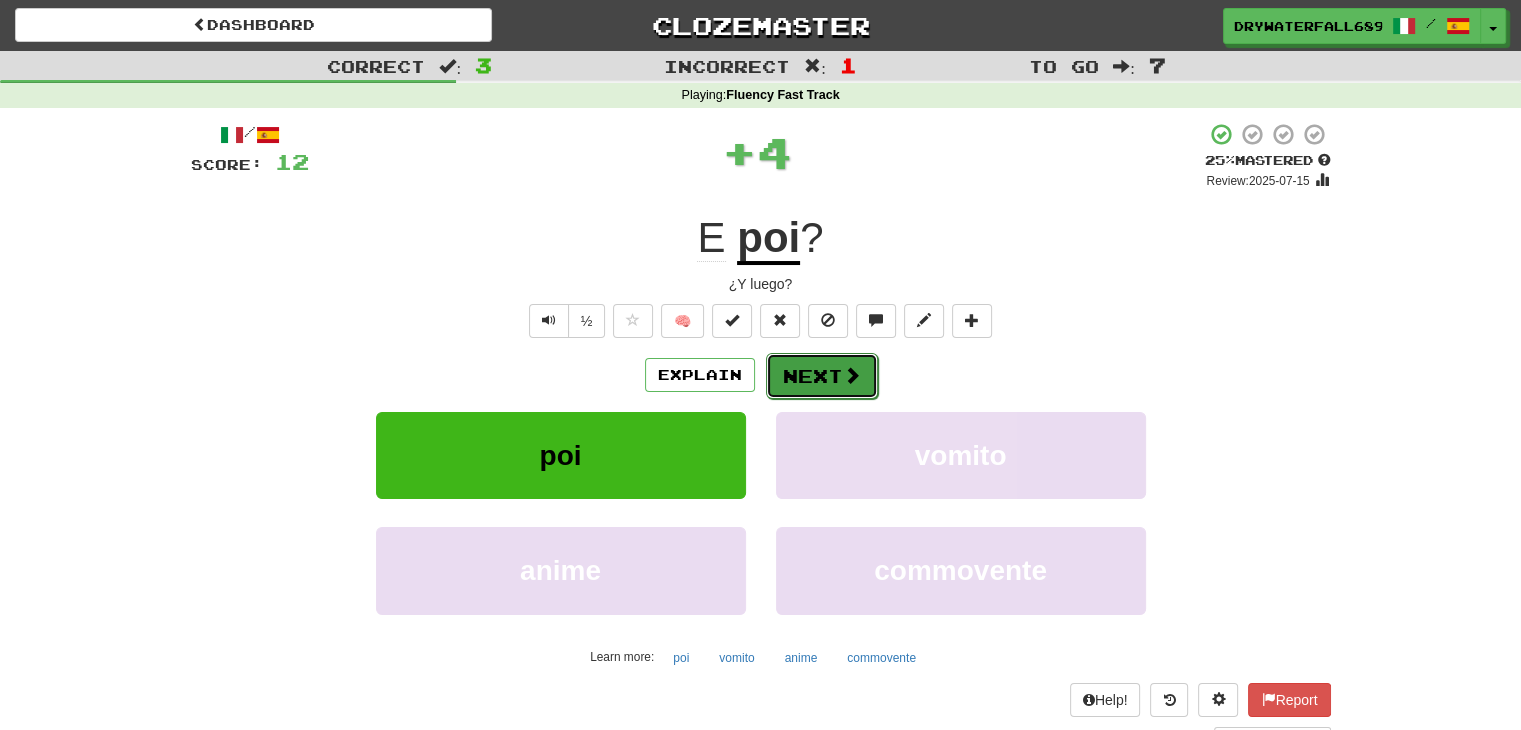 click on "Next" at bounding box center (822, 376) 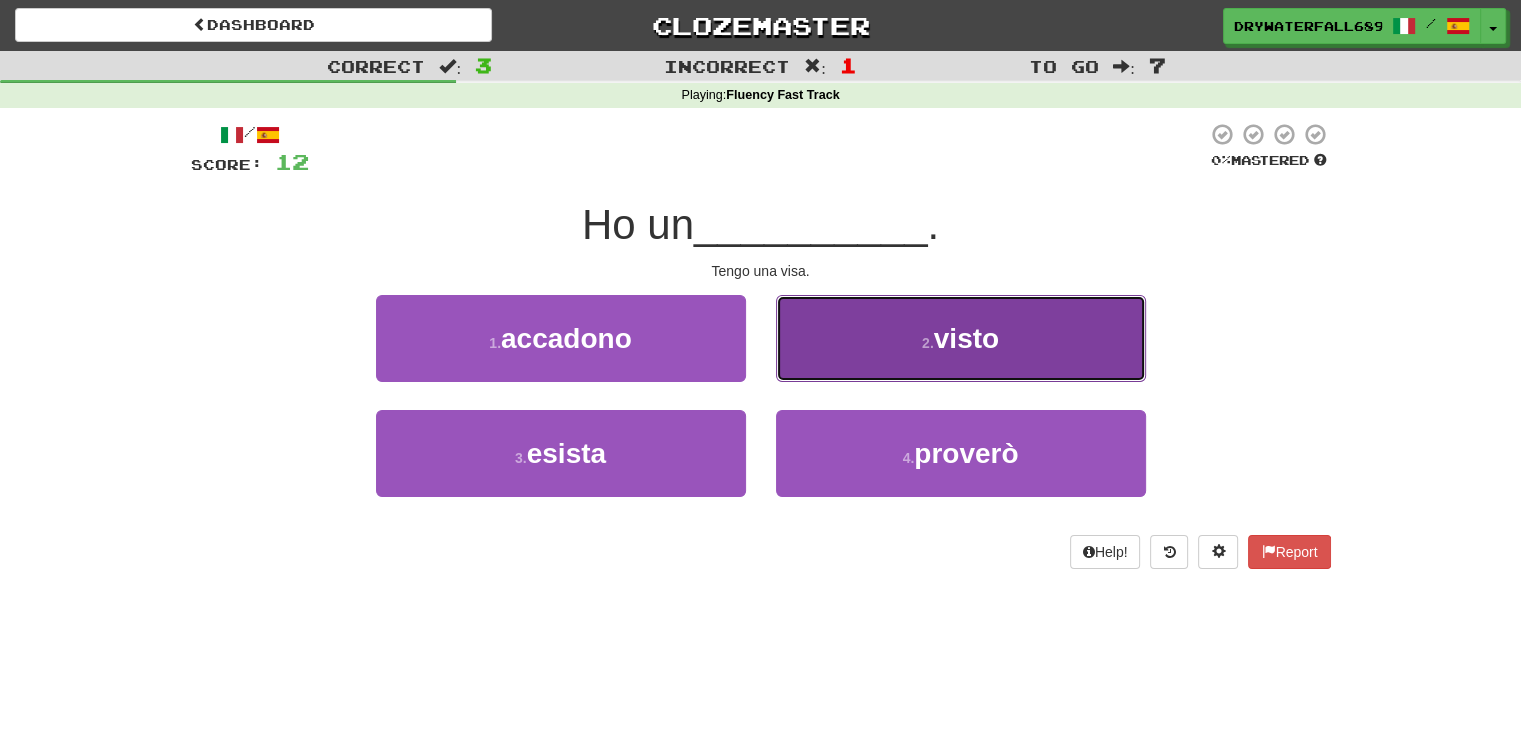click on "2 .  visto" at bounding box center [961, 338] 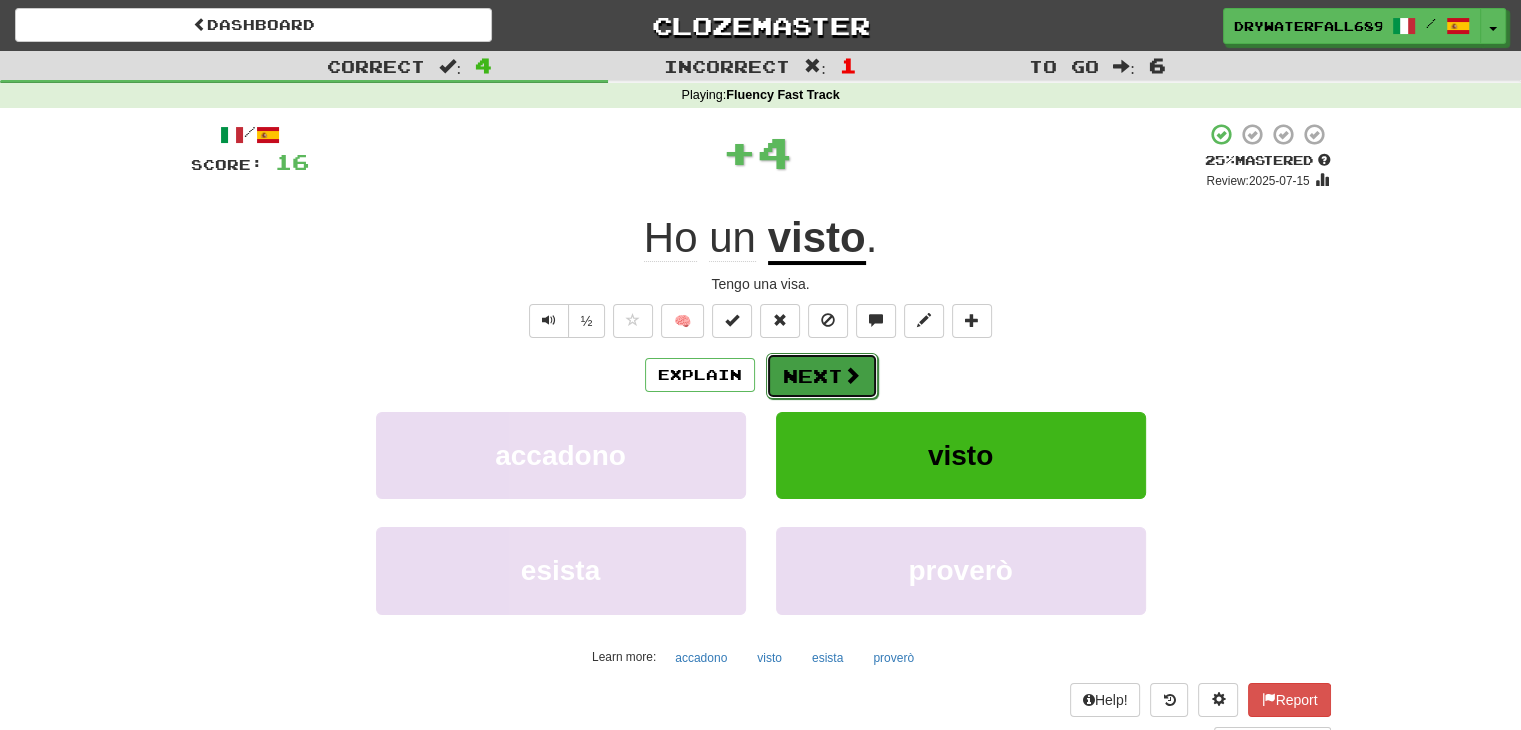 click on "Next" at bounding box center (822, 376) 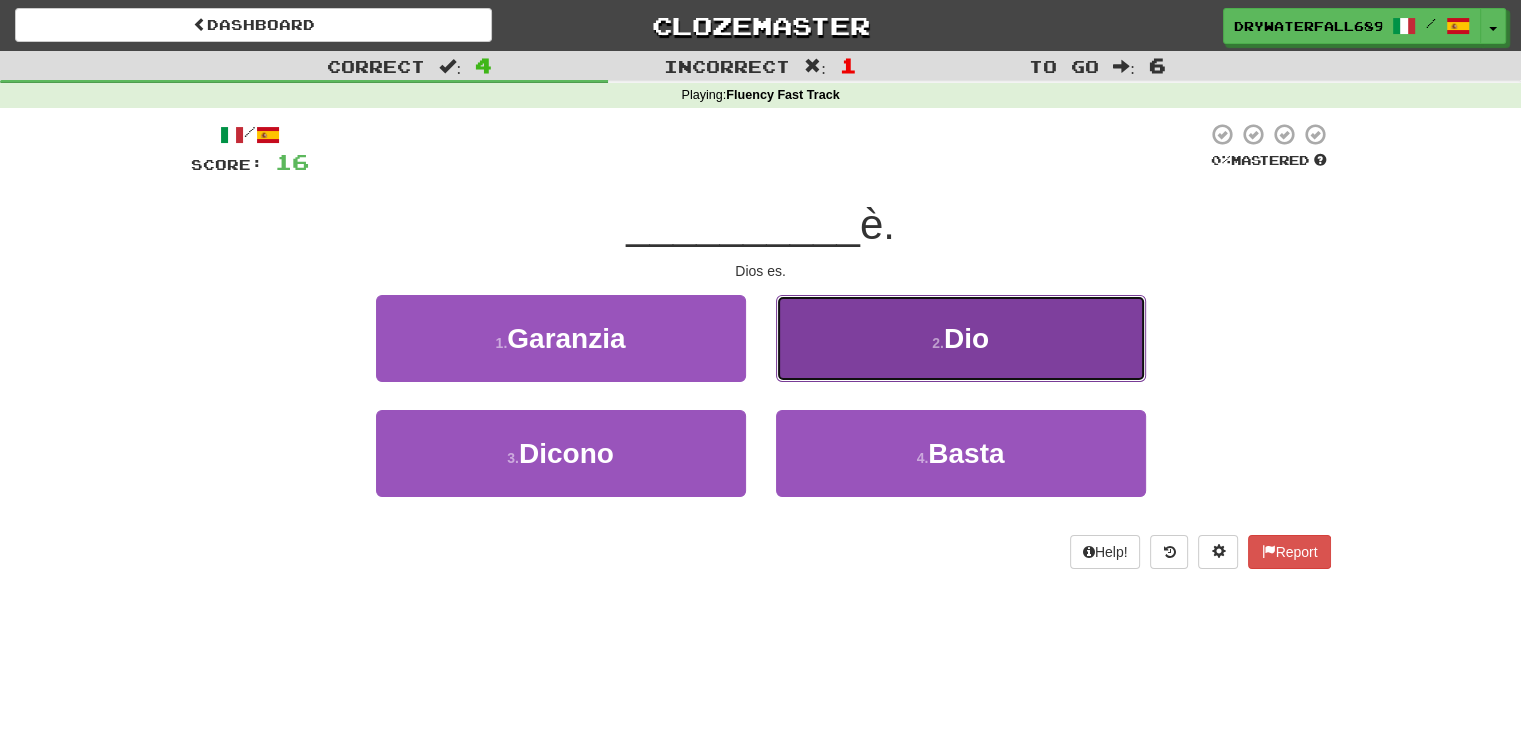 click on "2 .  Dio" at bounding box center (961, 338) 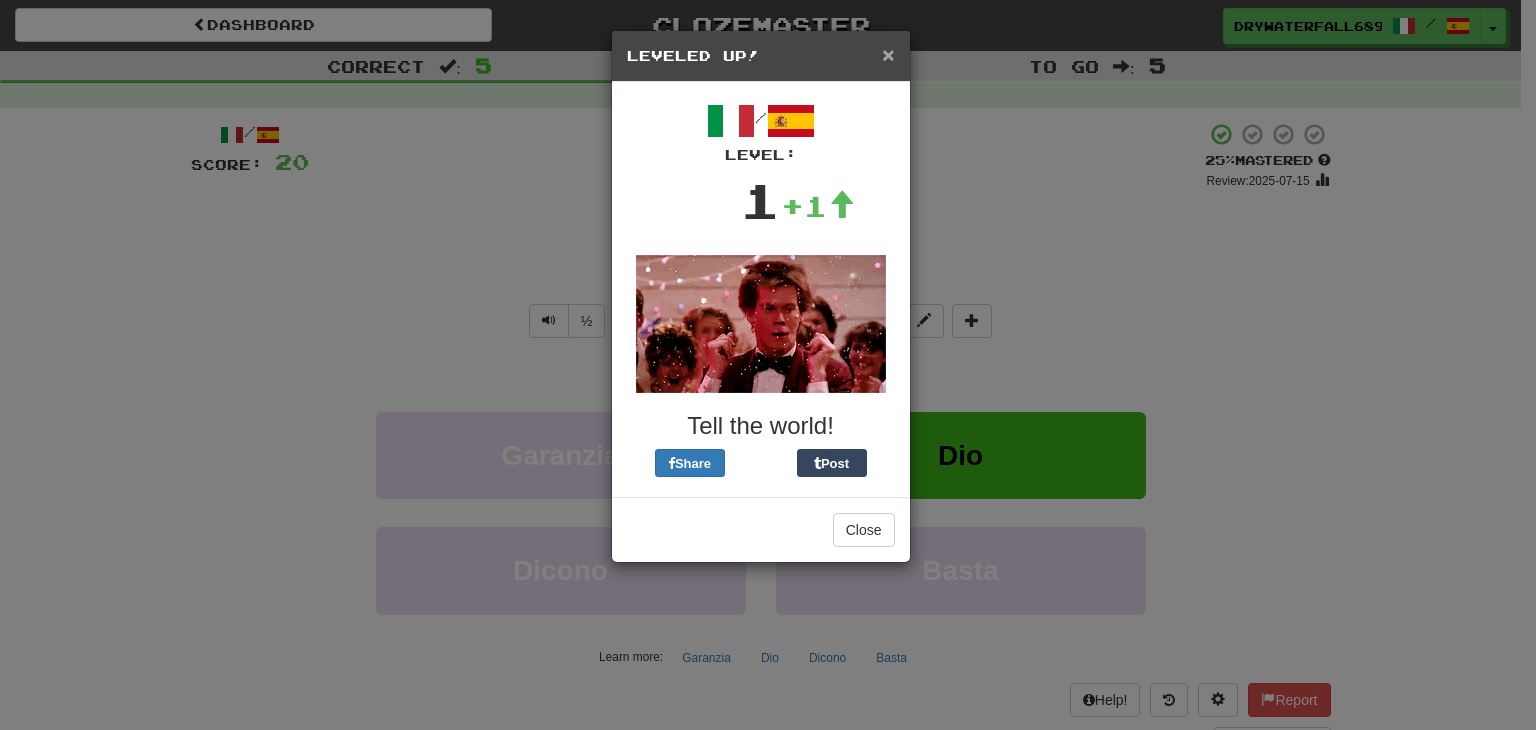 click on "×" at bounding box center [888, 54] 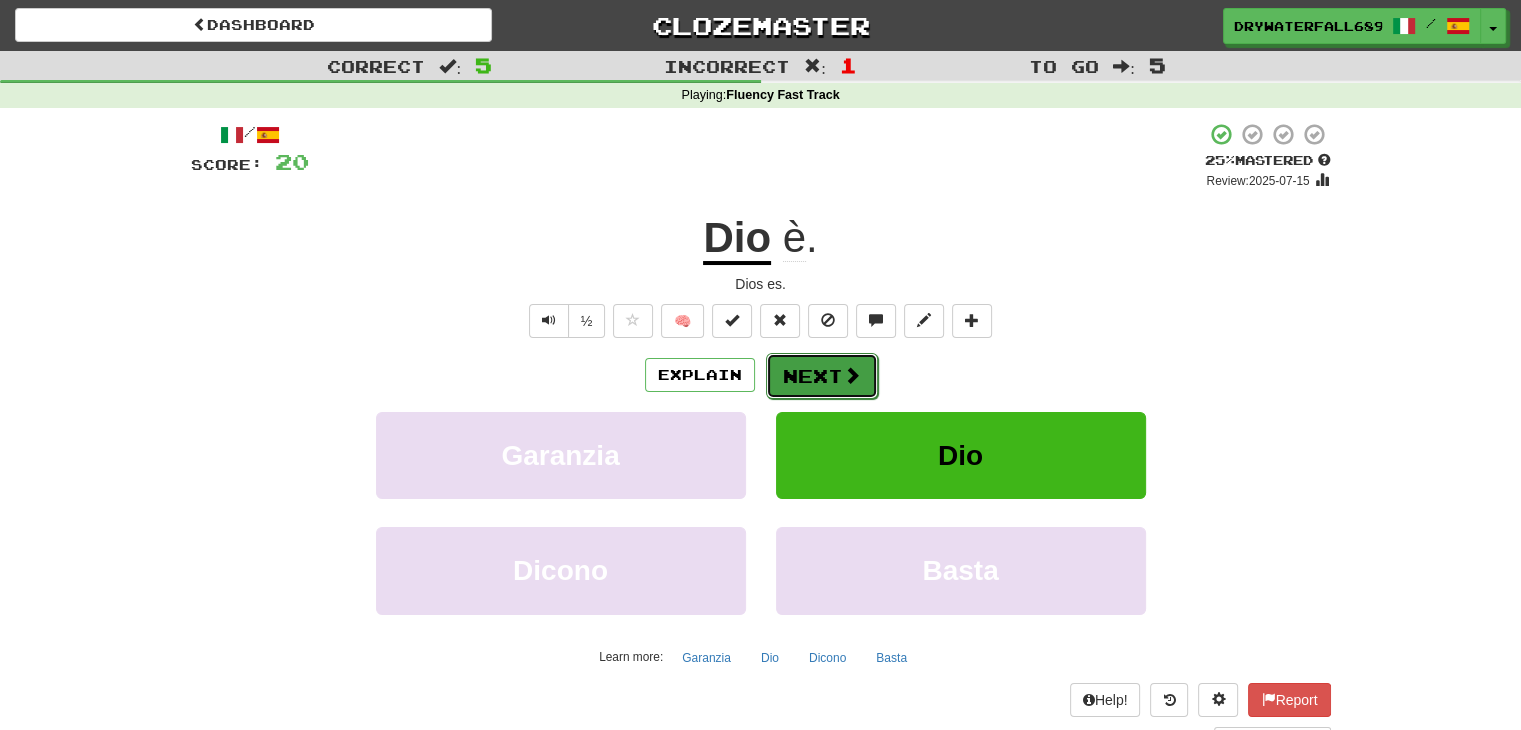 click at bounding box center [852, 375] 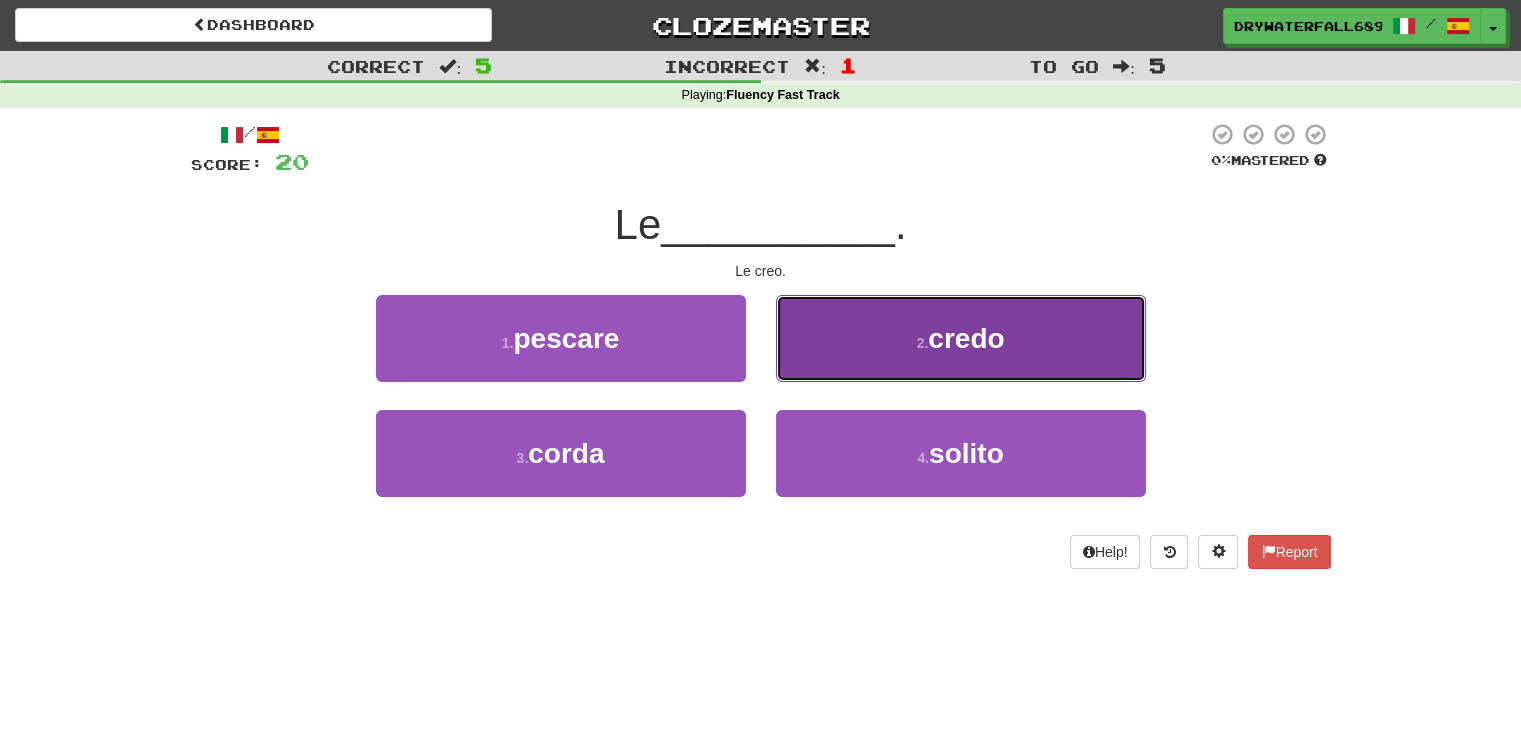 click on "2 .  credo" at bounding box center (961, 338) 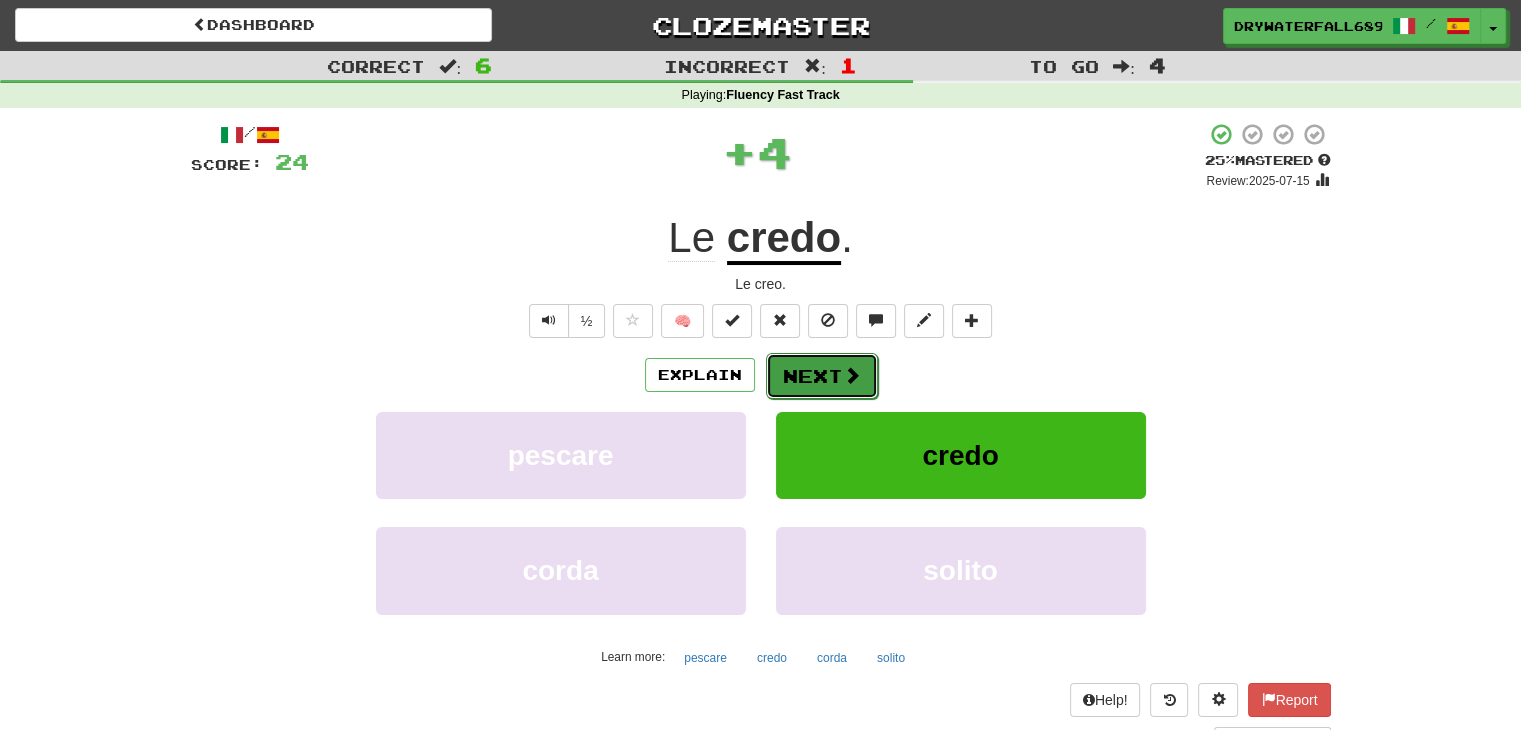 click on "Next" at bounding box center (822, 376) 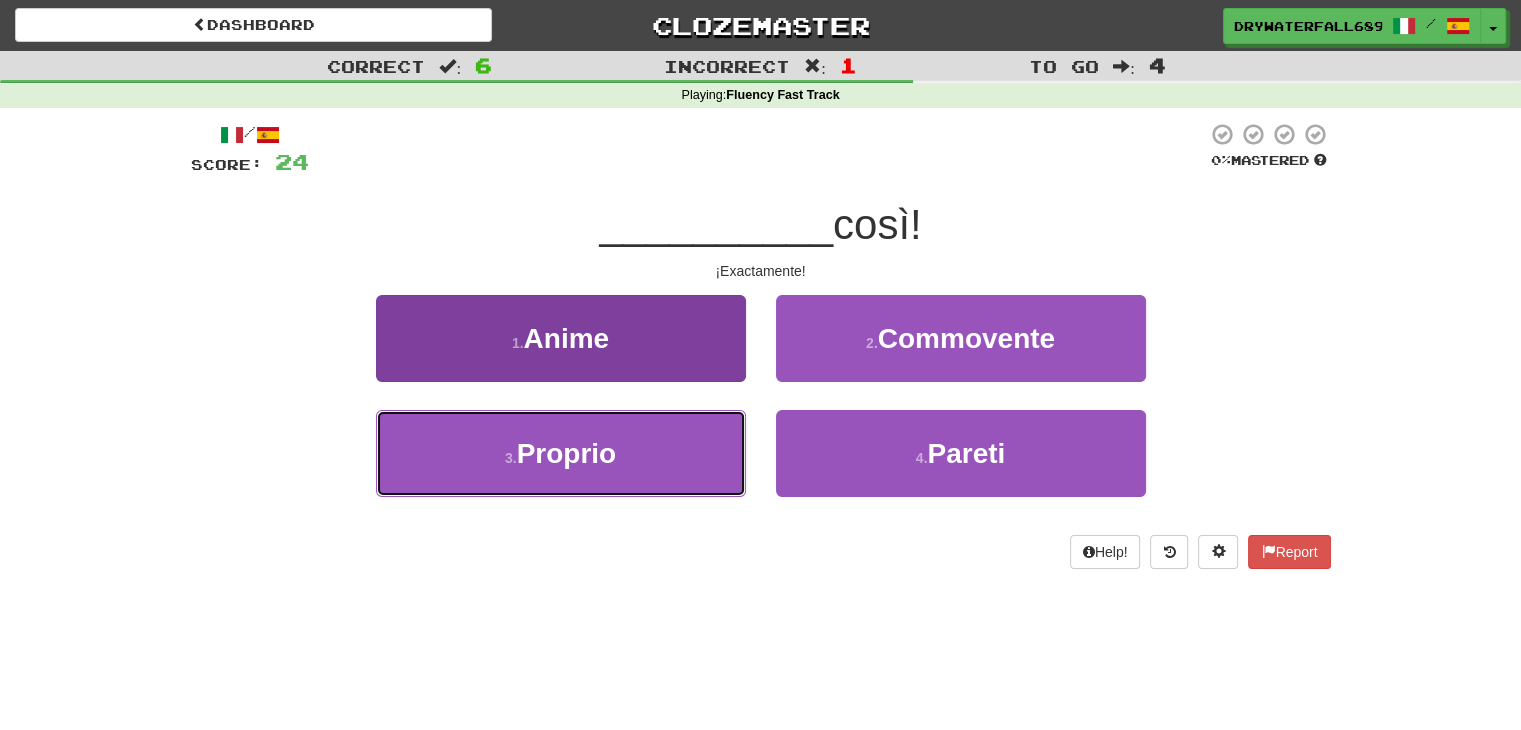 click on "3 .  Proprio" at bounding box center [561, 453] 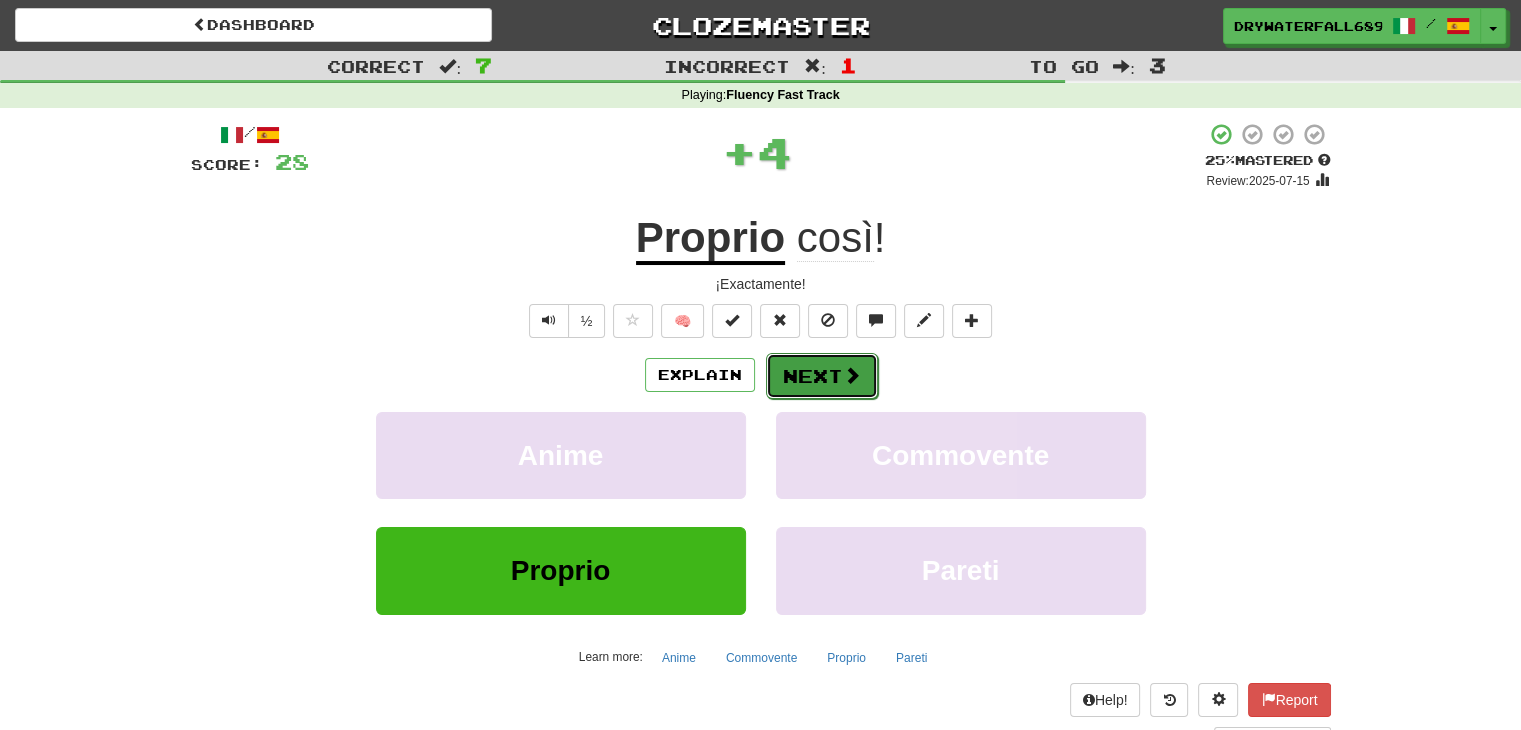 click on "Next" at bounding box center [822, 376] 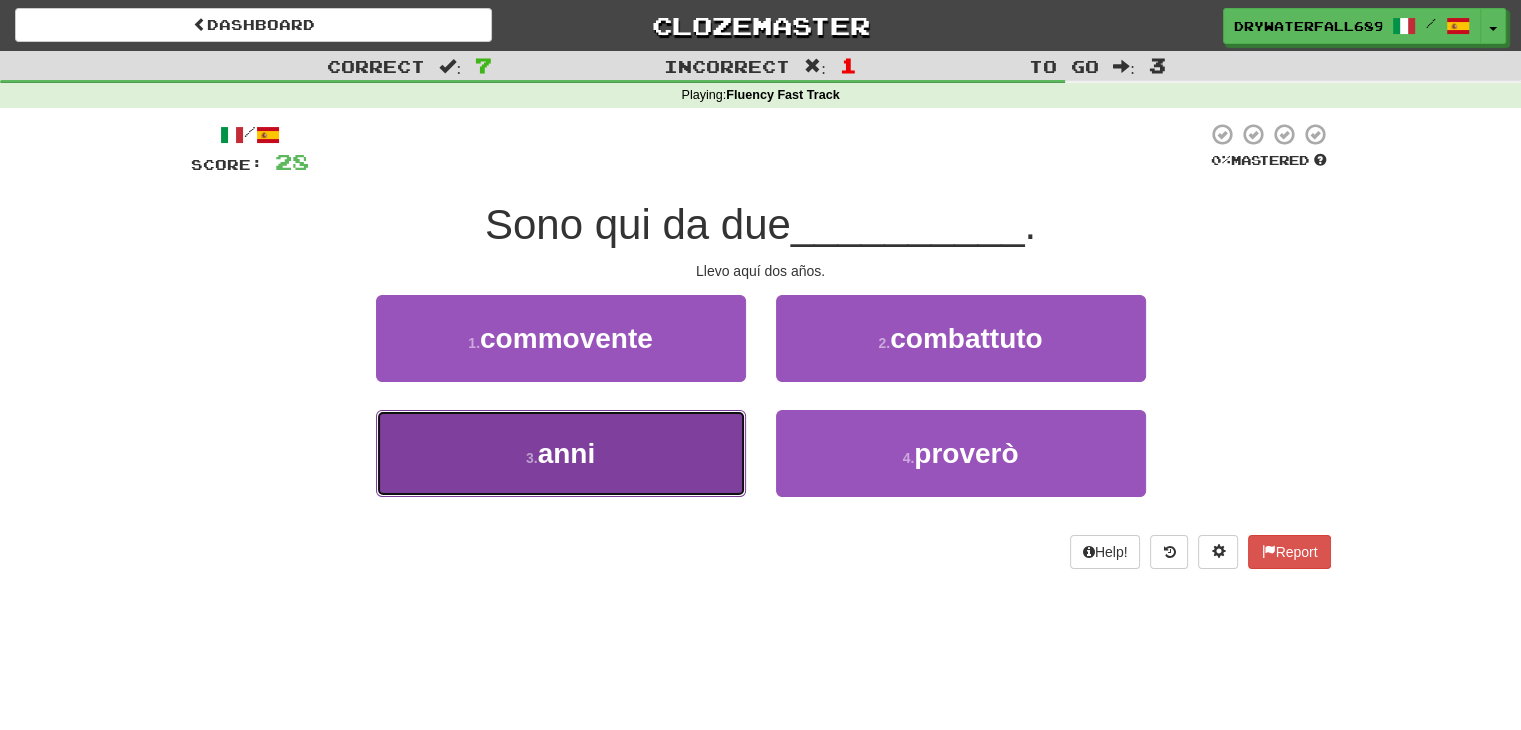 click on "3 .  anni" at bounding box center [561, 453] 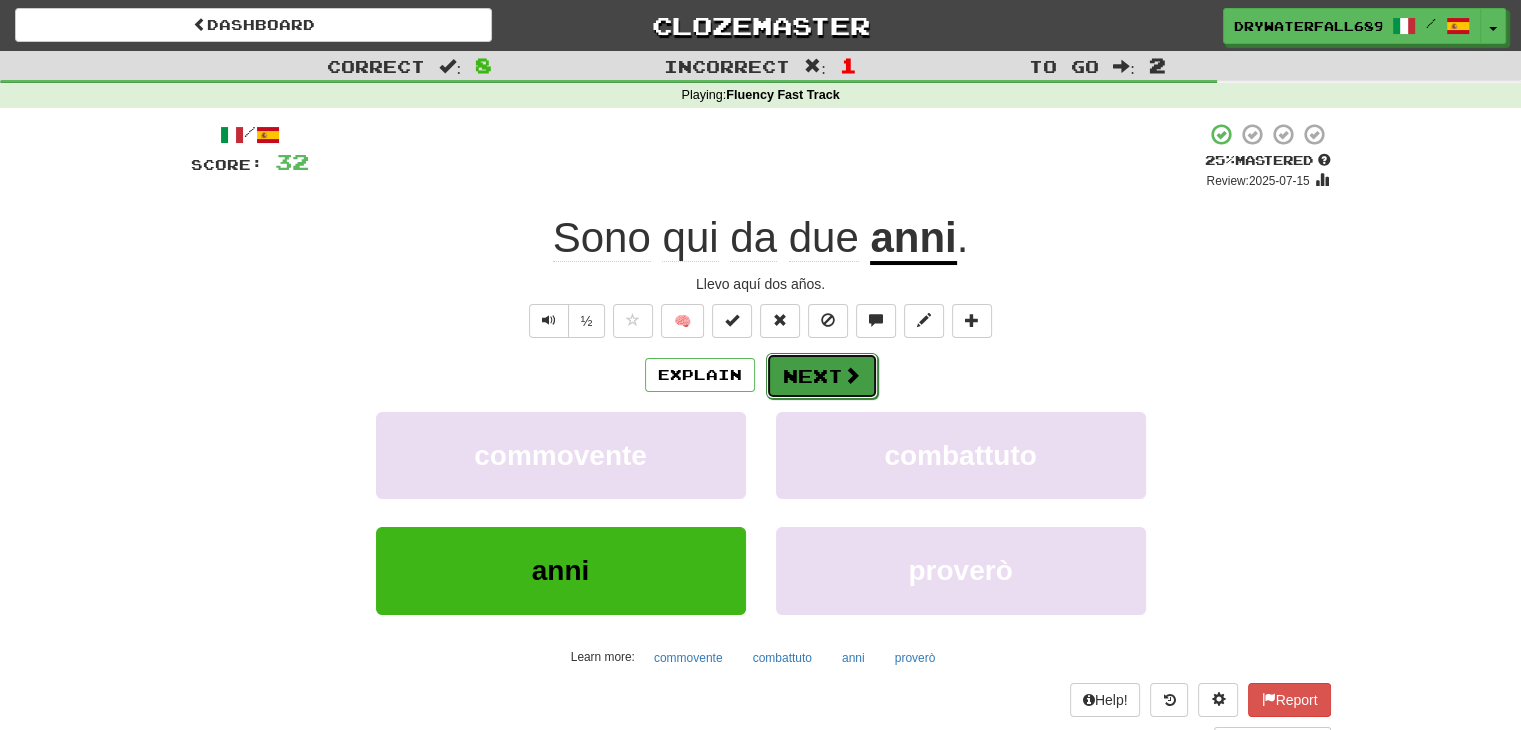 click on "Next" at bounding box center [822, 376] 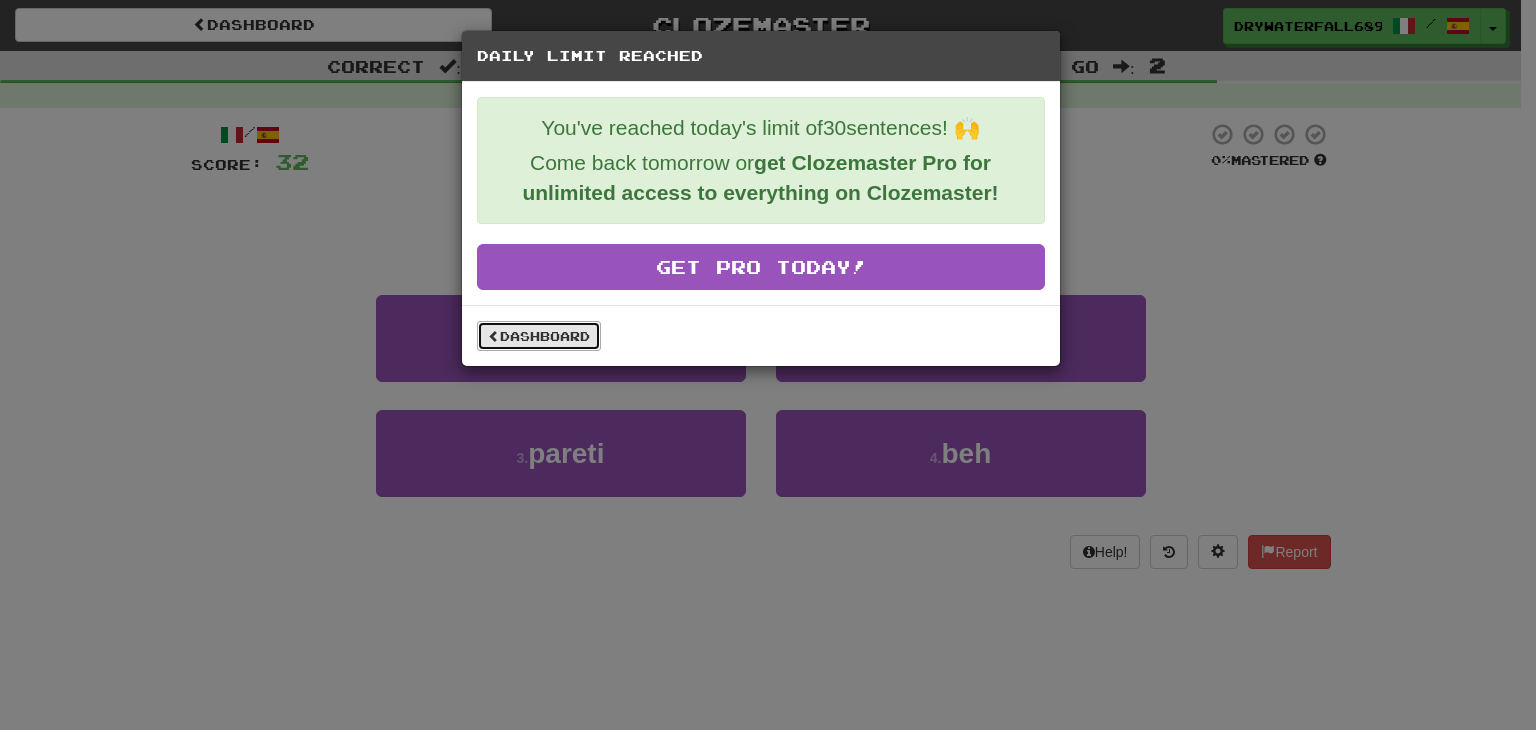 click on "Dashboard" at bounding box center (539, 336) 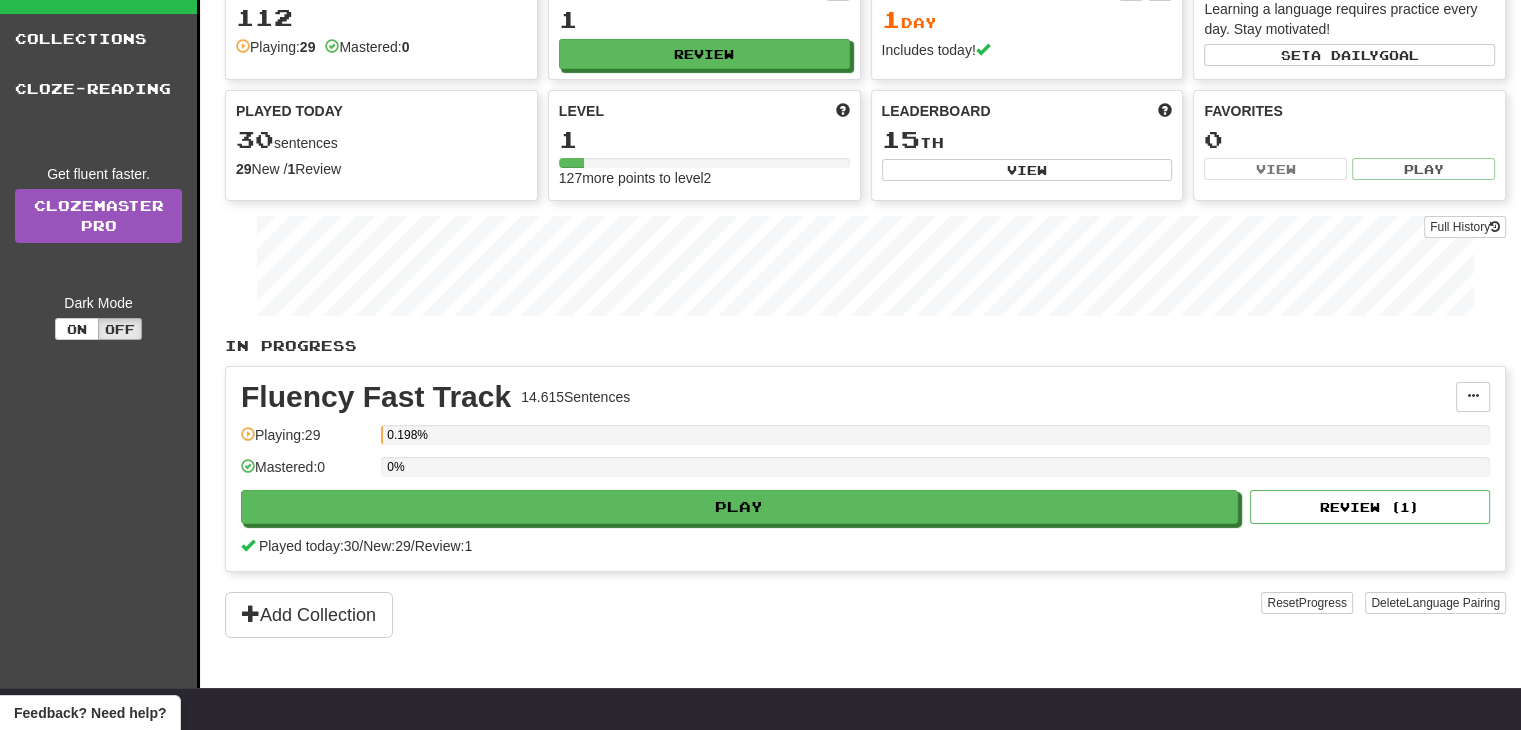 scroll, scrollTop: 100, scrollLeft: 0, axis: vertical 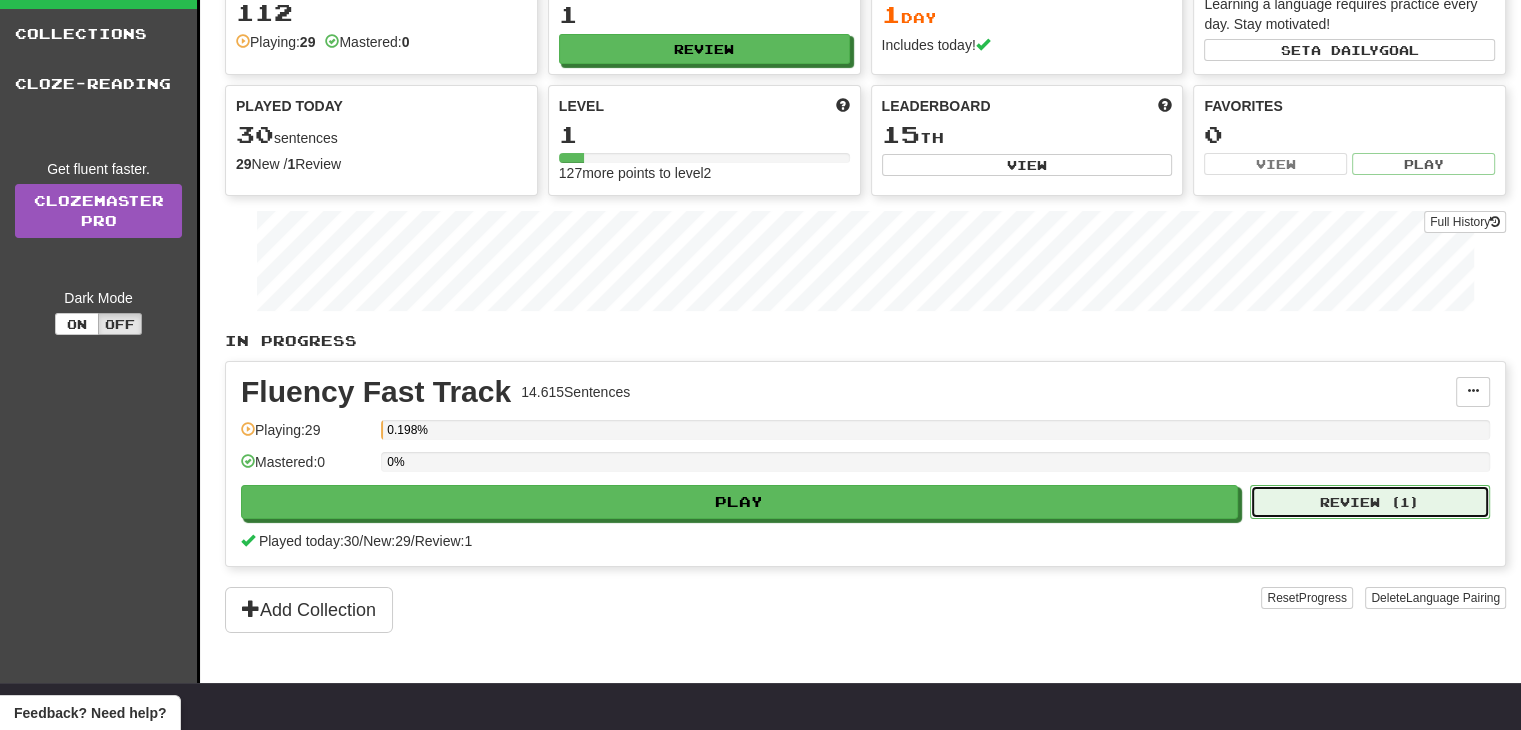 click on "Review ( 1 )" at bounding box center (1370, 502) 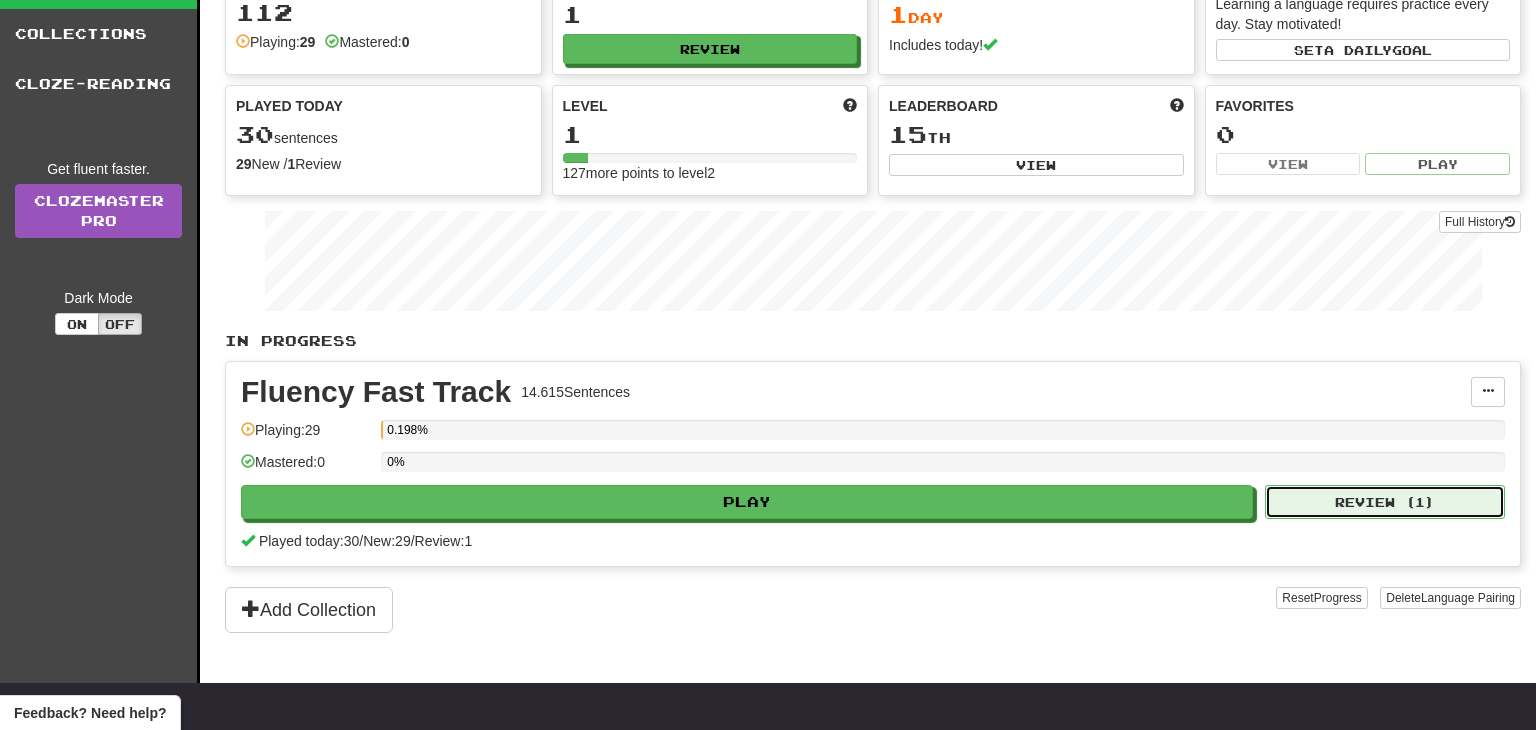 select on "**" 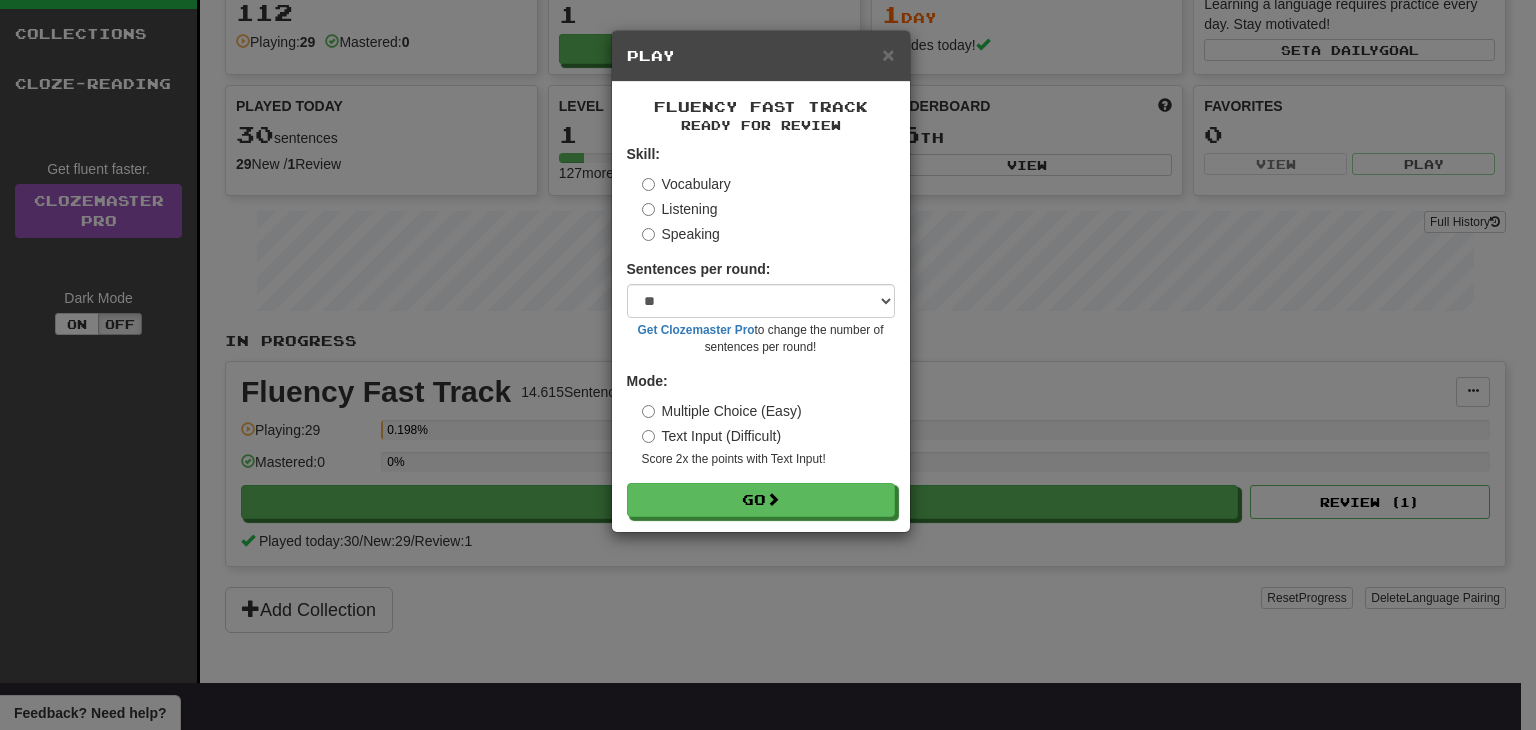 click on "Play" at bounding box center (761, 56) 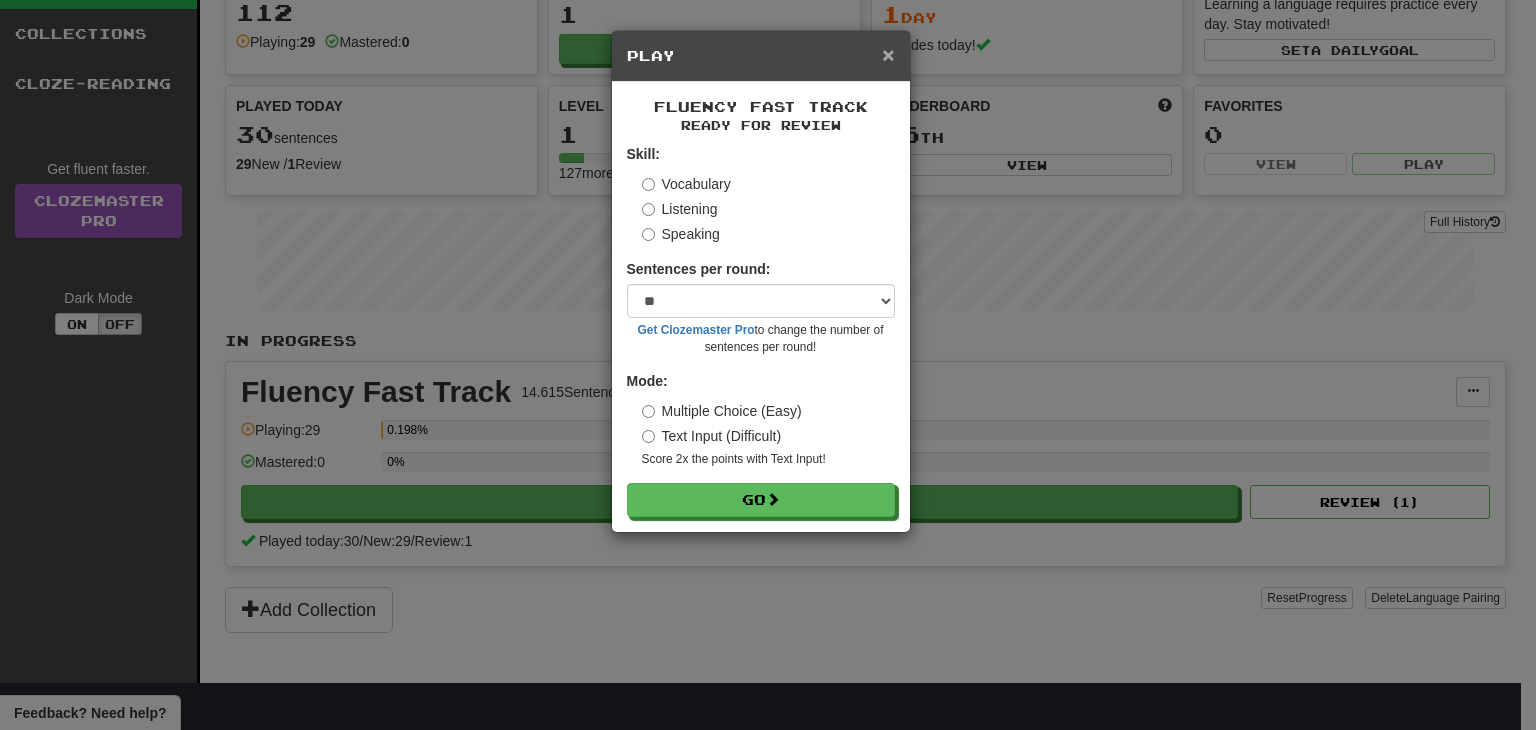click on "×" at bounding box center [888, 54] 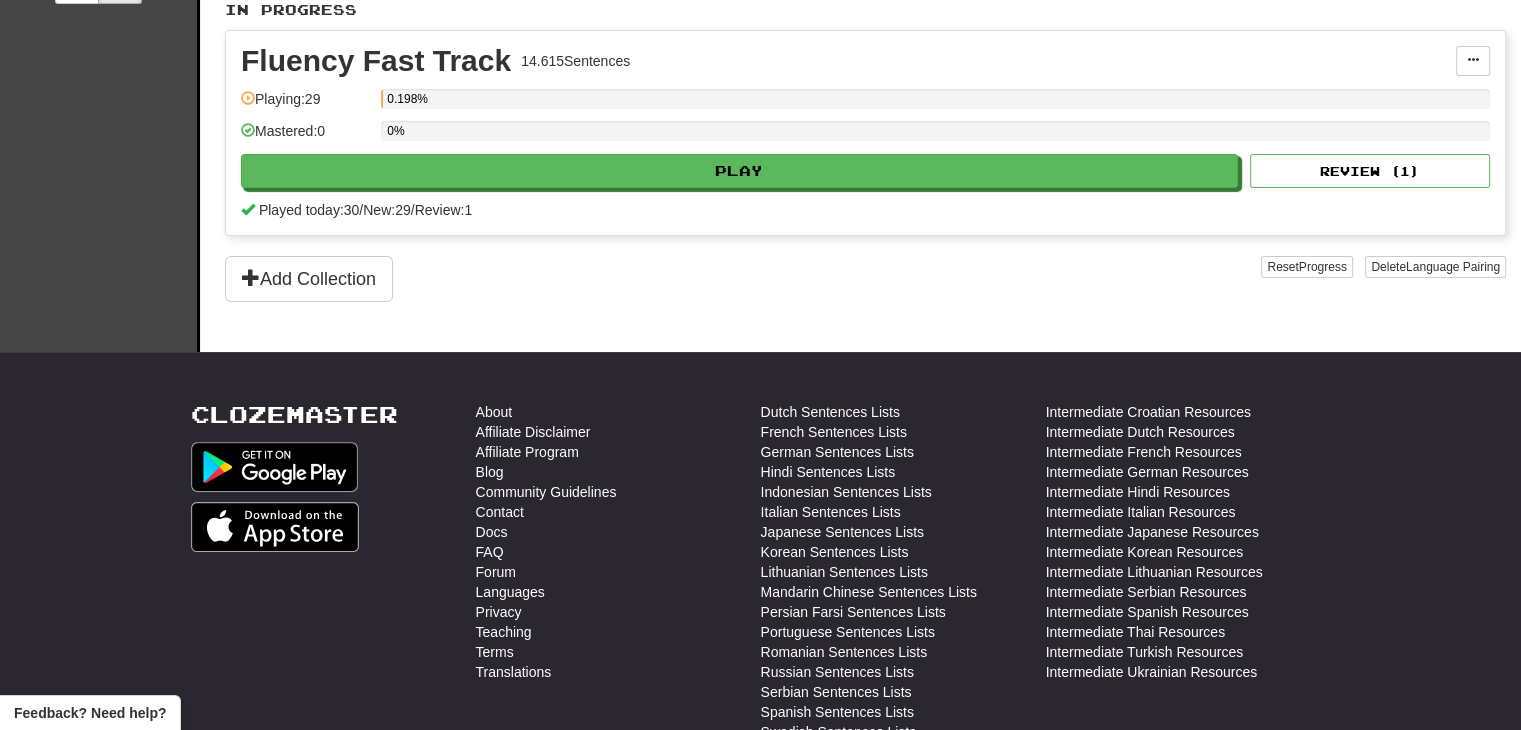 scroll, scrollTop: 0, scrollLeft: 0, axis: both 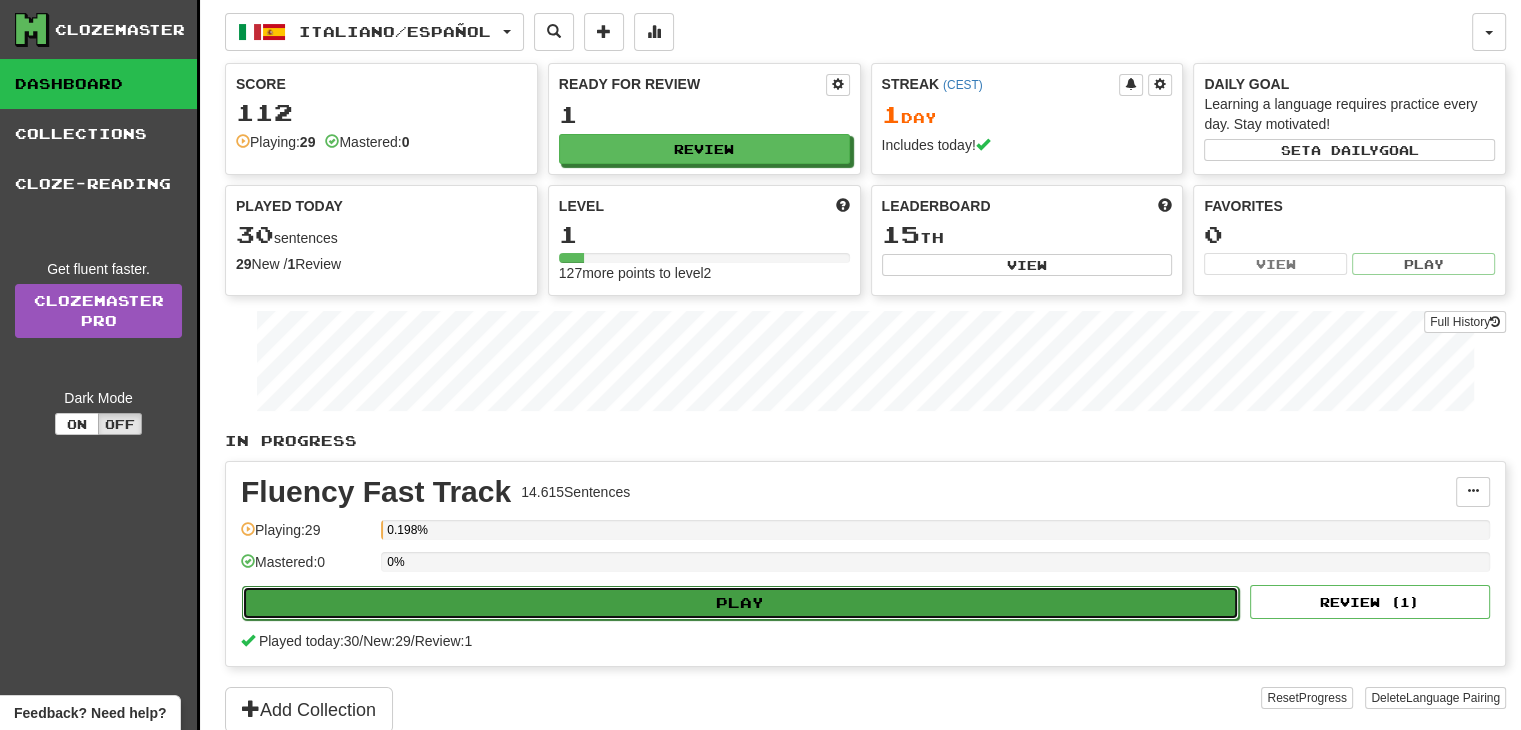 click on "Play" at bounding box center [740, 603] 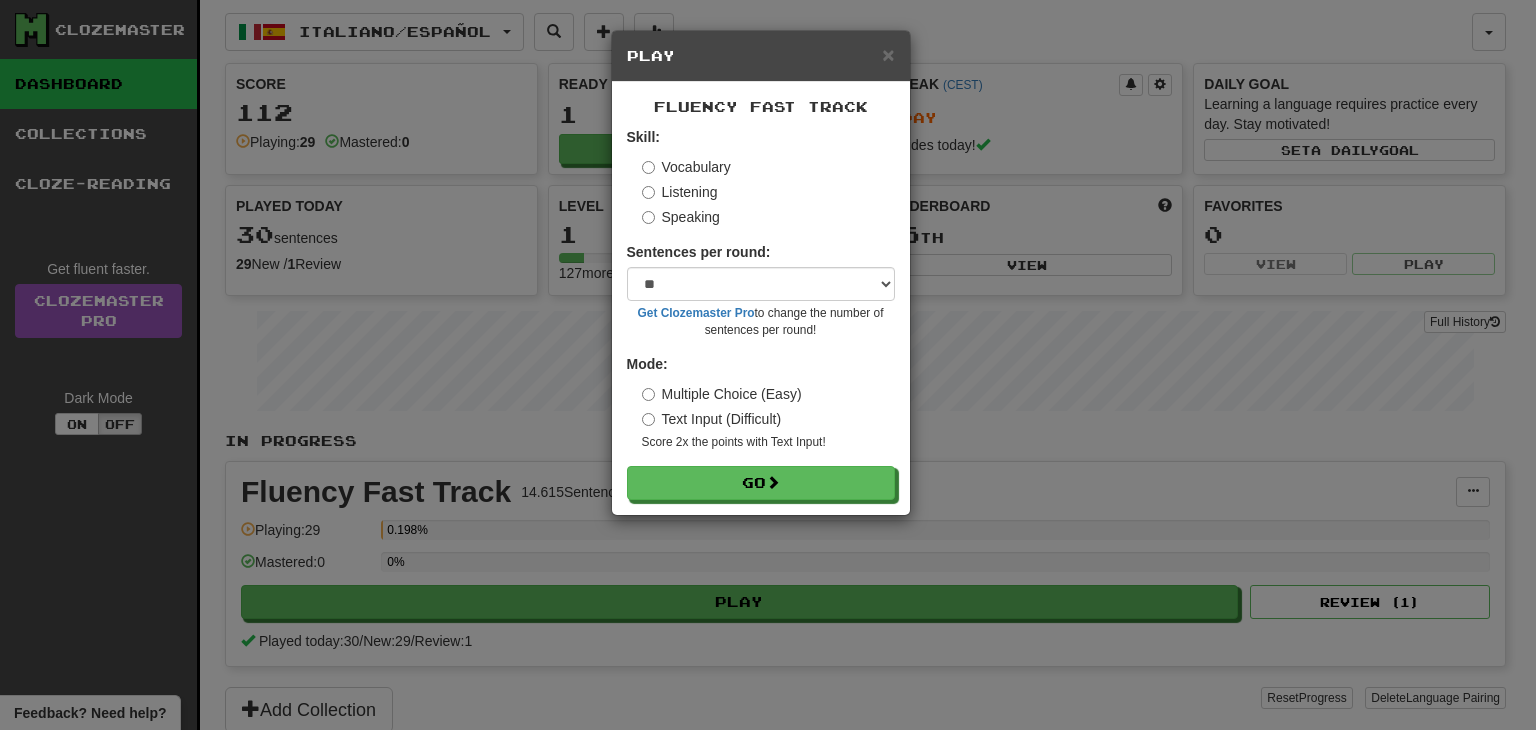 click on "× Play" at bounding box center (761, 56) 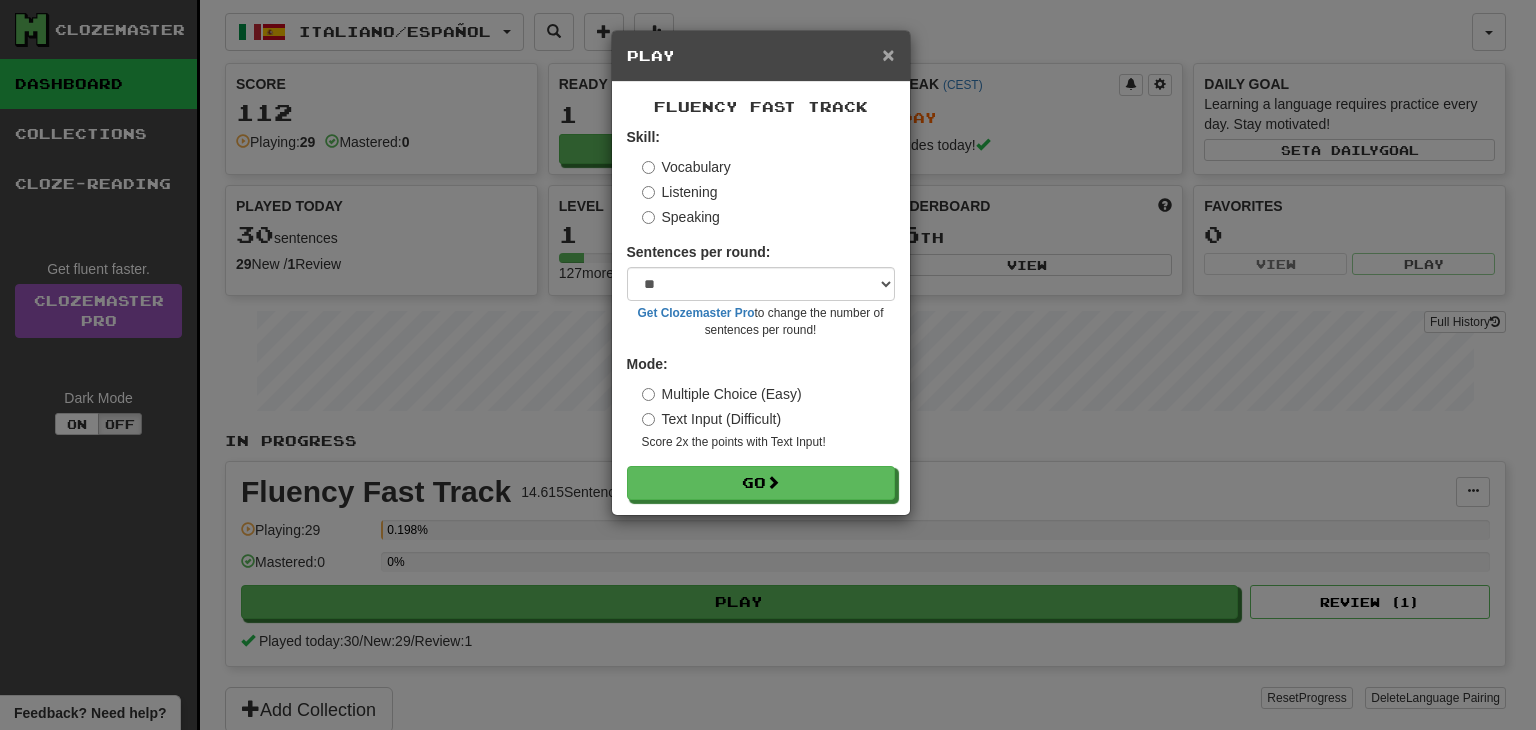 click on "×" at bounding box center [888, 54] 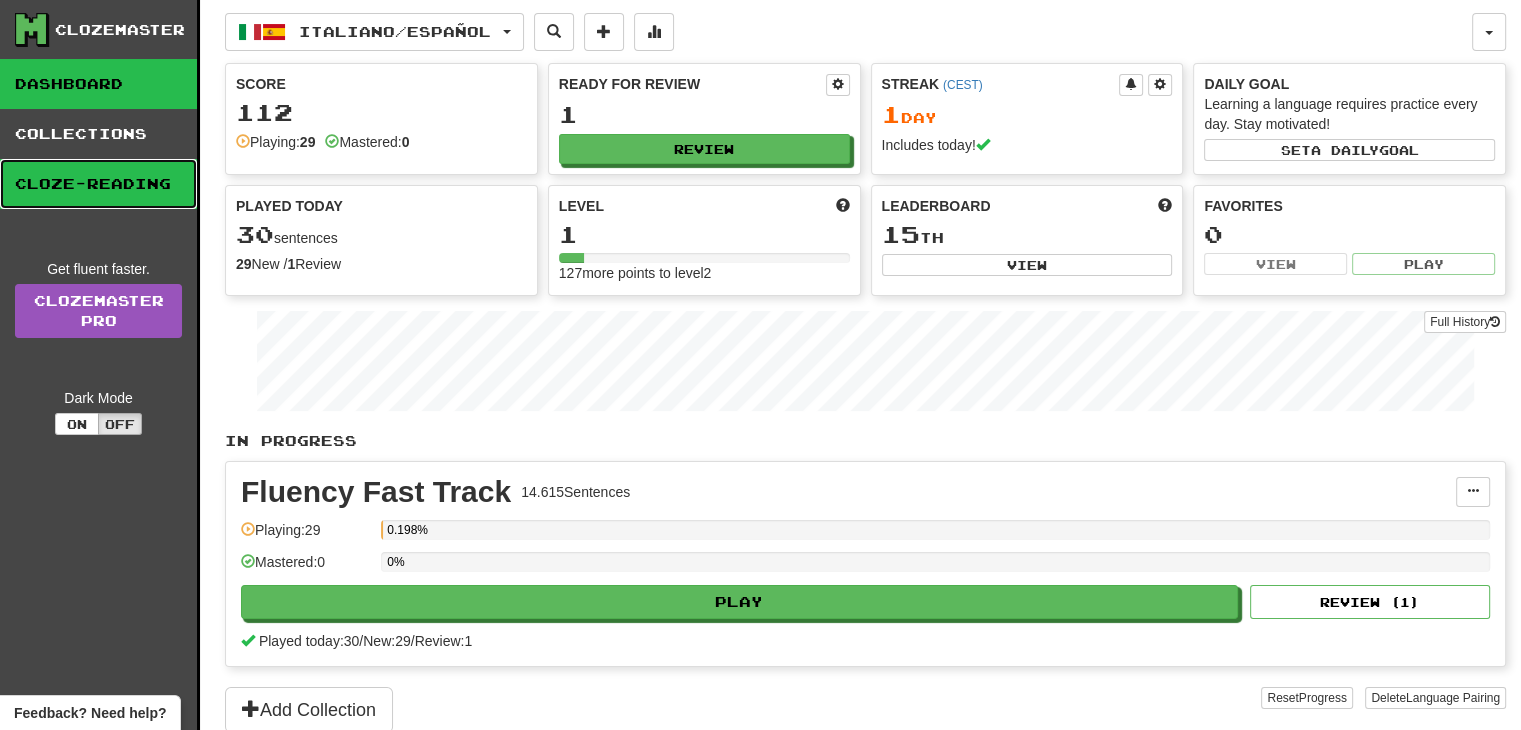 click on "Cloze-Reading" at bounding box center (98, 184) 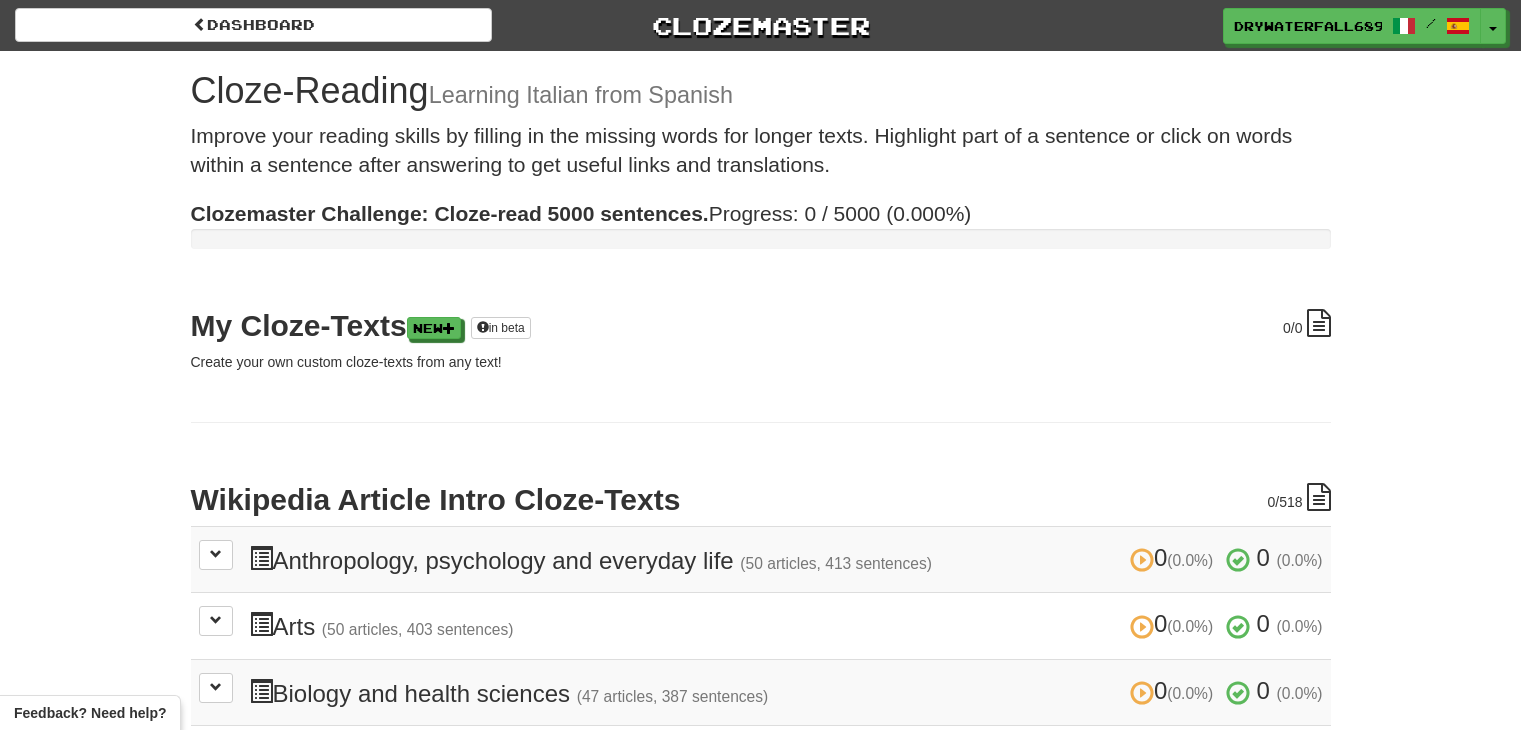 scroll, scrollTop: 0, scrollLeft: 0, axis: both 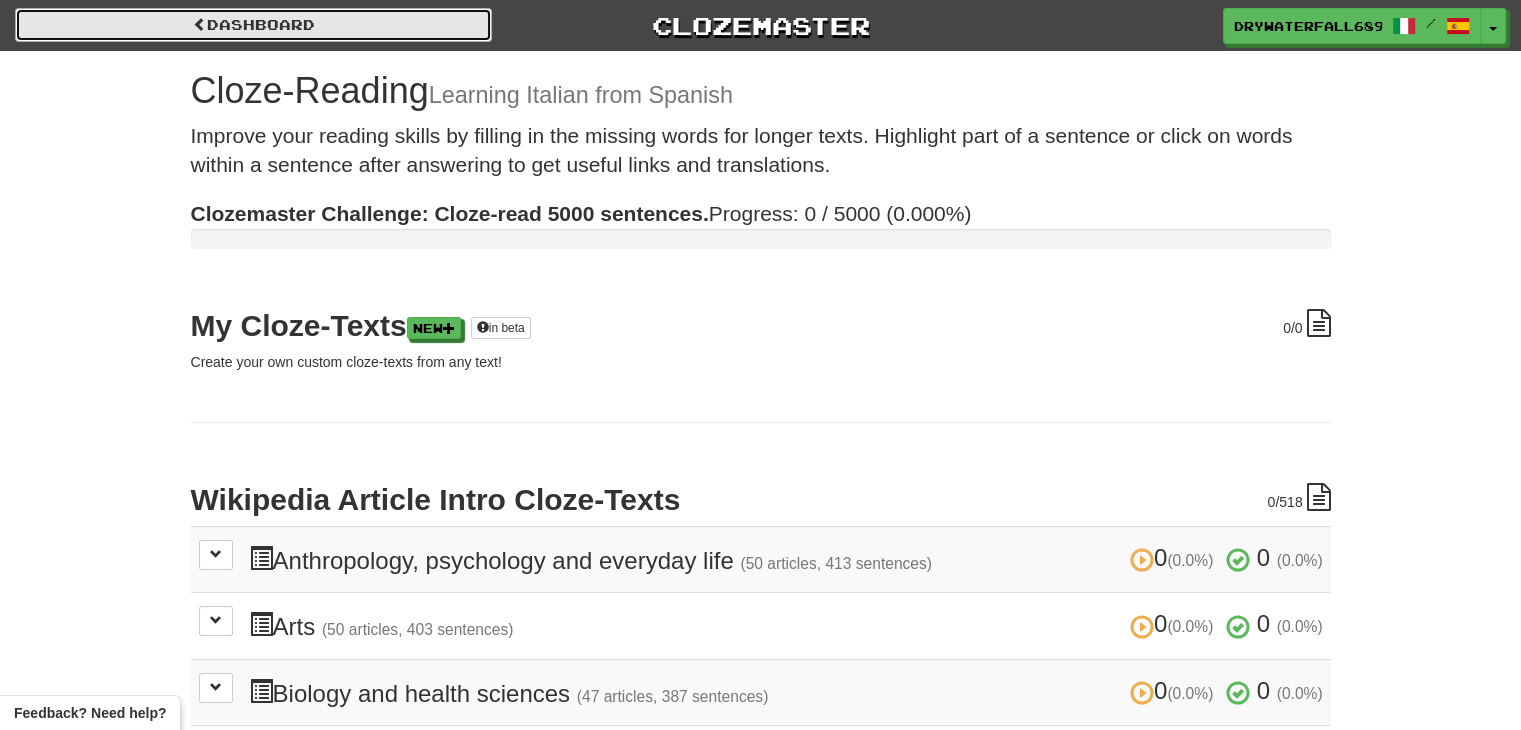 click at bounding box center (200, 24) 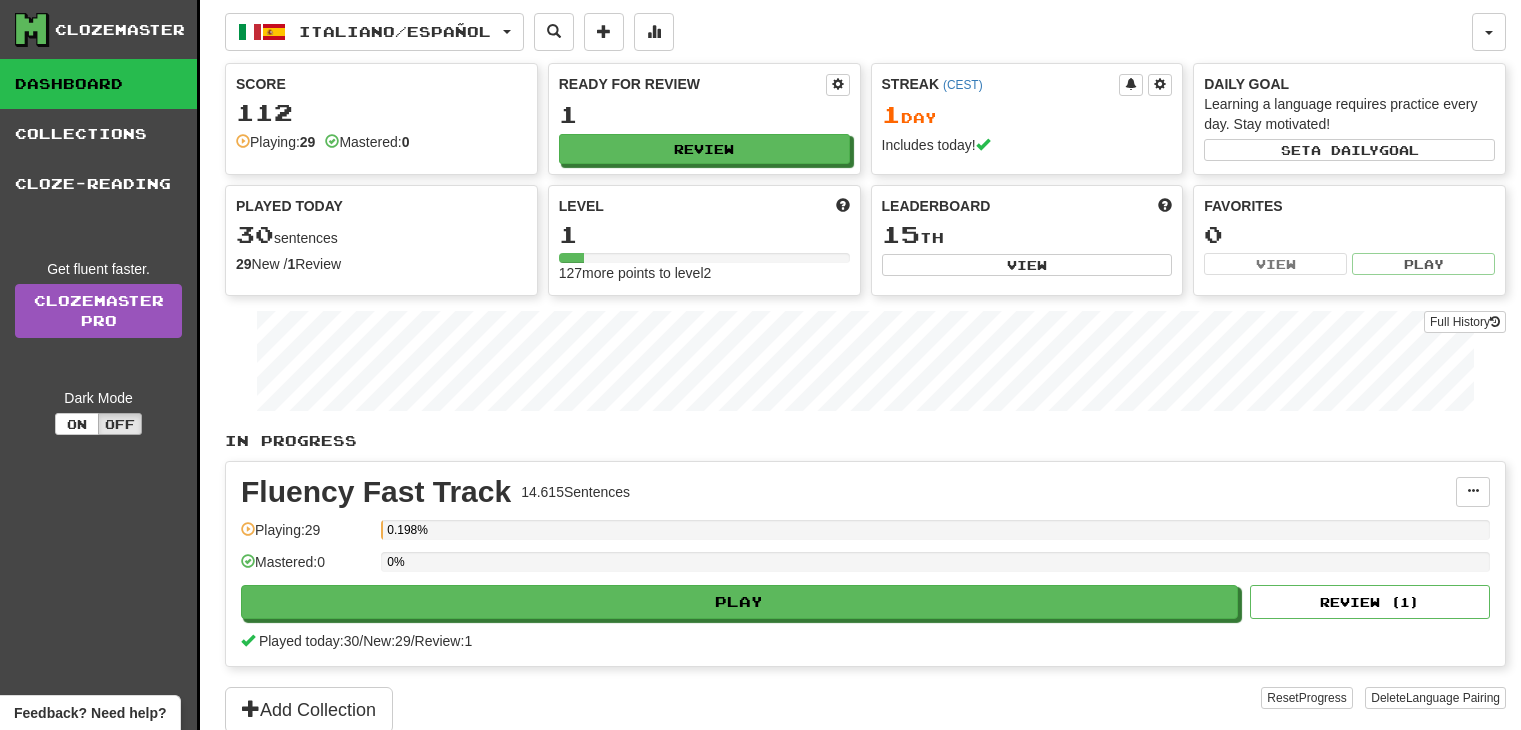 scroll, scrollTop: 0, scrollLeft: 0, axis: both 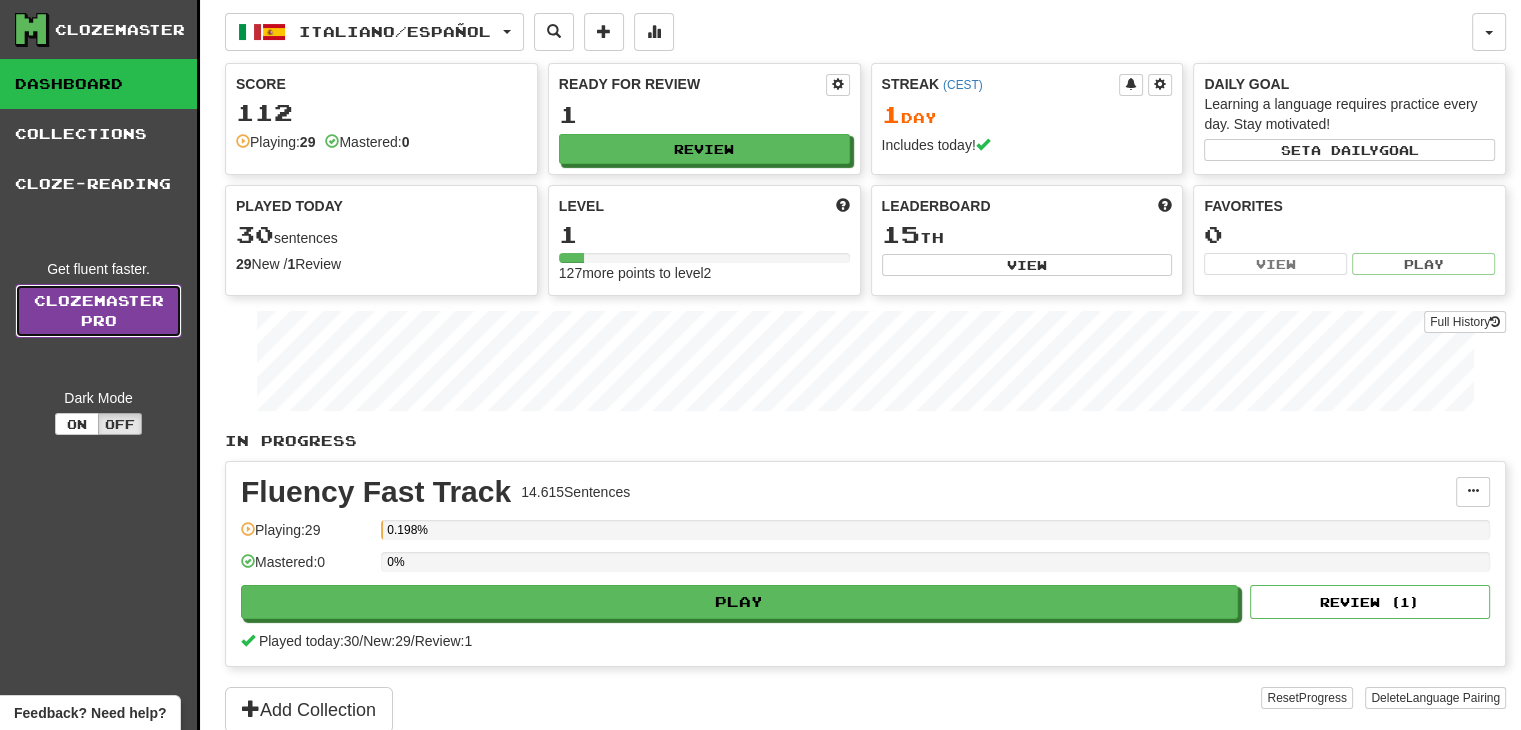 click on "Clozemaster Pro" at bounding box center [98, 311] 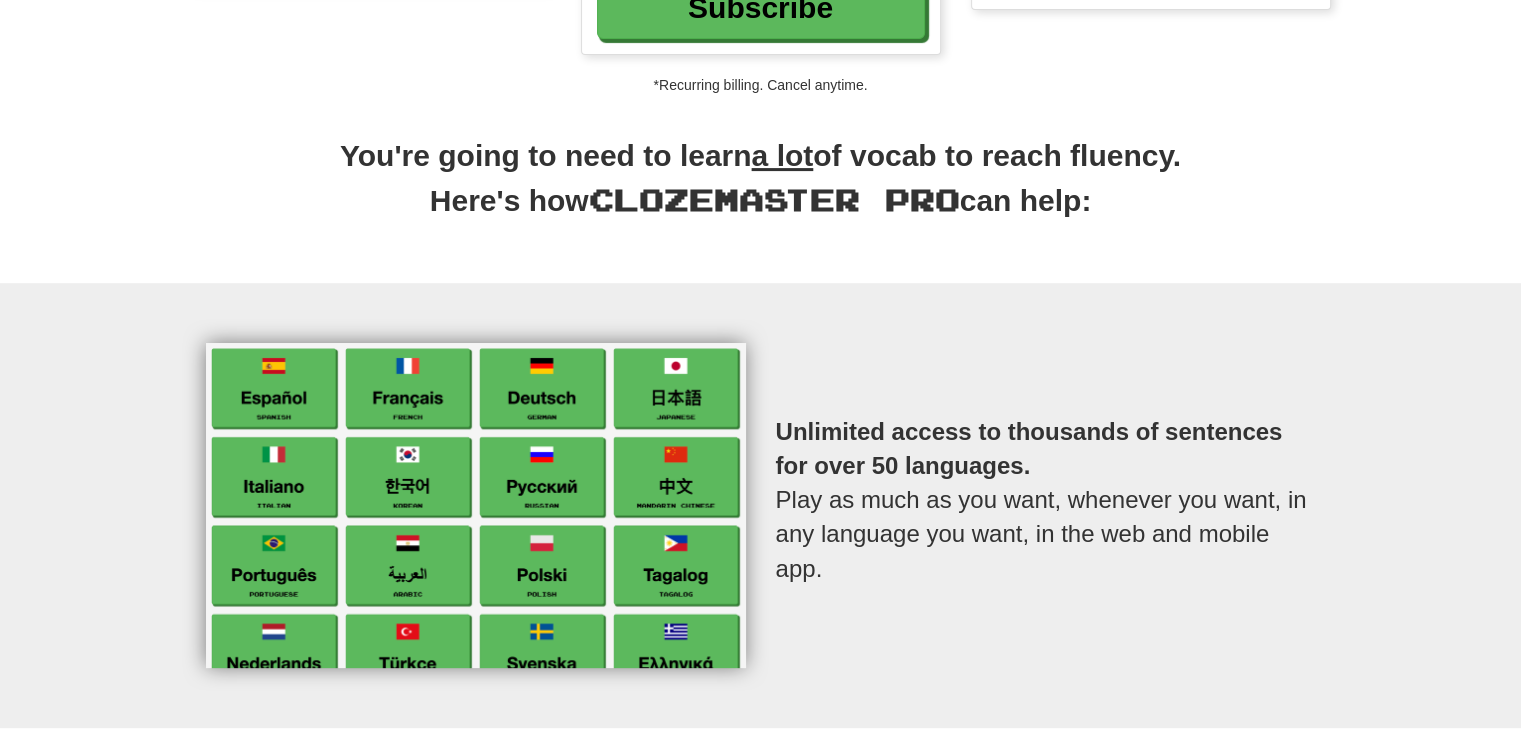 scroll, scrollTop: 400, scrollLeft: 0, axis: vertical 